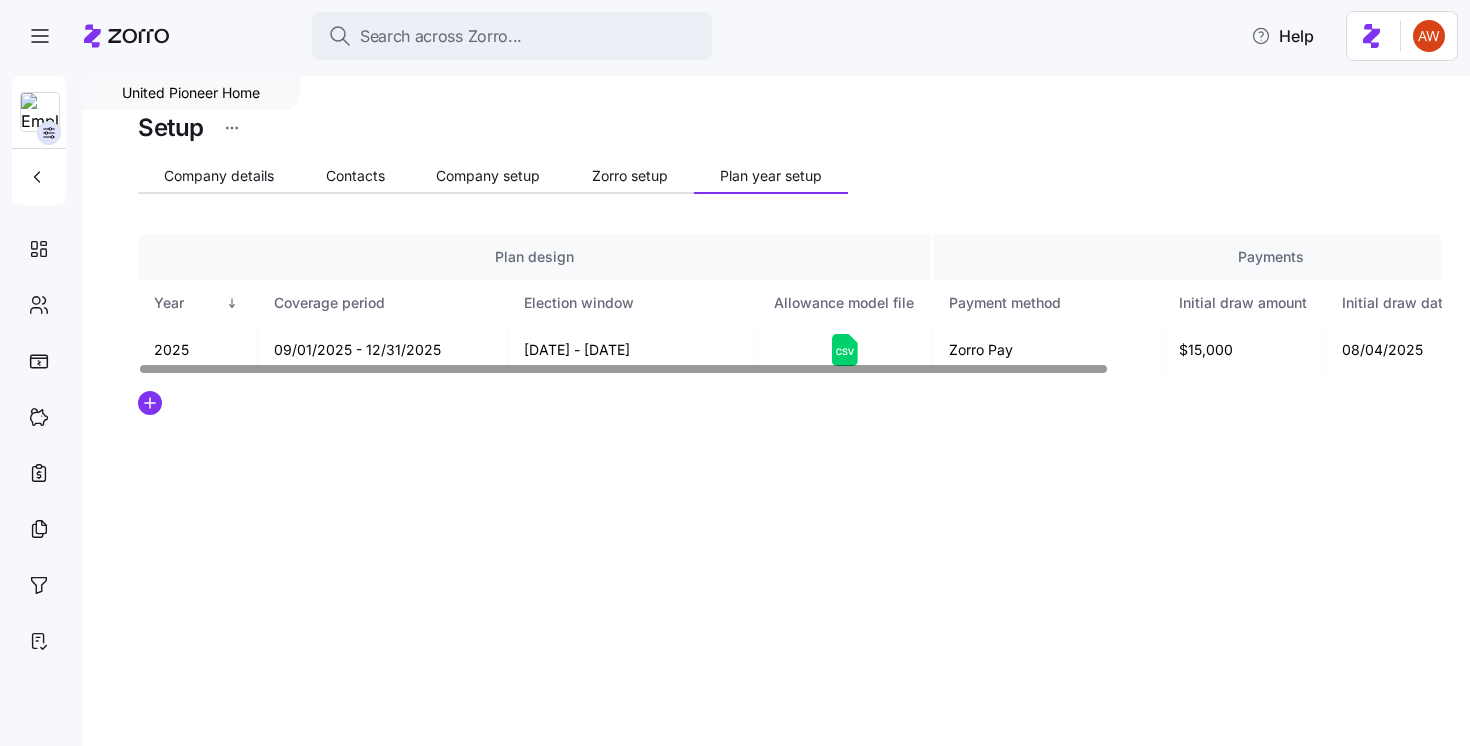 scroll, scrollTop: 0, scrollLeft: 0, axis: both 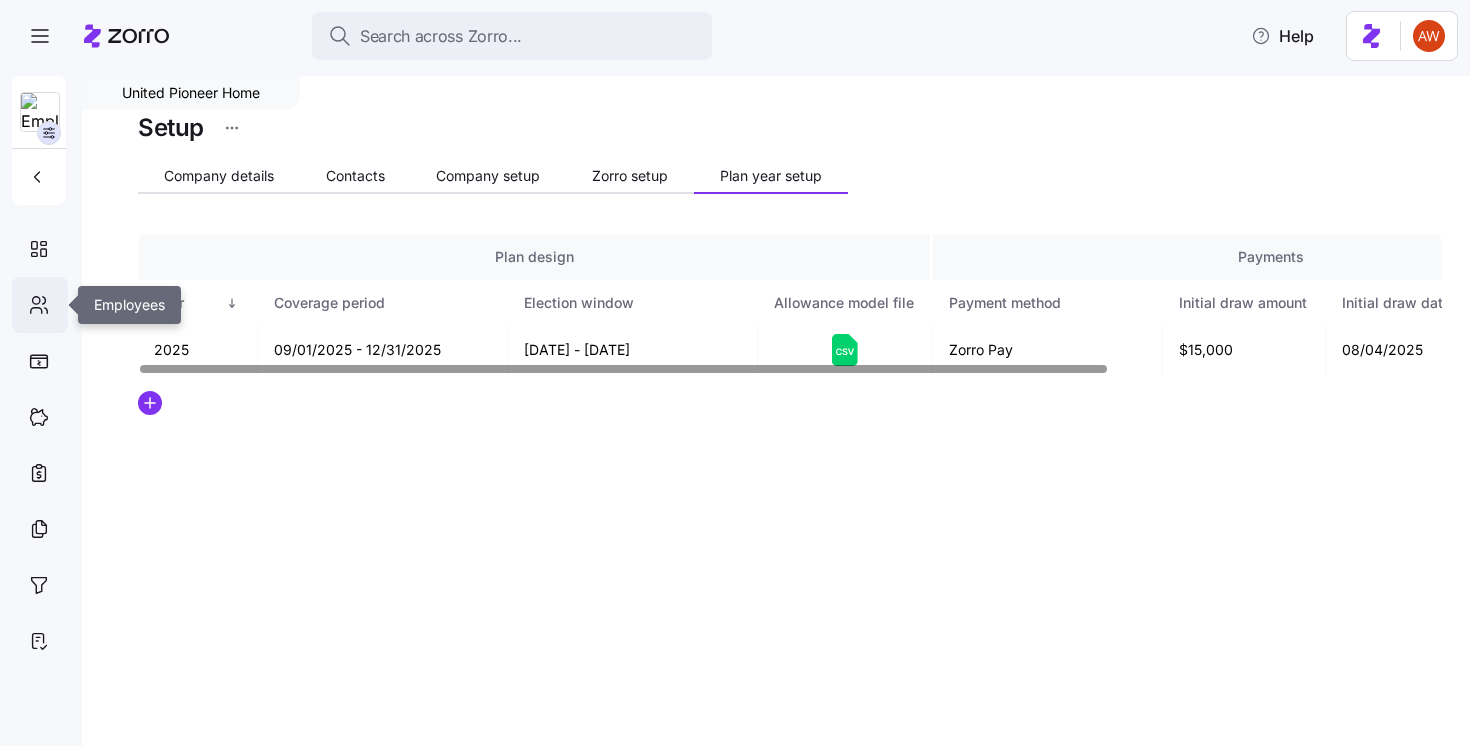 click at bounding box center (40, 305) 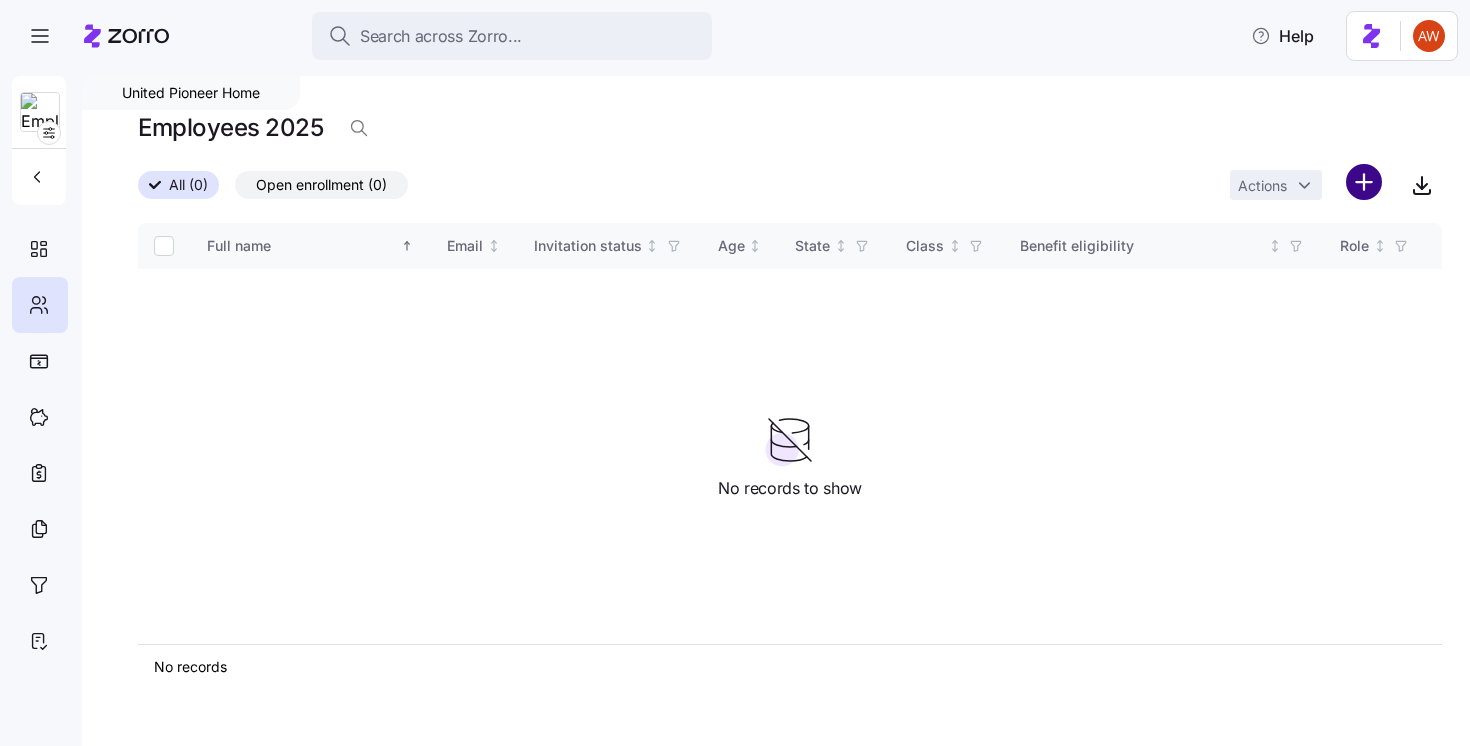 click on "United Pioneer Home | Employees 17 [STREET] [CITY] , [STATE] [POSTAL_CODE] , USA x" at bounding box center [735, 367] 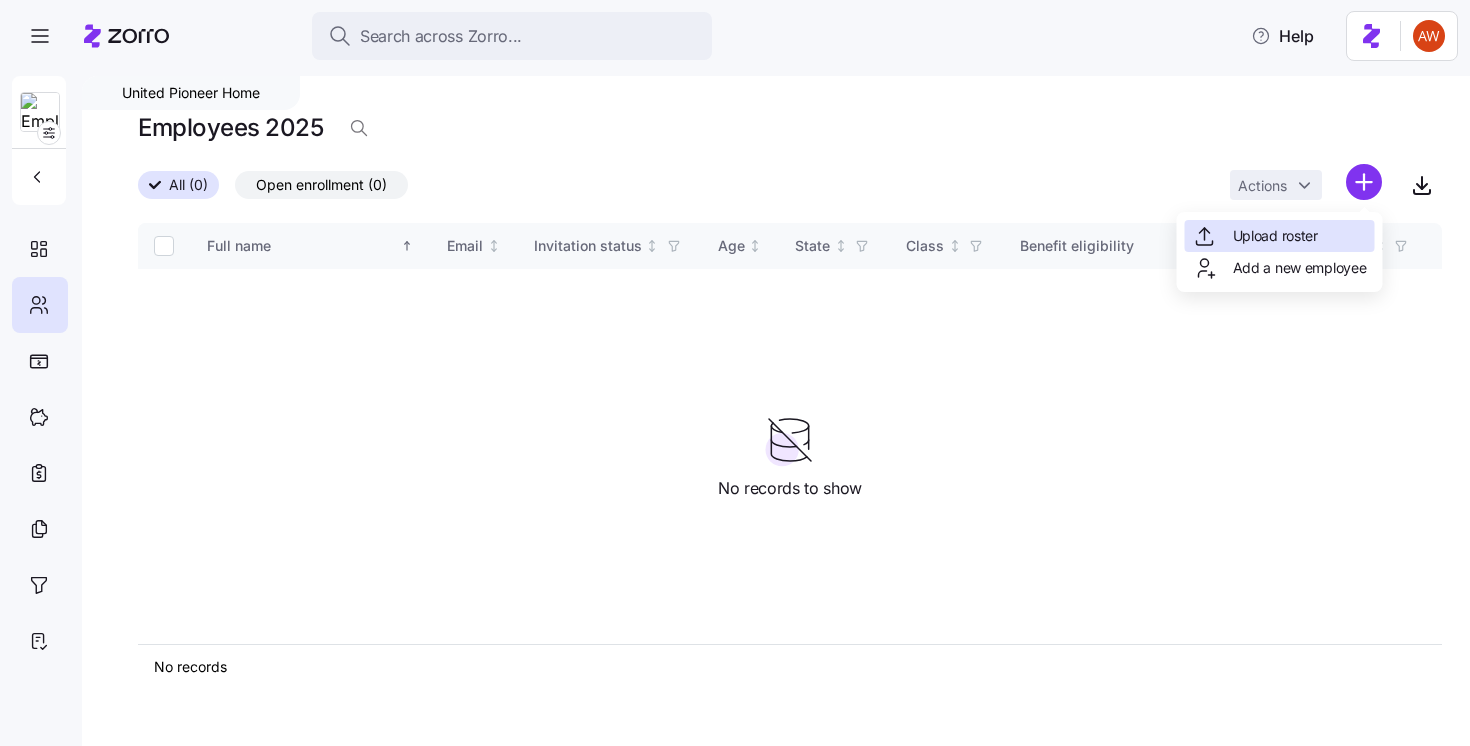 click on "Upload roster" at bounding box center [1280, 236] 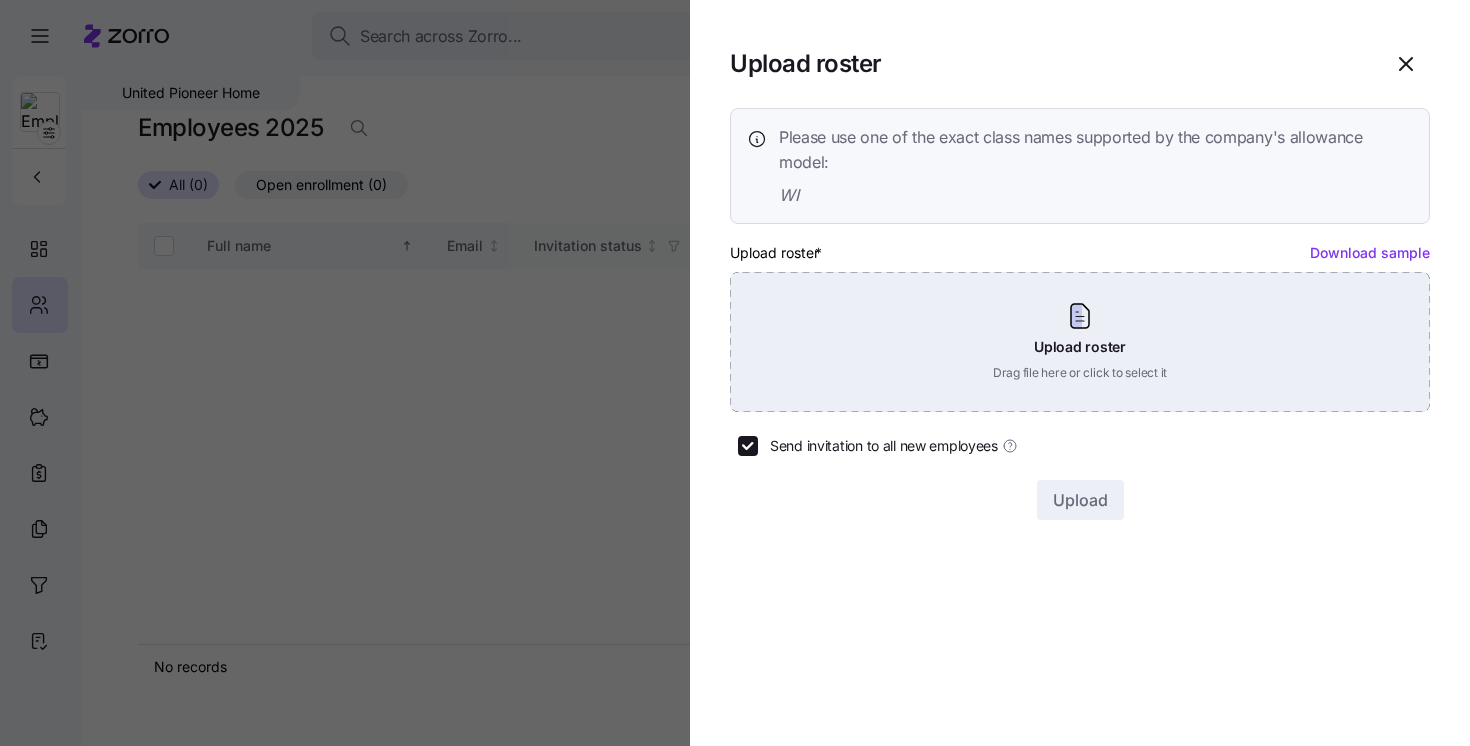 click on "Upload roster Drag file here or click to select it" at bounding box center [1080, 342] 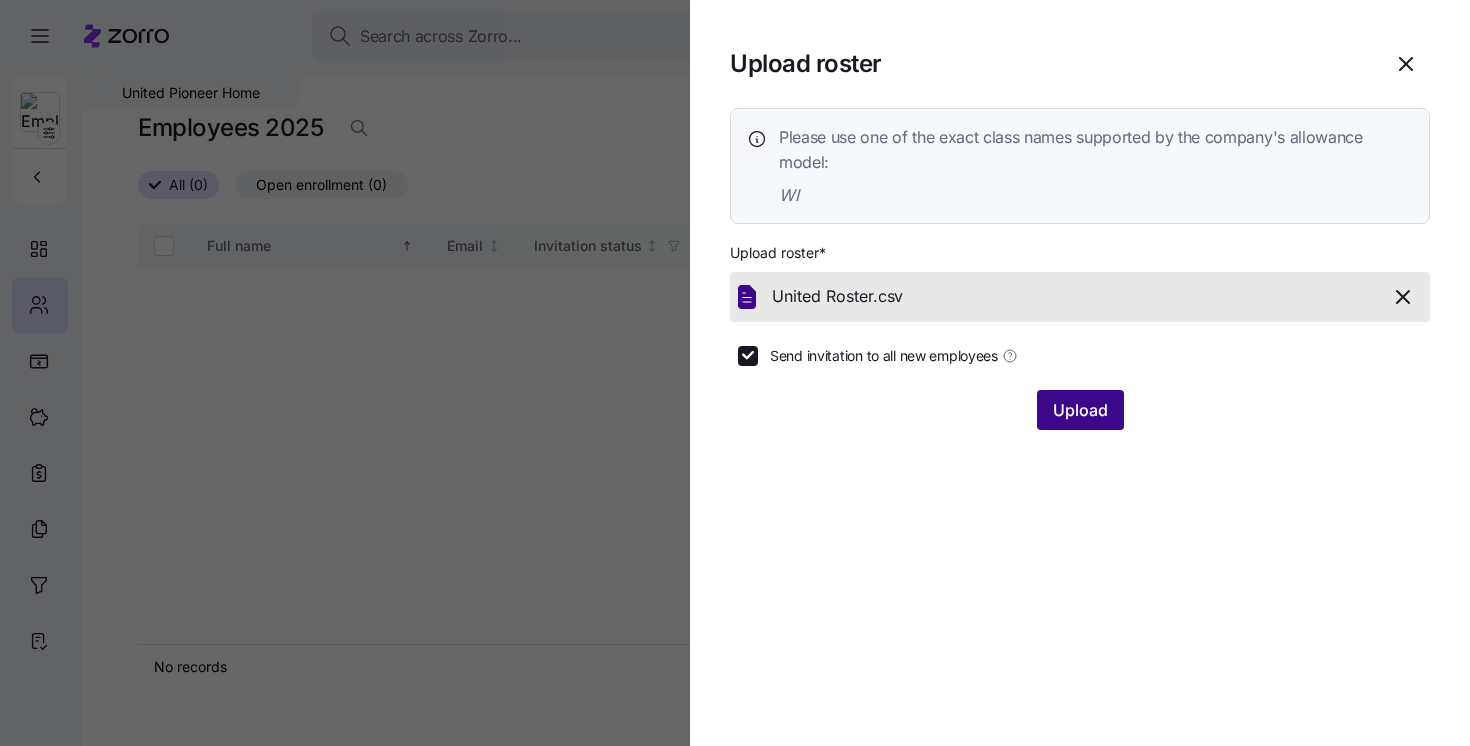 click on "Upload" at bounding box center [1080, 410] 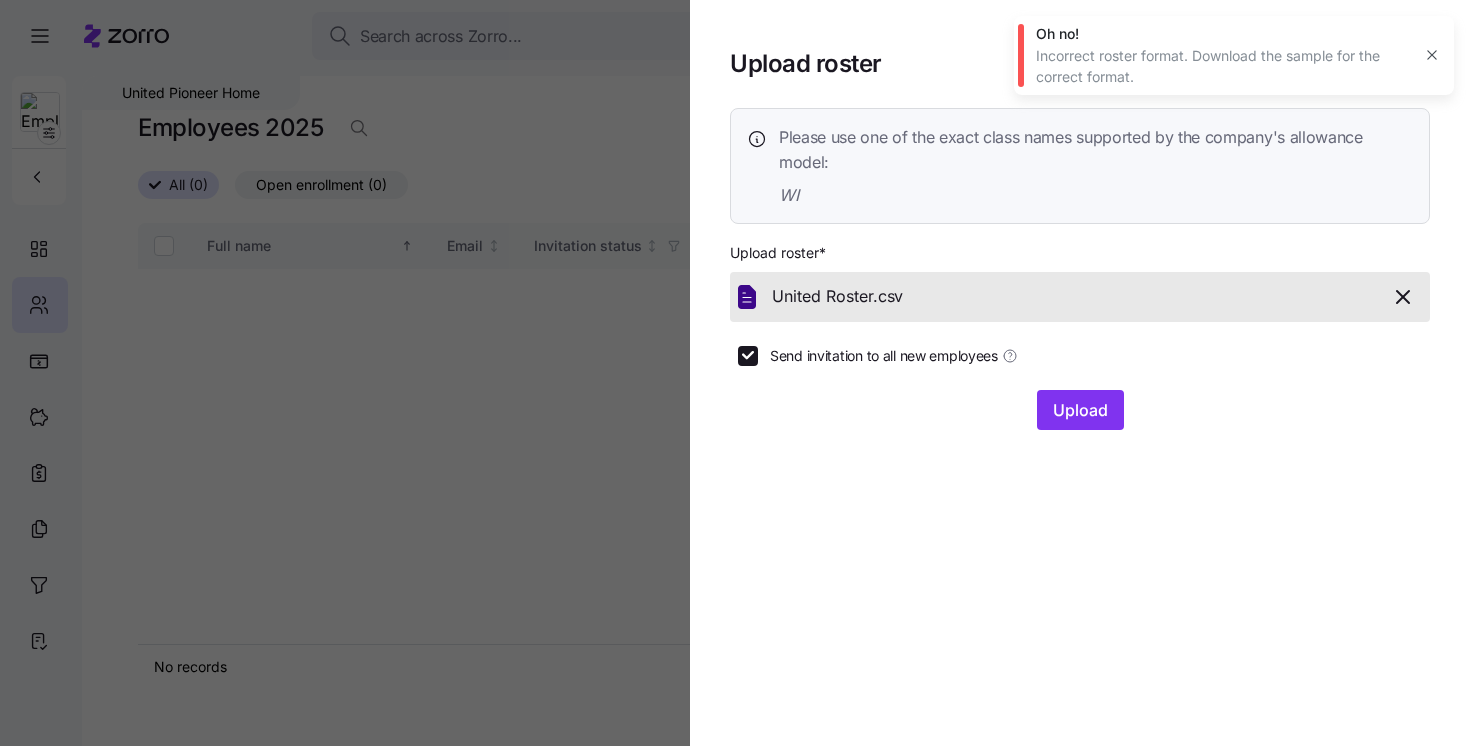 click 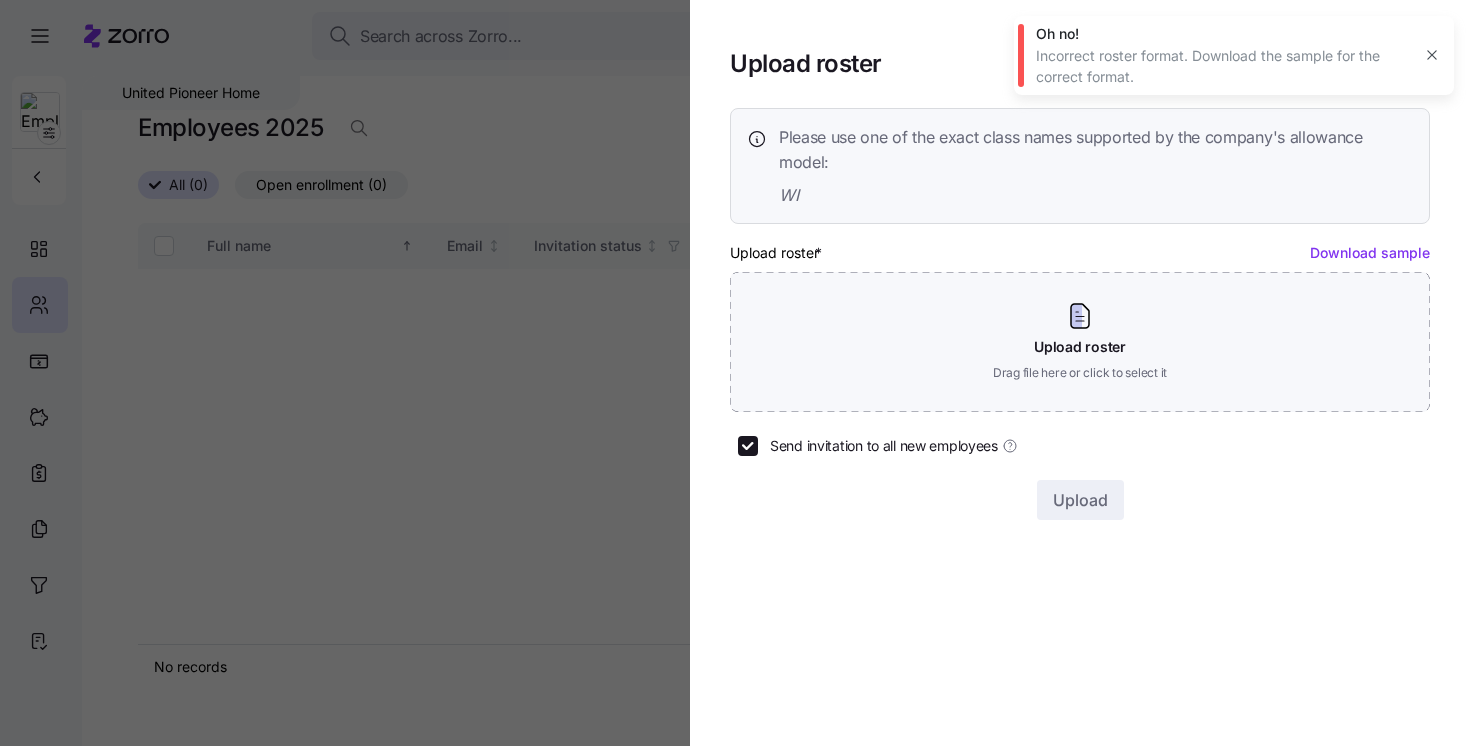 click 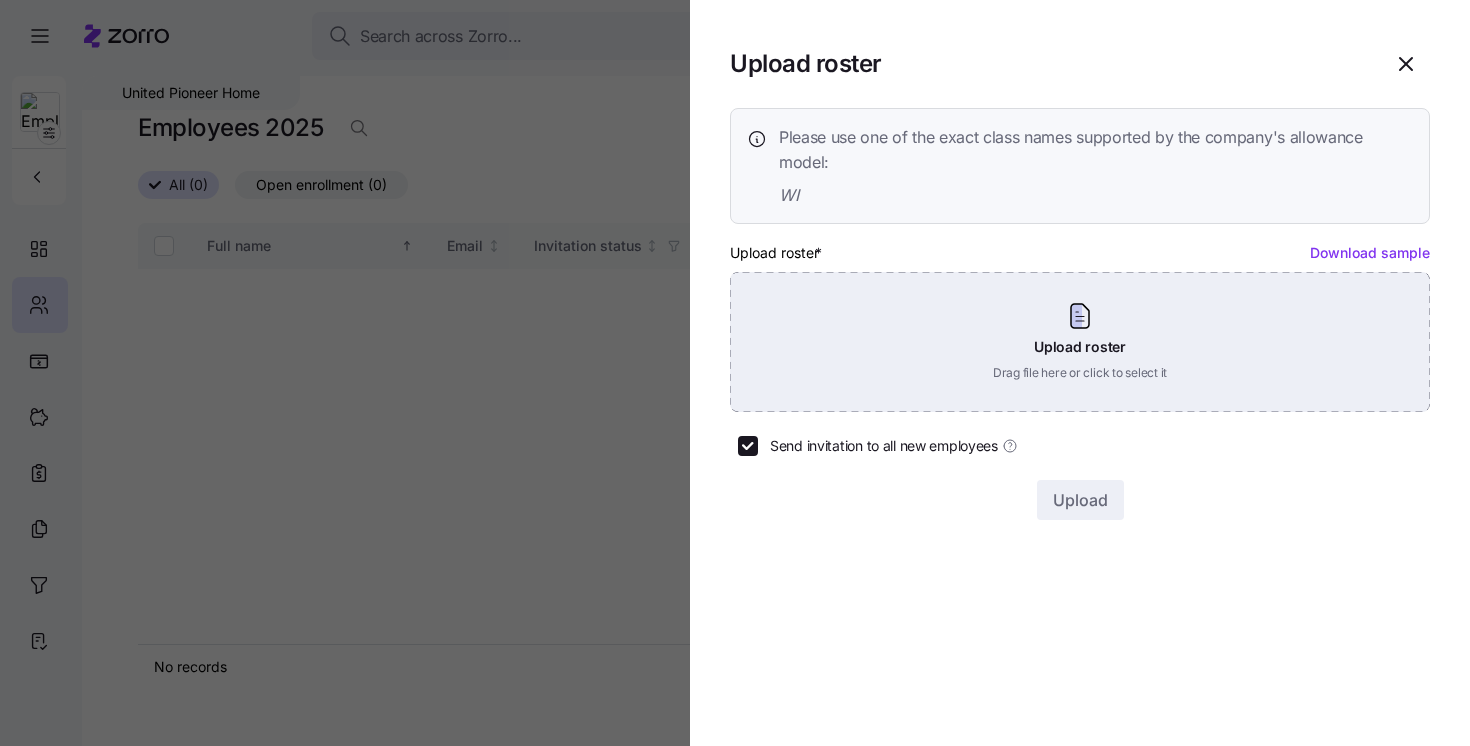 click on "Upload roster Drag file here or click to select it" at bounding box center (1080, 342) 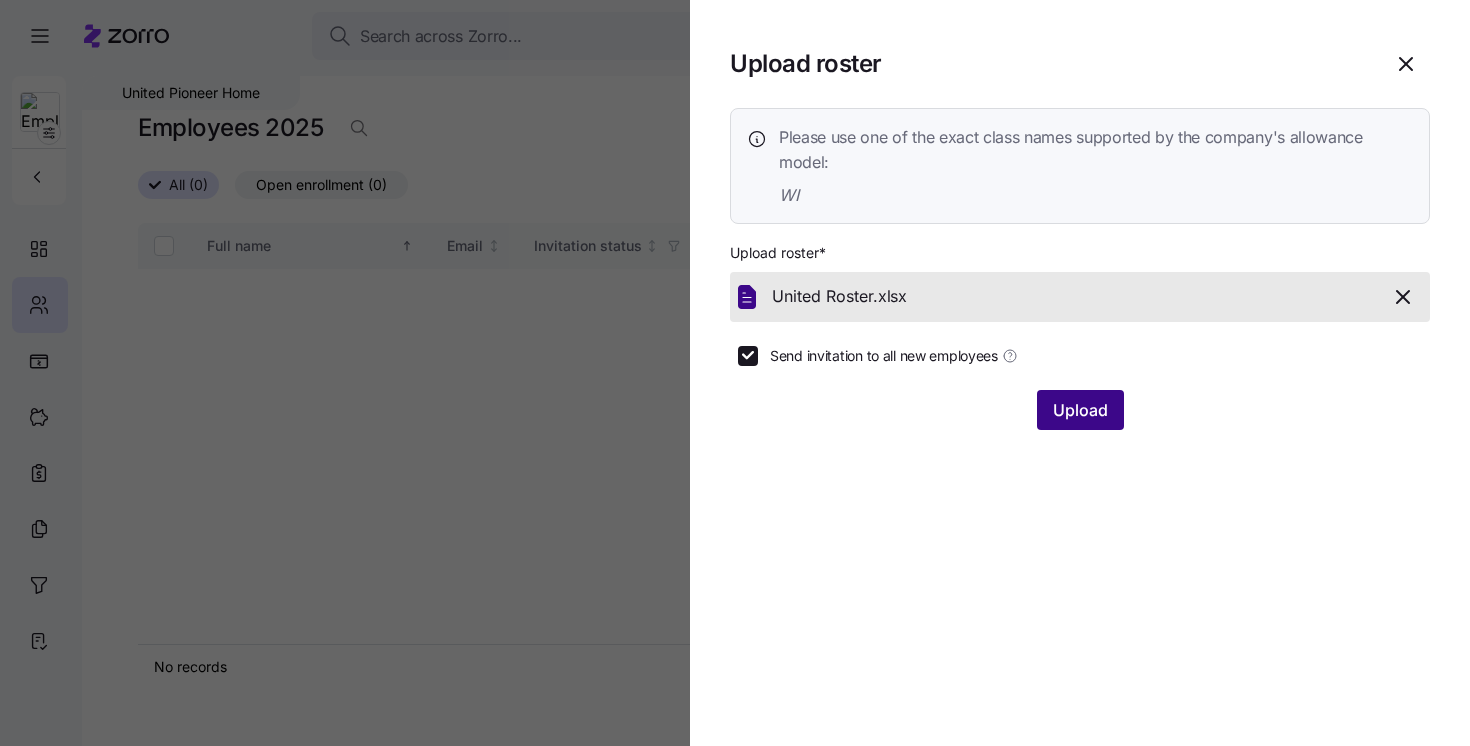 click on "Upload" at bounding box center (1080, 410) 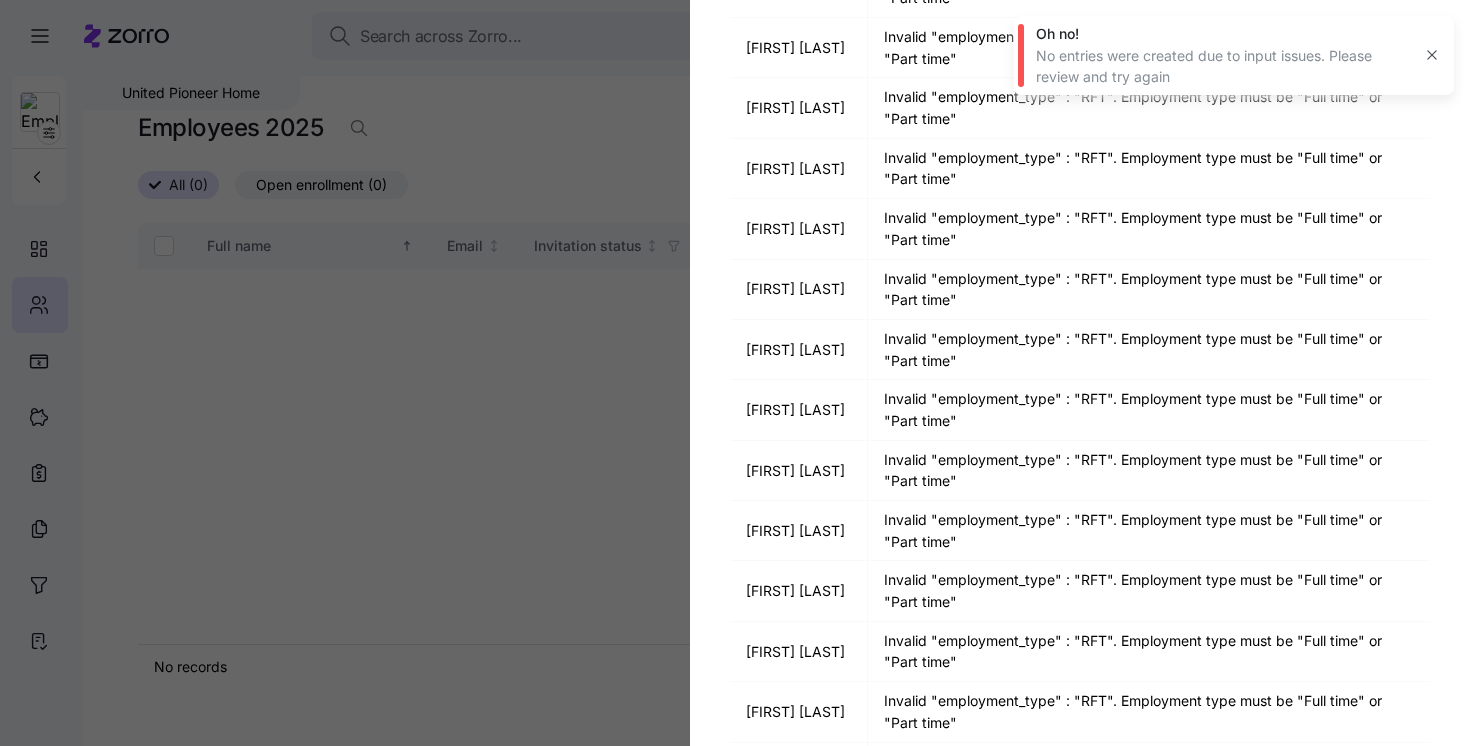 scroll, scrollTop: 1594, scrollLeft: 0, axis: vertical 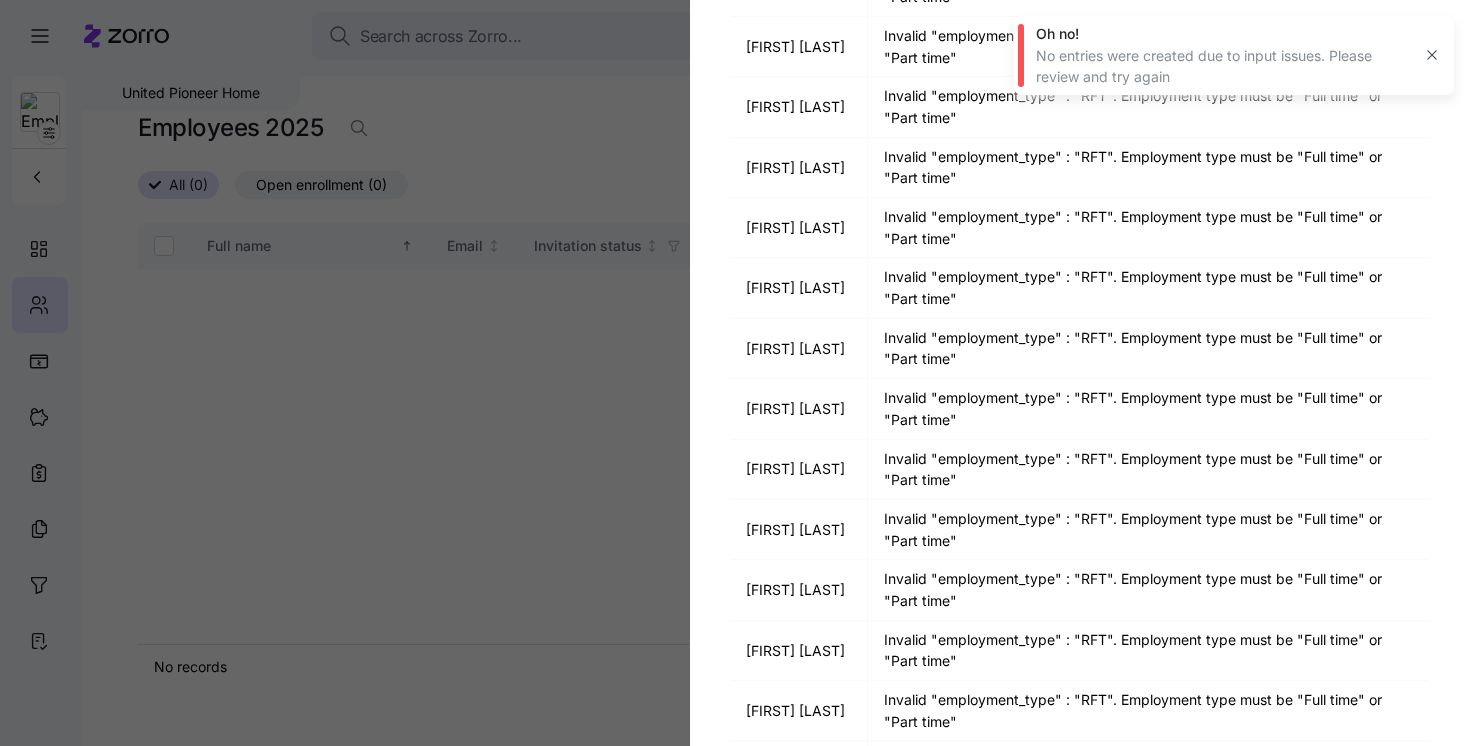click 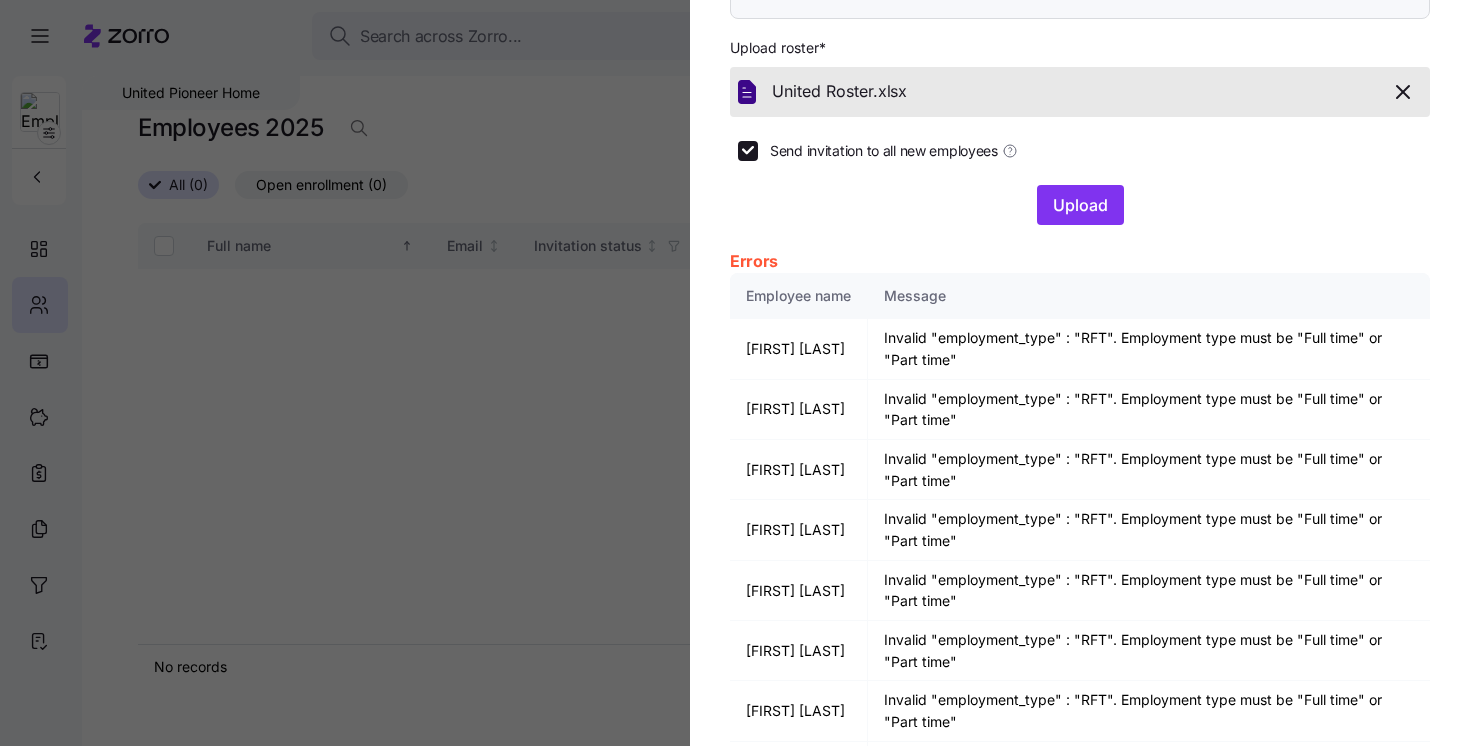 scroll, scrollTop: 0, scrollLeft: 0, axis: both 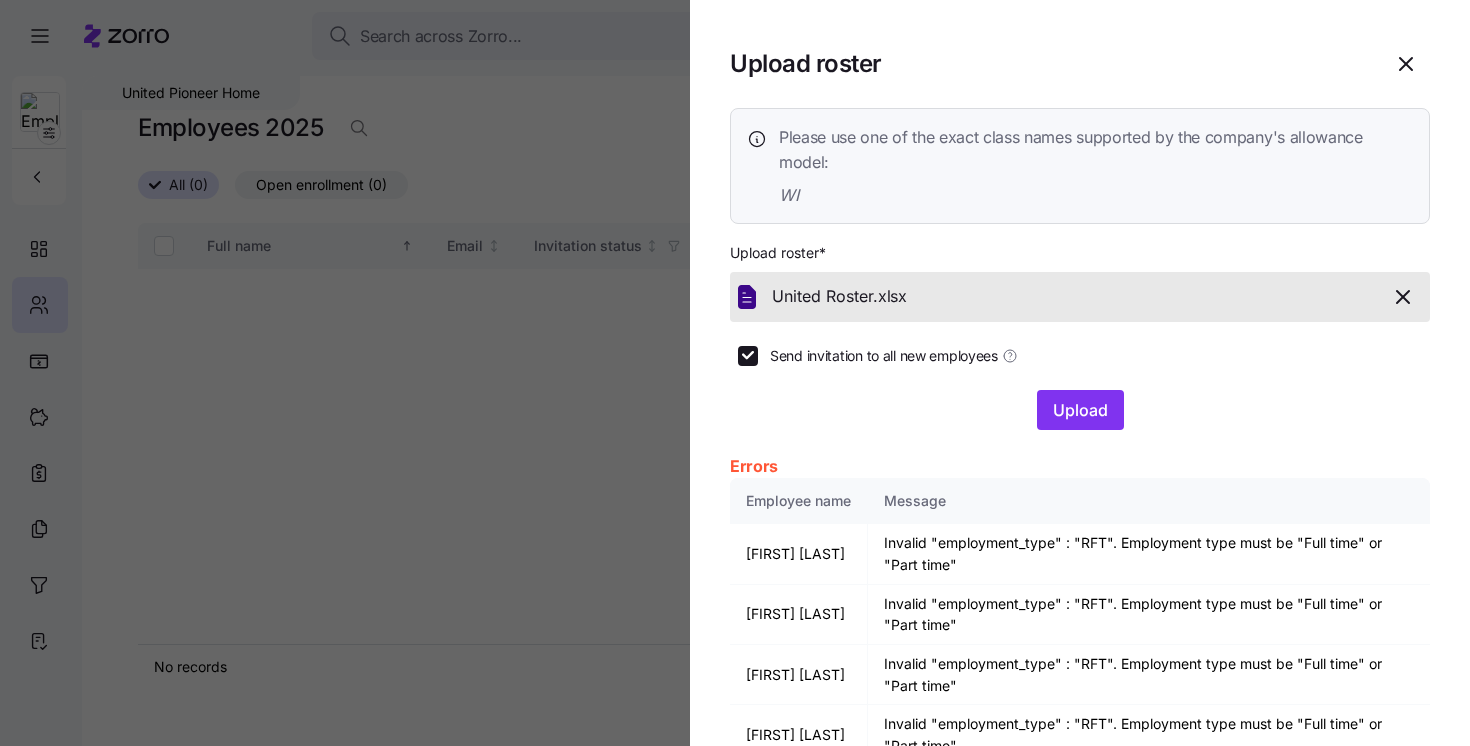 click 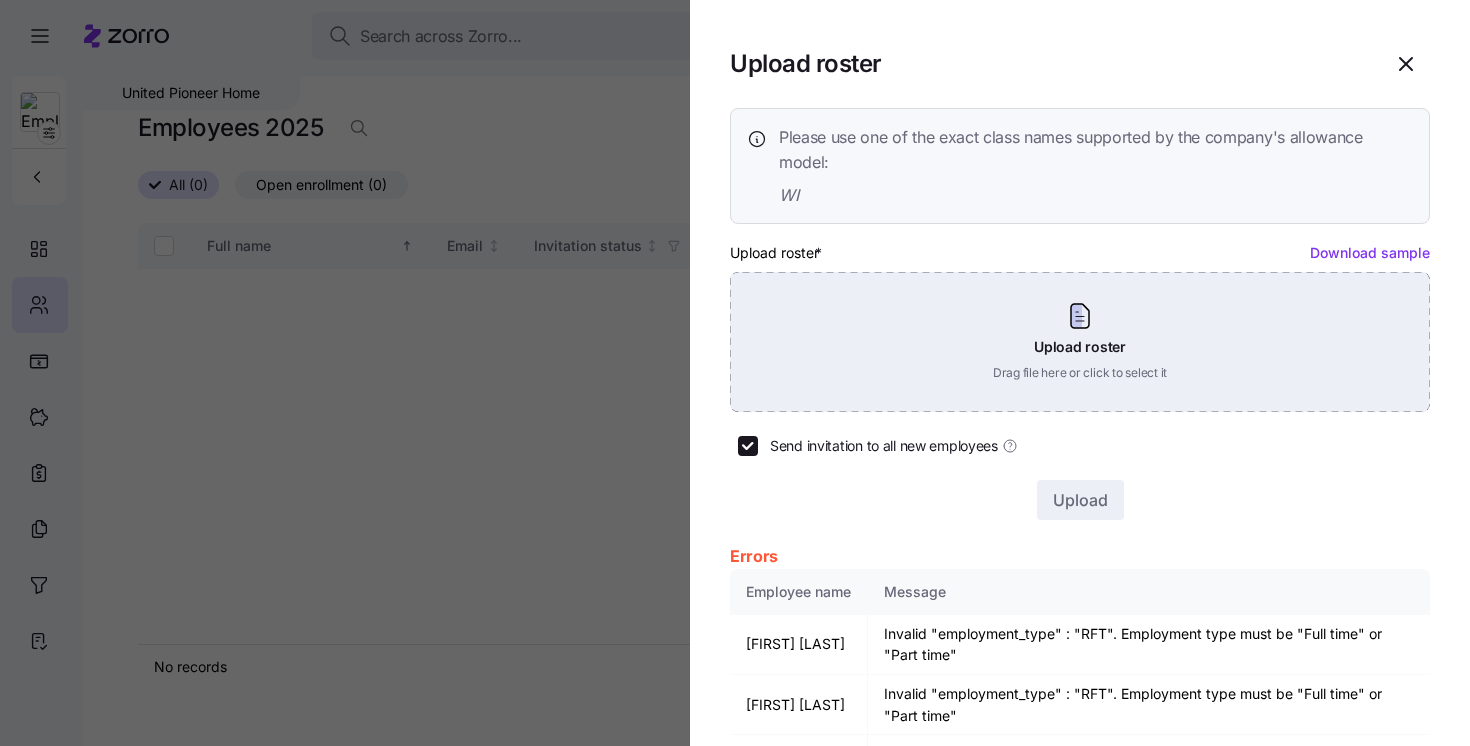 click on "Upload roster Drag file here or click to select it" at bounding box center (1080, 342) 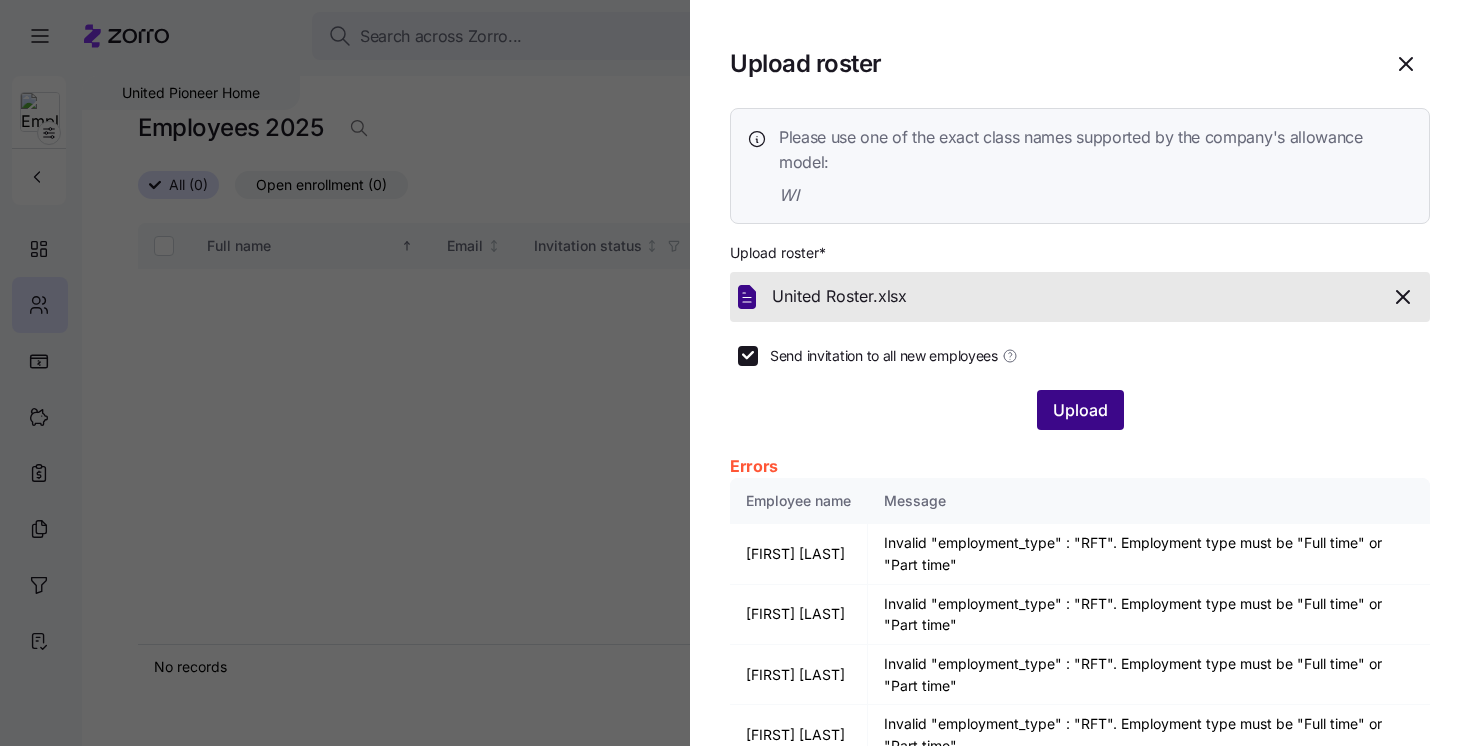 click on "Upload" at bounding box center (1080, 410) 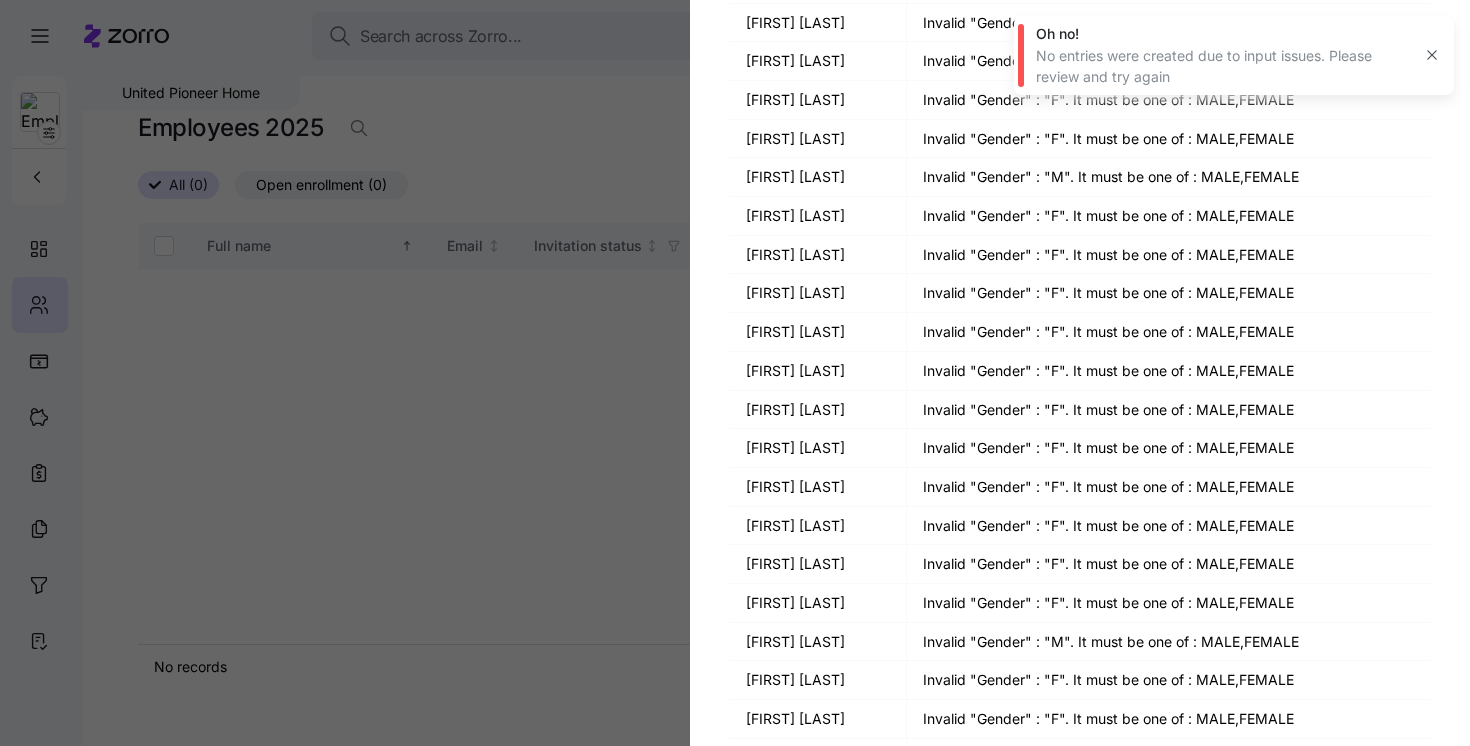 scroll, scrollTop: 1558, scrollLeft: 0, axis: vertical 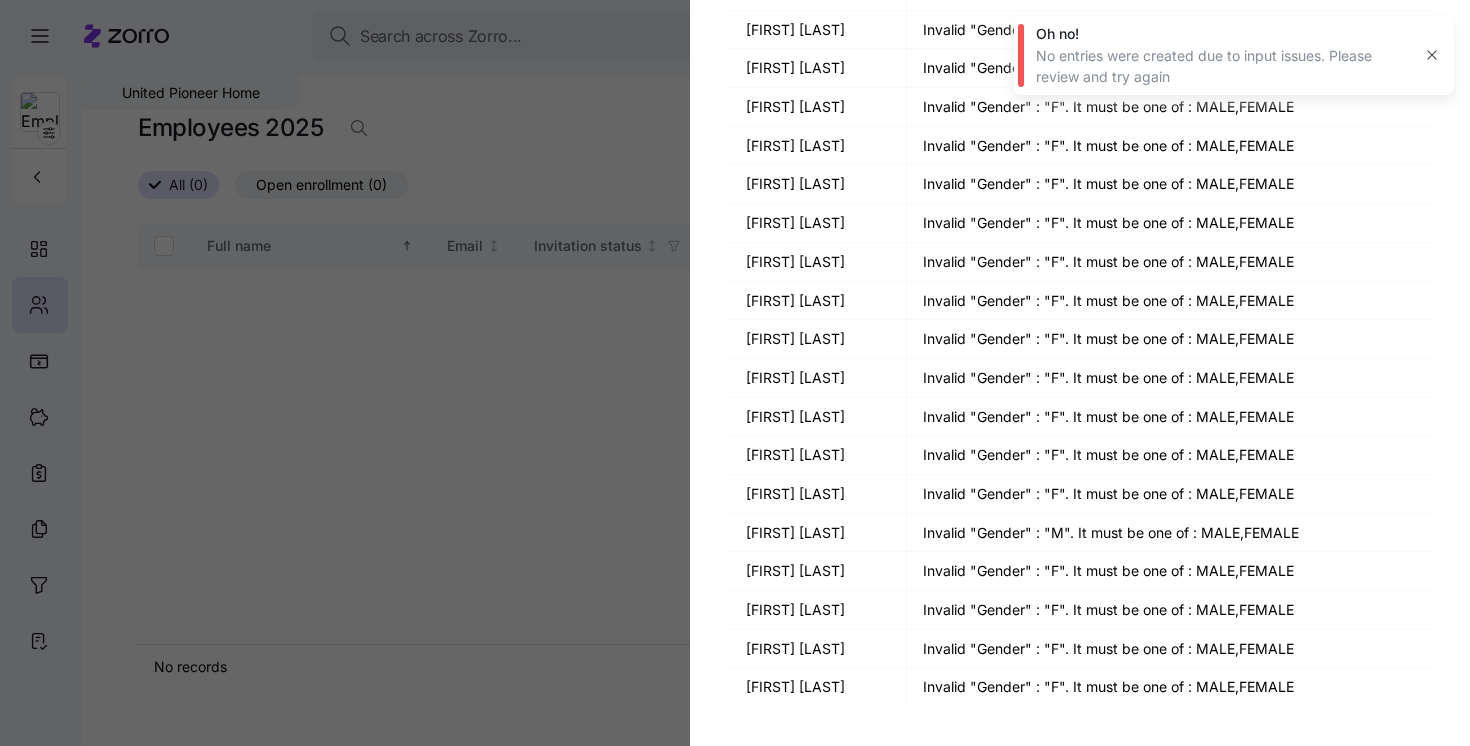 click at bounding box center [735, 373] 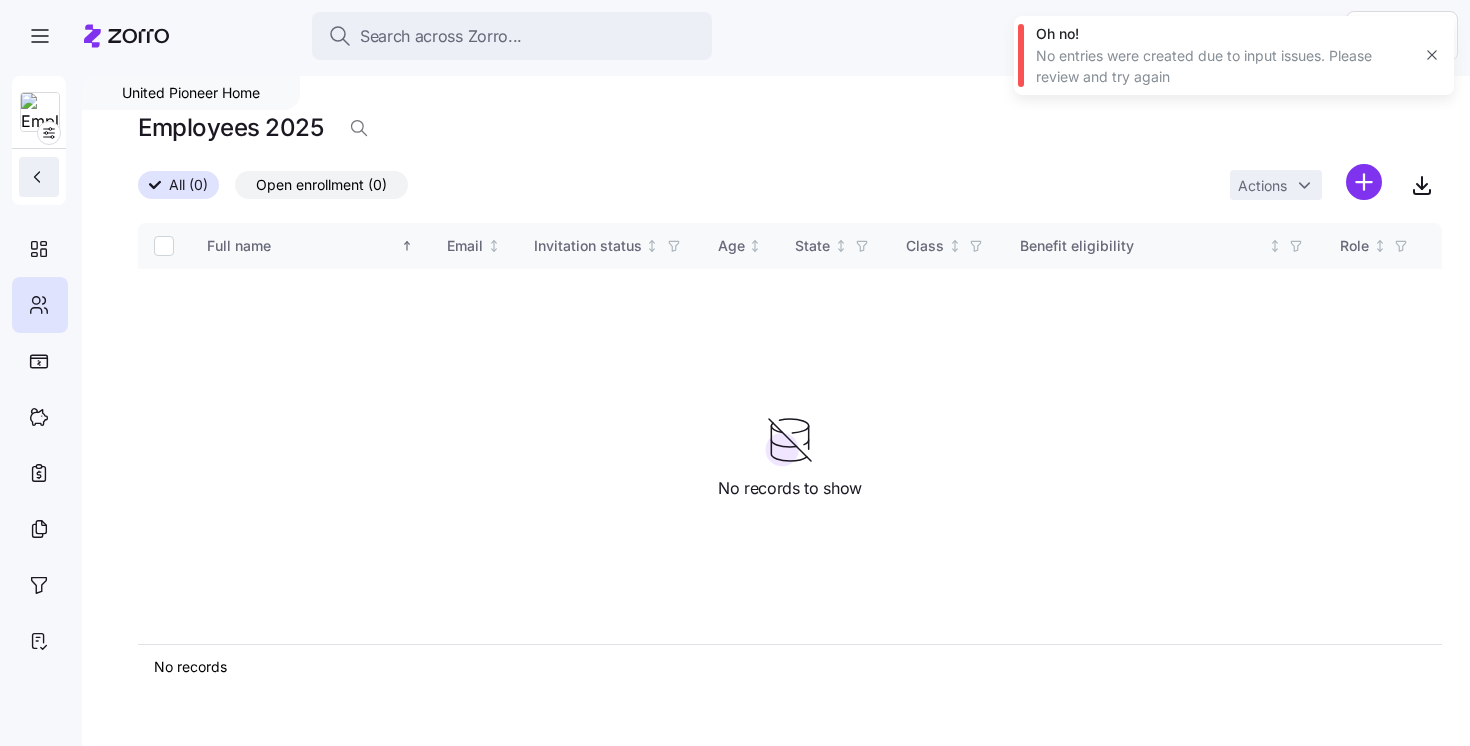 click at bounding box center (39, 177) 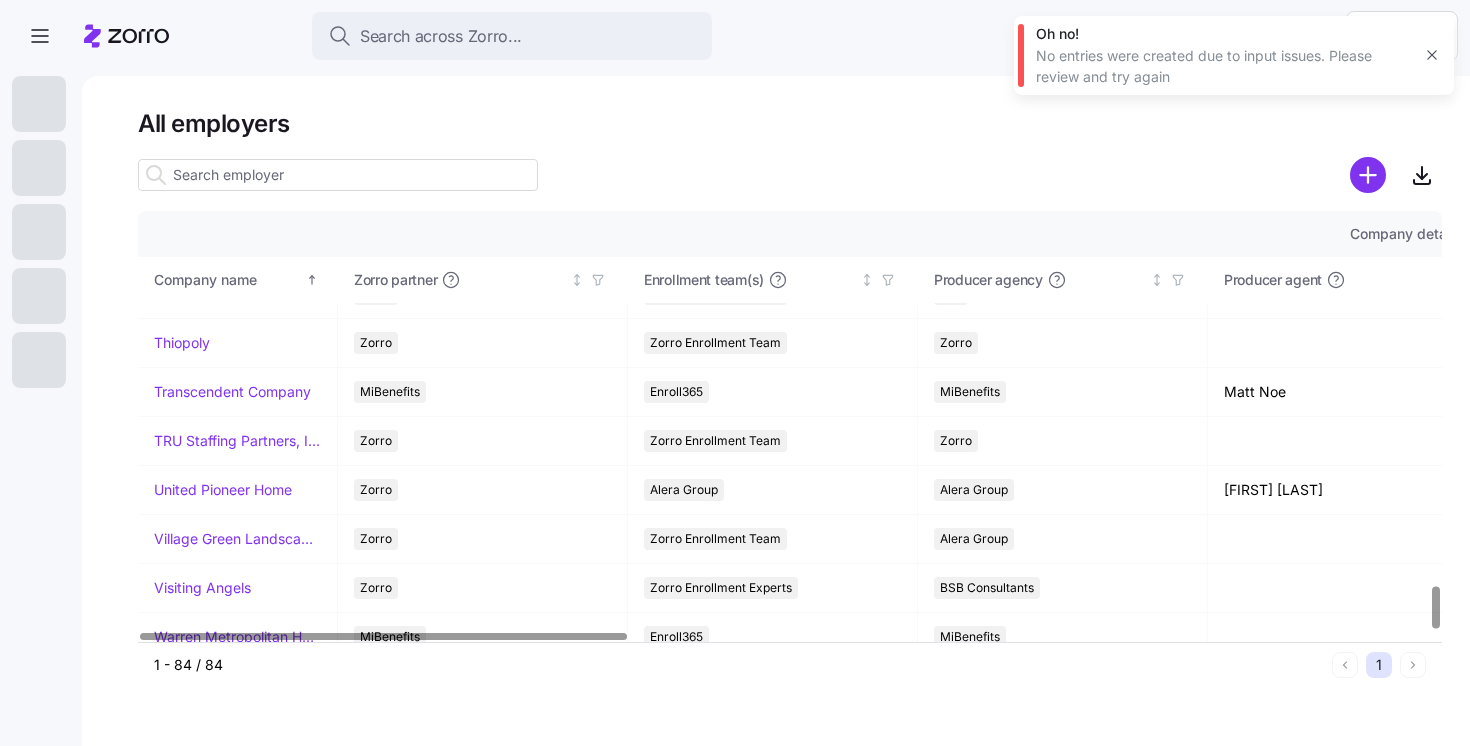 scroll, scrollTop: 3775, scrollLeft: 0, axis: vertical 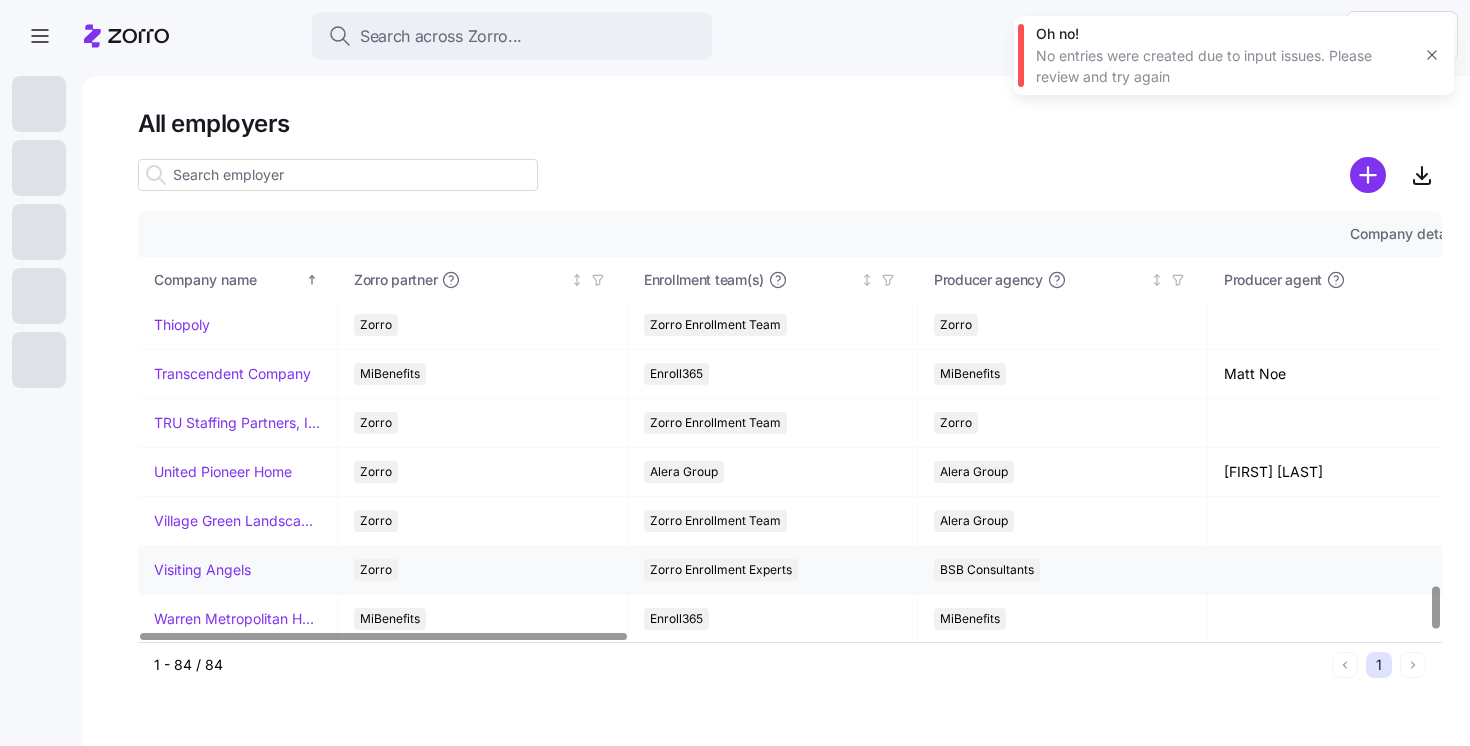 click on "Visiting Angels" at bounding box center [202, 570] 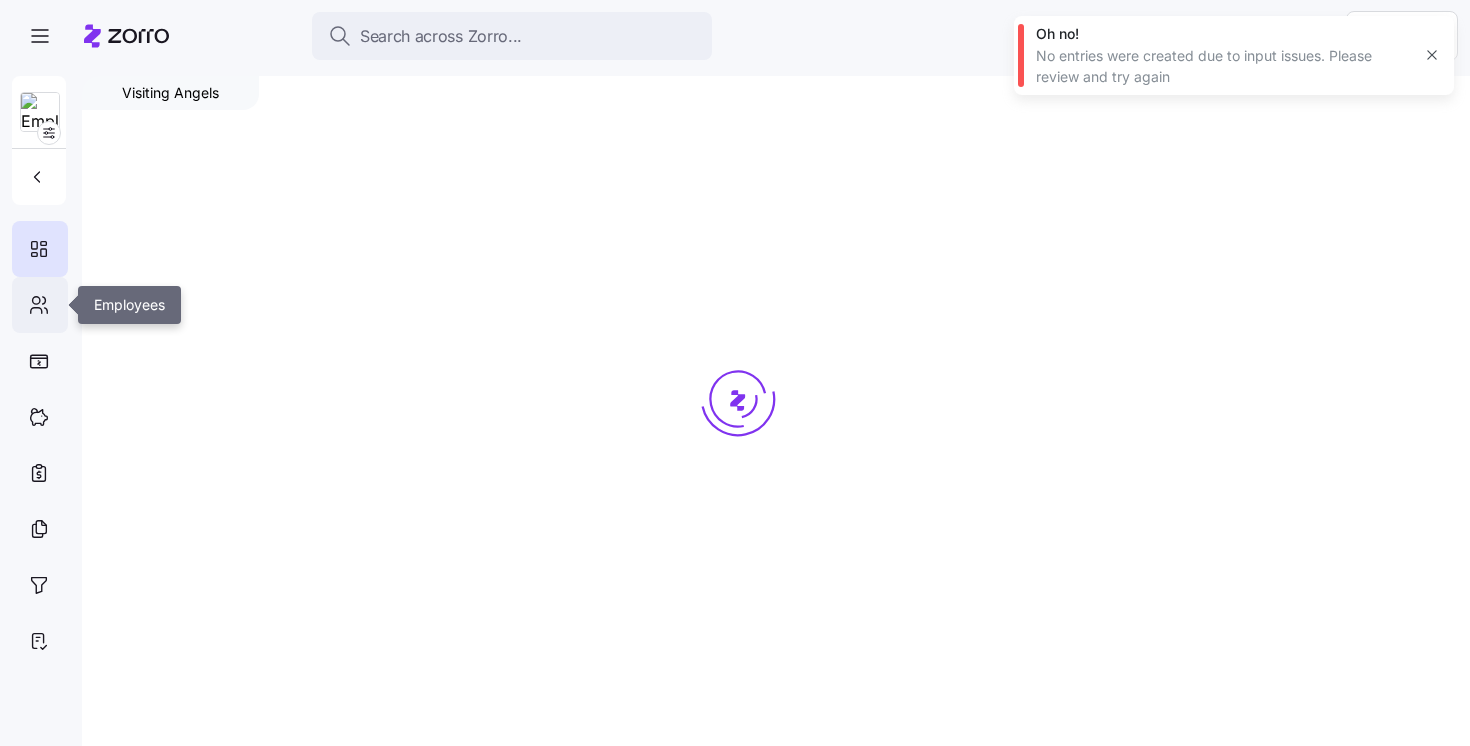click 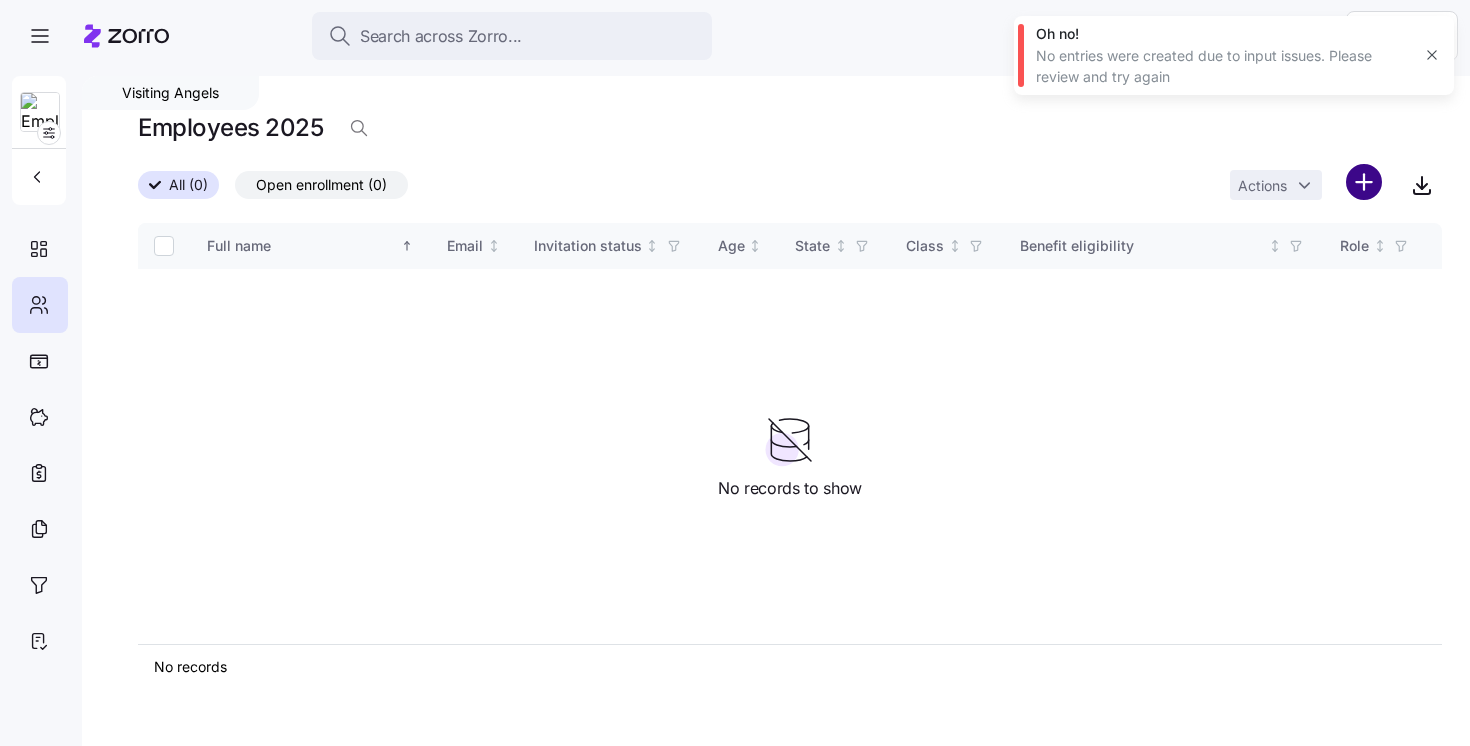 click on "Search across Zorro... Help Visiting Angels Employees 2025 All (0) Open enrollment (0) Actions Full name Email Invitation status Age State Class Benefit eligibility Role Status Election start Election end Coverage start Coverage end Type QLE Submission type Submission date Combined plan Payment method Initial payment status Auto-pay status Carrier Plan name Plan ID Plan market Family unit Children HSA eligible Premium Employer contribution Employee contribution Allowance Zorro ID No records No records to show Visiting Angels | Employees Oh no! No entries were created due to input issues. Please review and try again 17   Roosevelt Blvd Marmora ,  NJ   08223 ,  USA x" at bounding box center [735, 367] 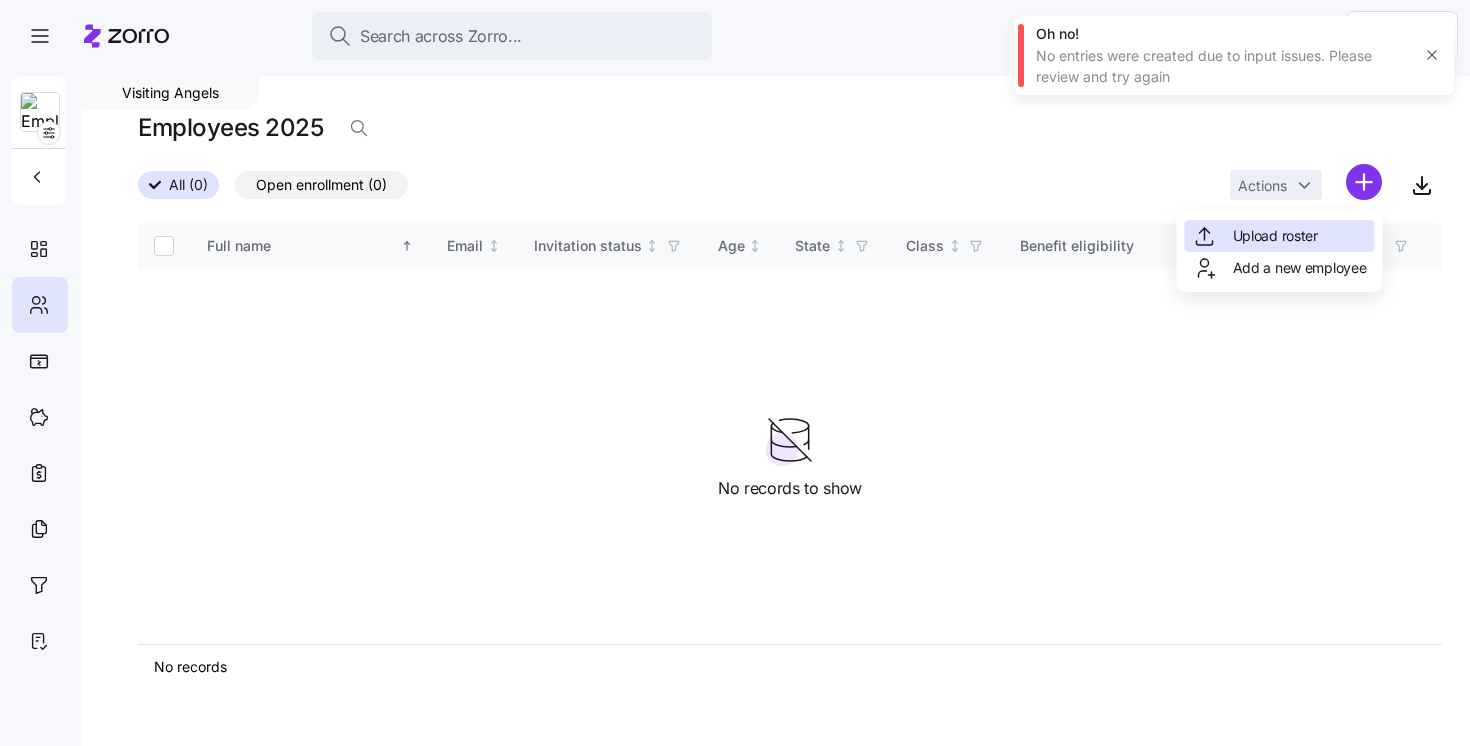 click on "Upload roster" at bounding box center [1280, 236] 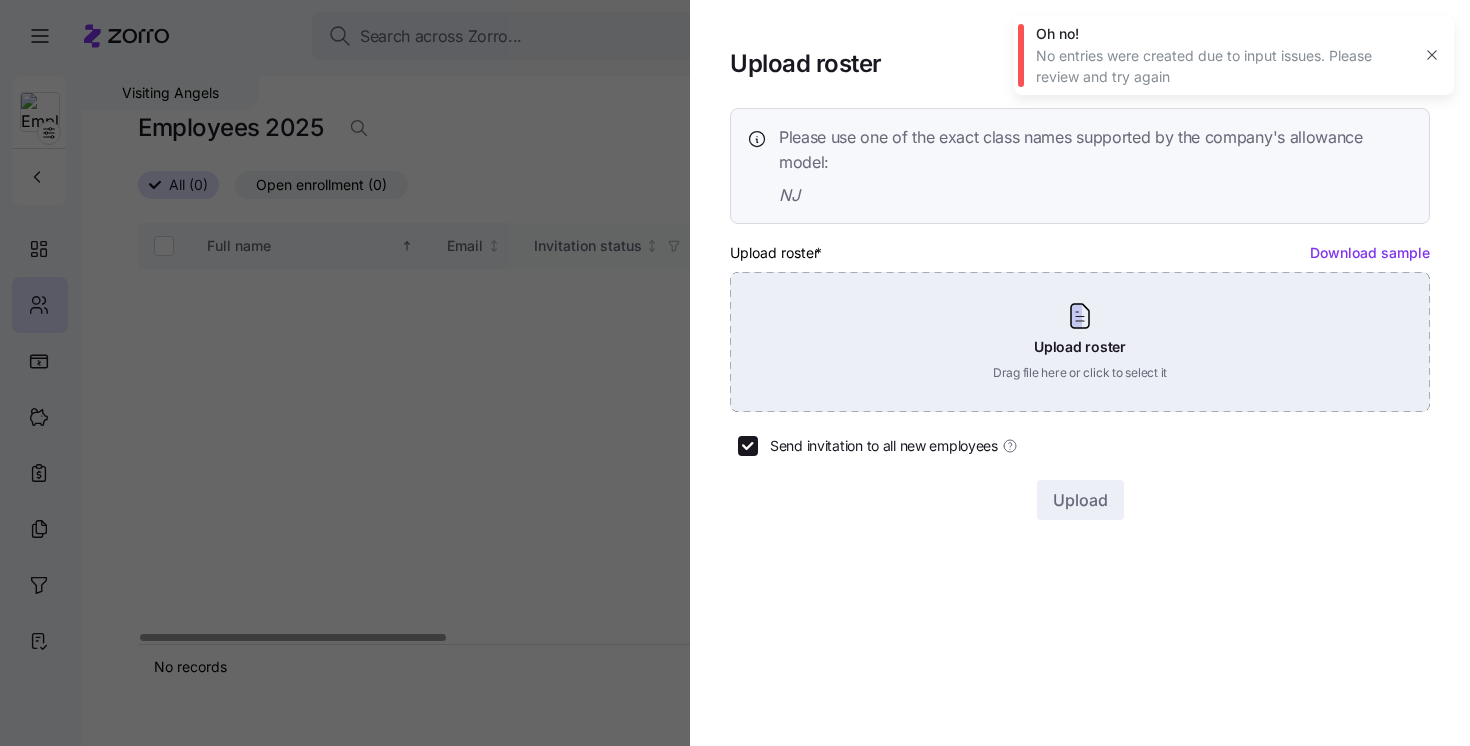 click on "Upload roster Drag file here or click to select it" at bounding box center [1080, 342] 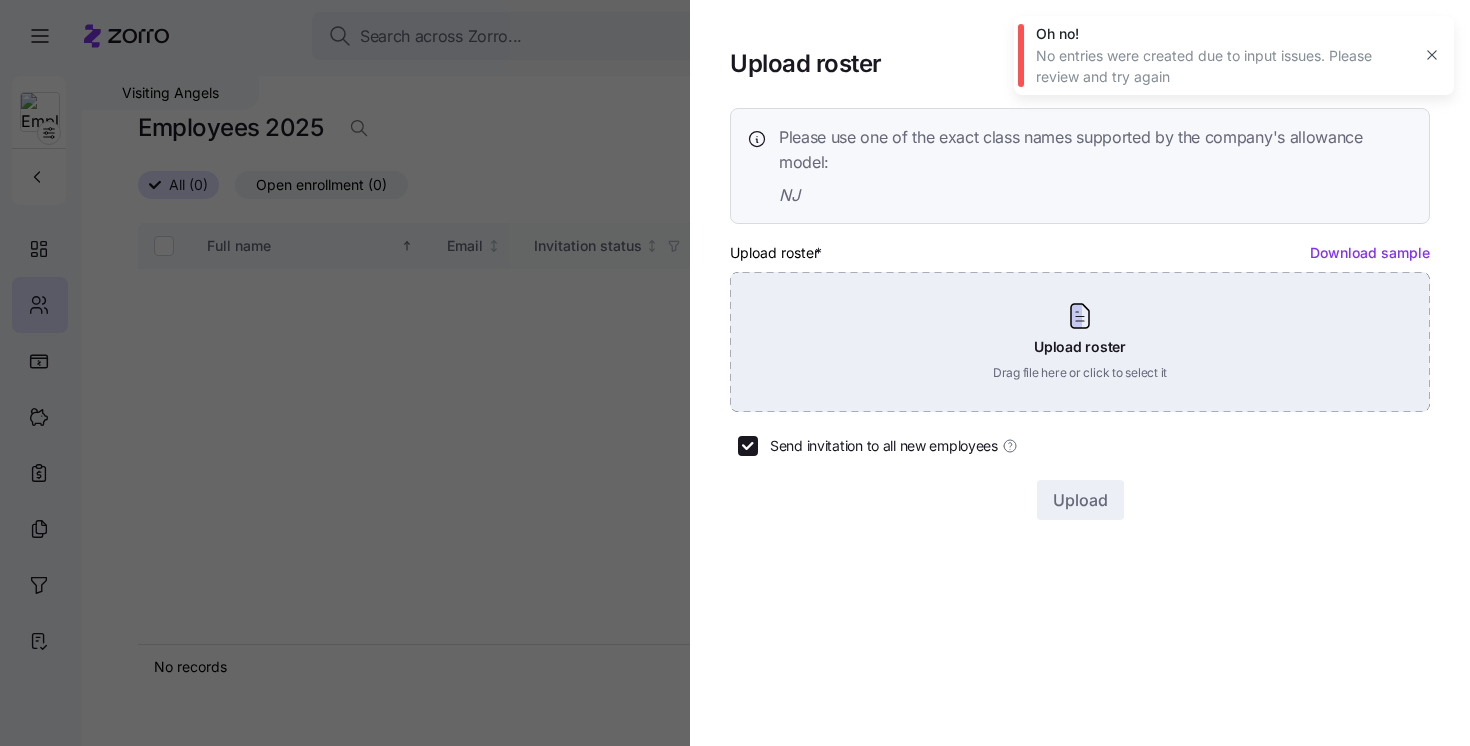 click on "Upload roster Drag file here or click to select it" at bounding box center [1080, 342] 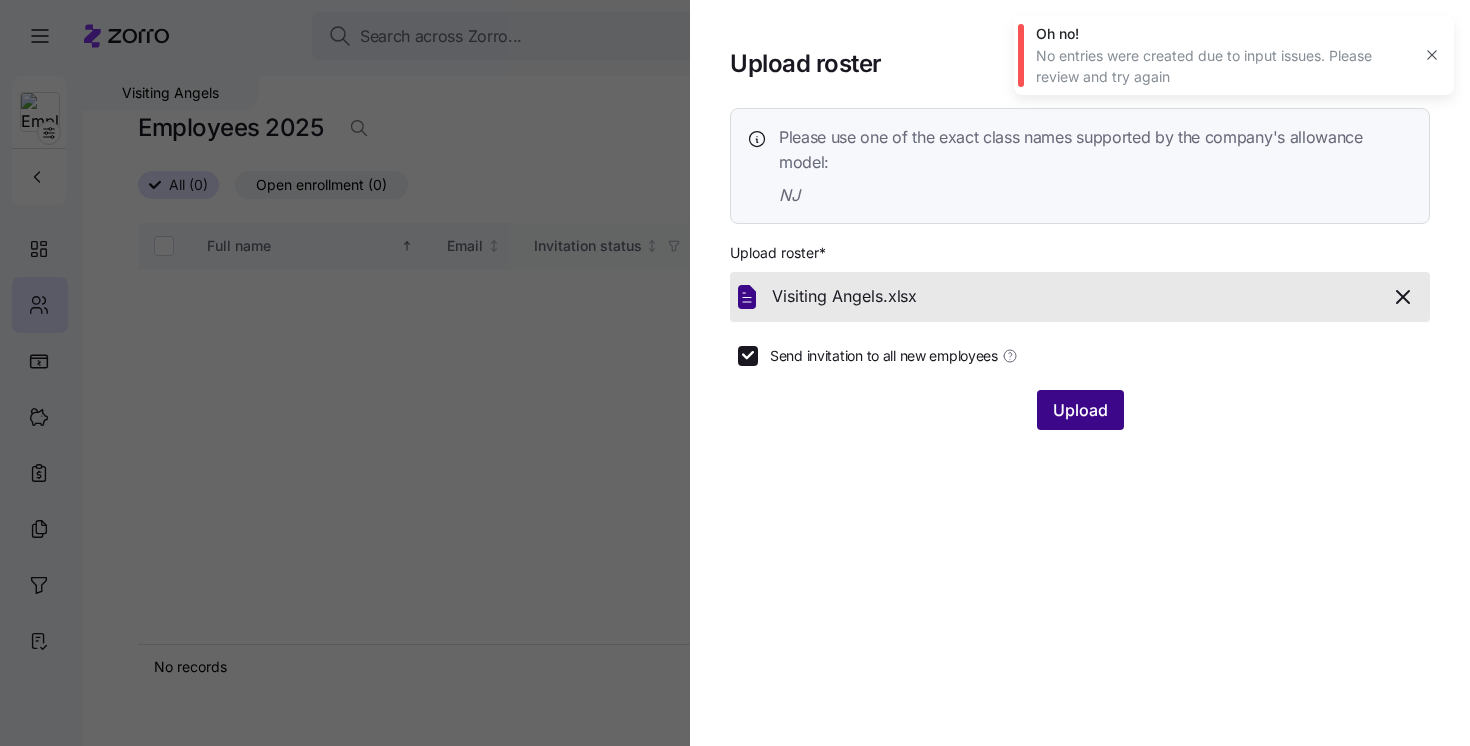 click on "Upload" at bounding box center [1080, 410] 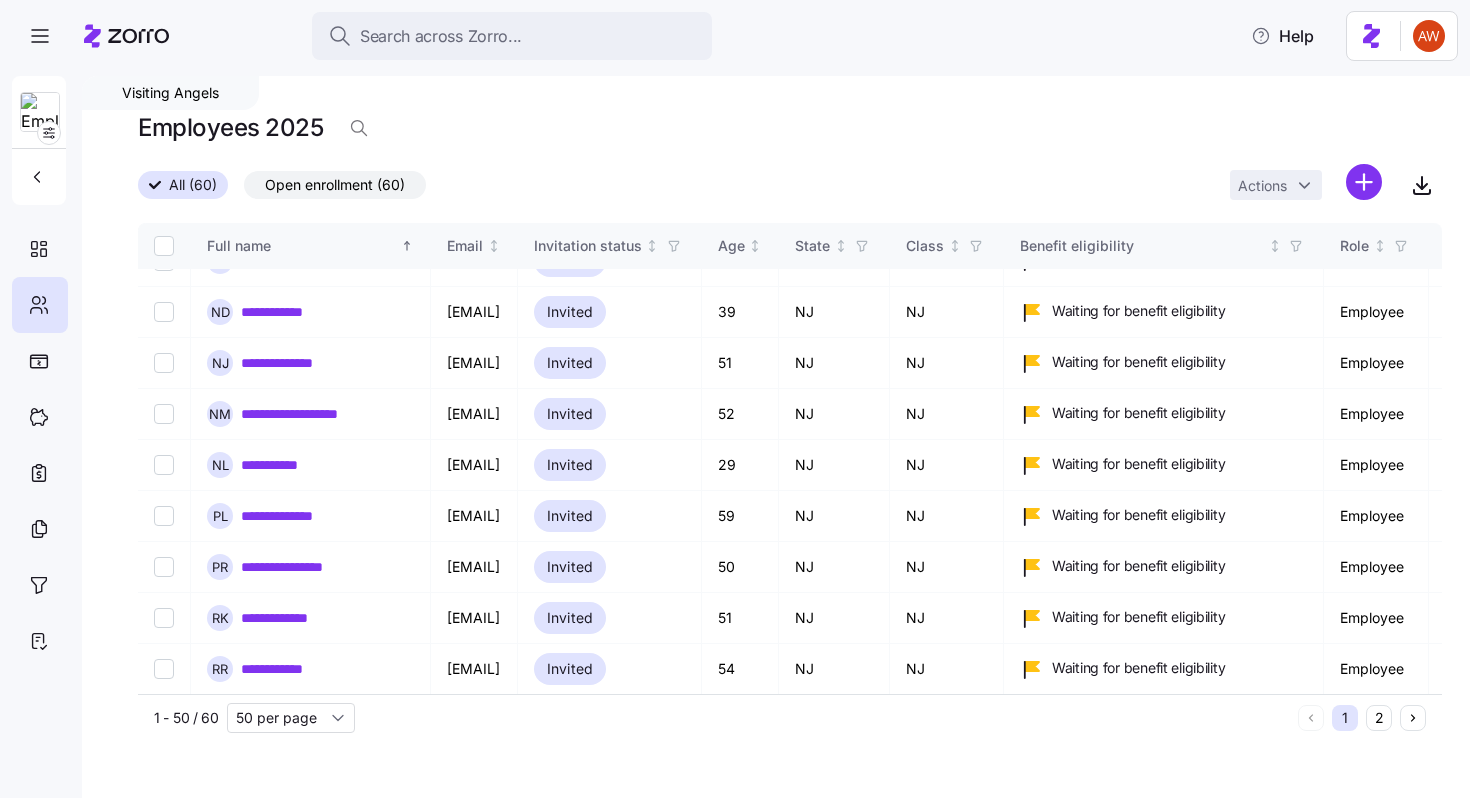 scroll, scrollTop: 2124, scrollLeft: 0, axis: vertical 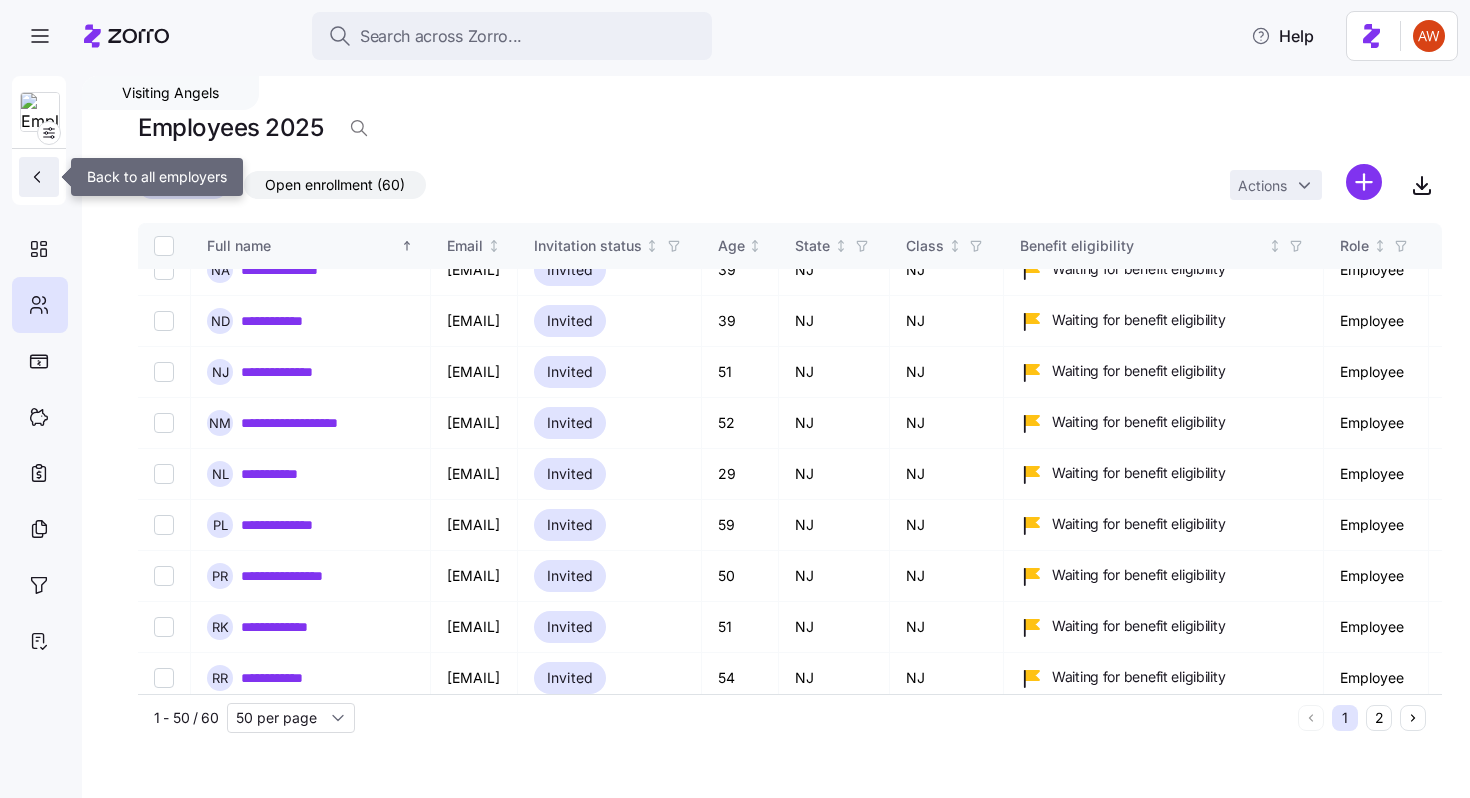 click 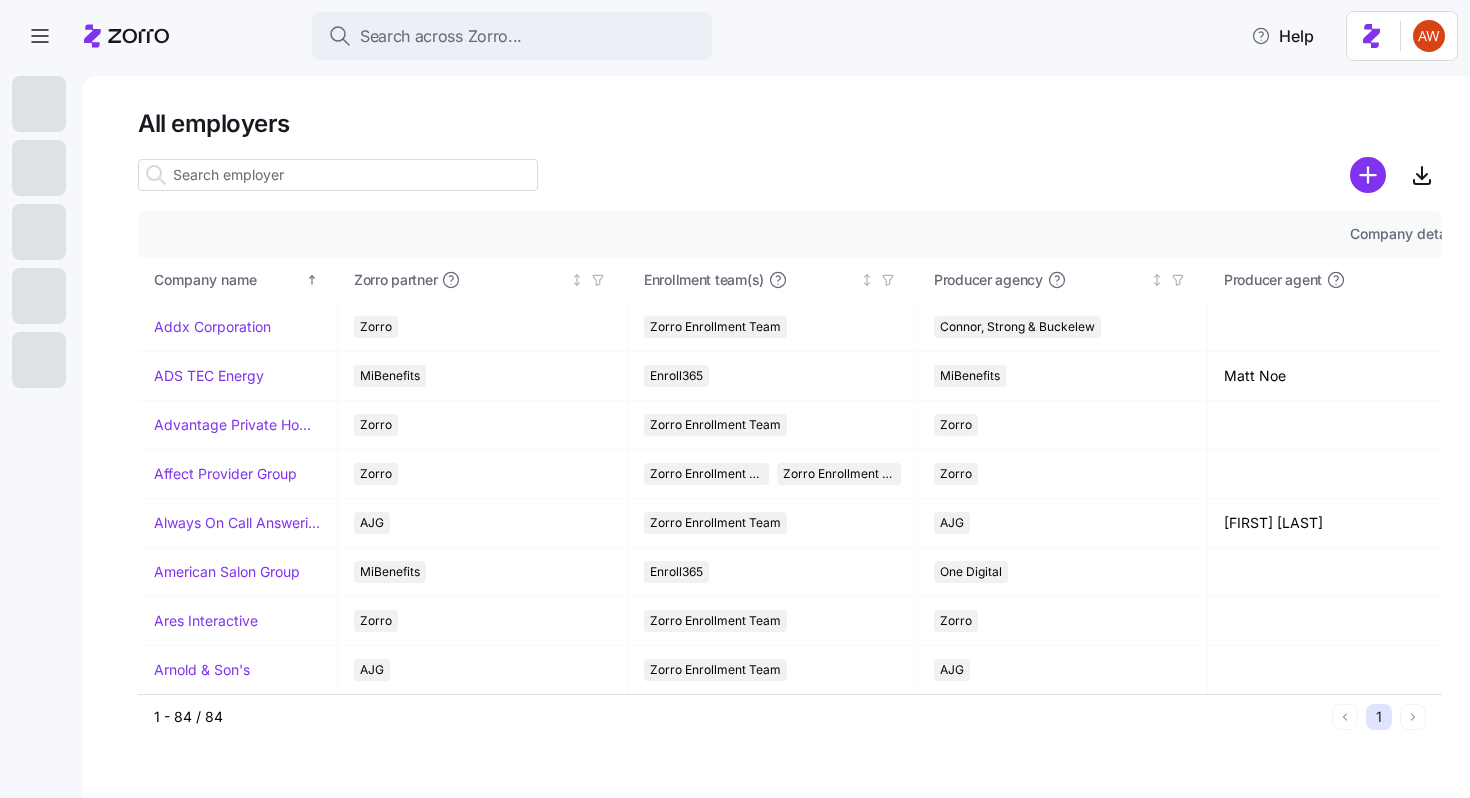 click at bounding box center [338, 175] 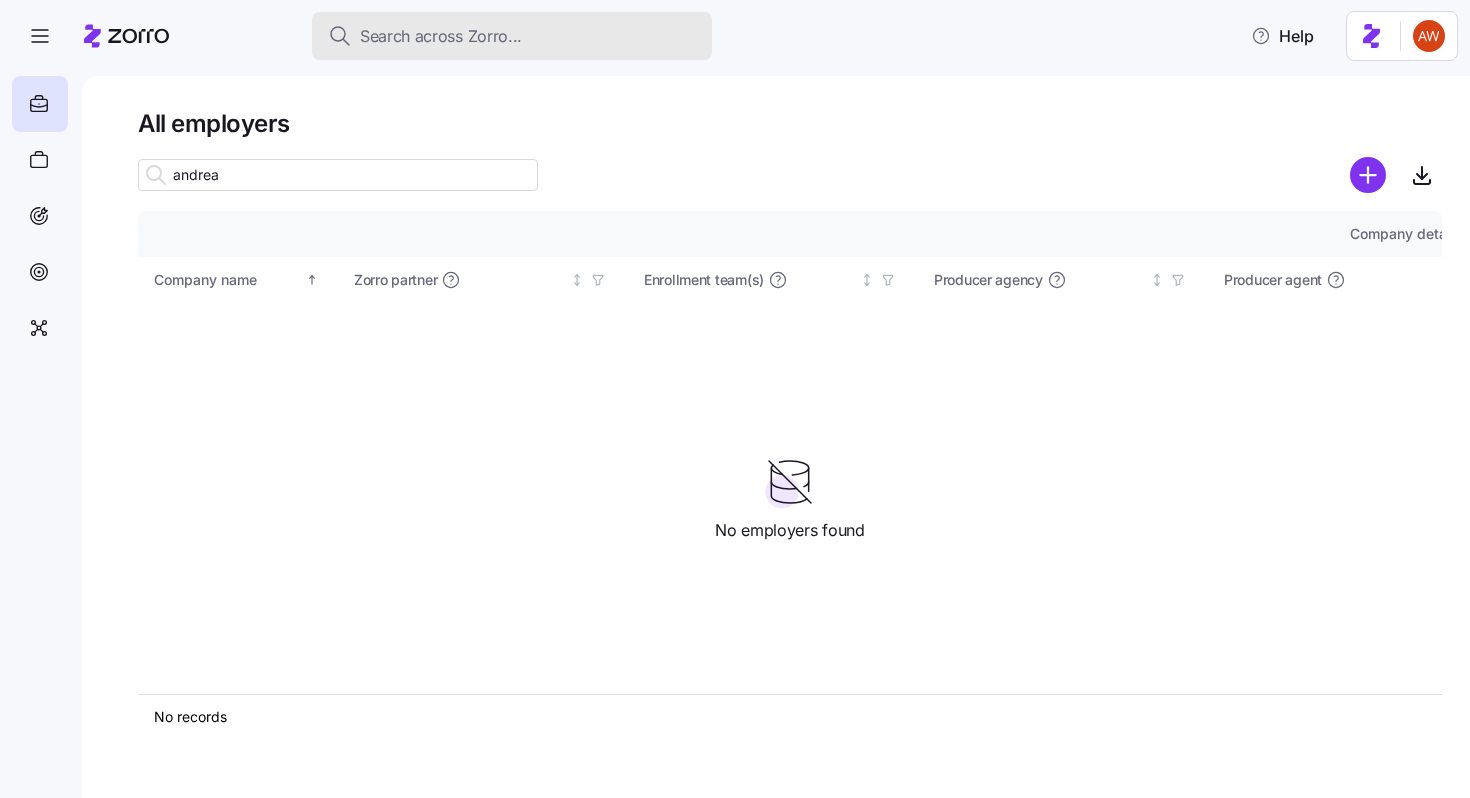 type on "andrea" 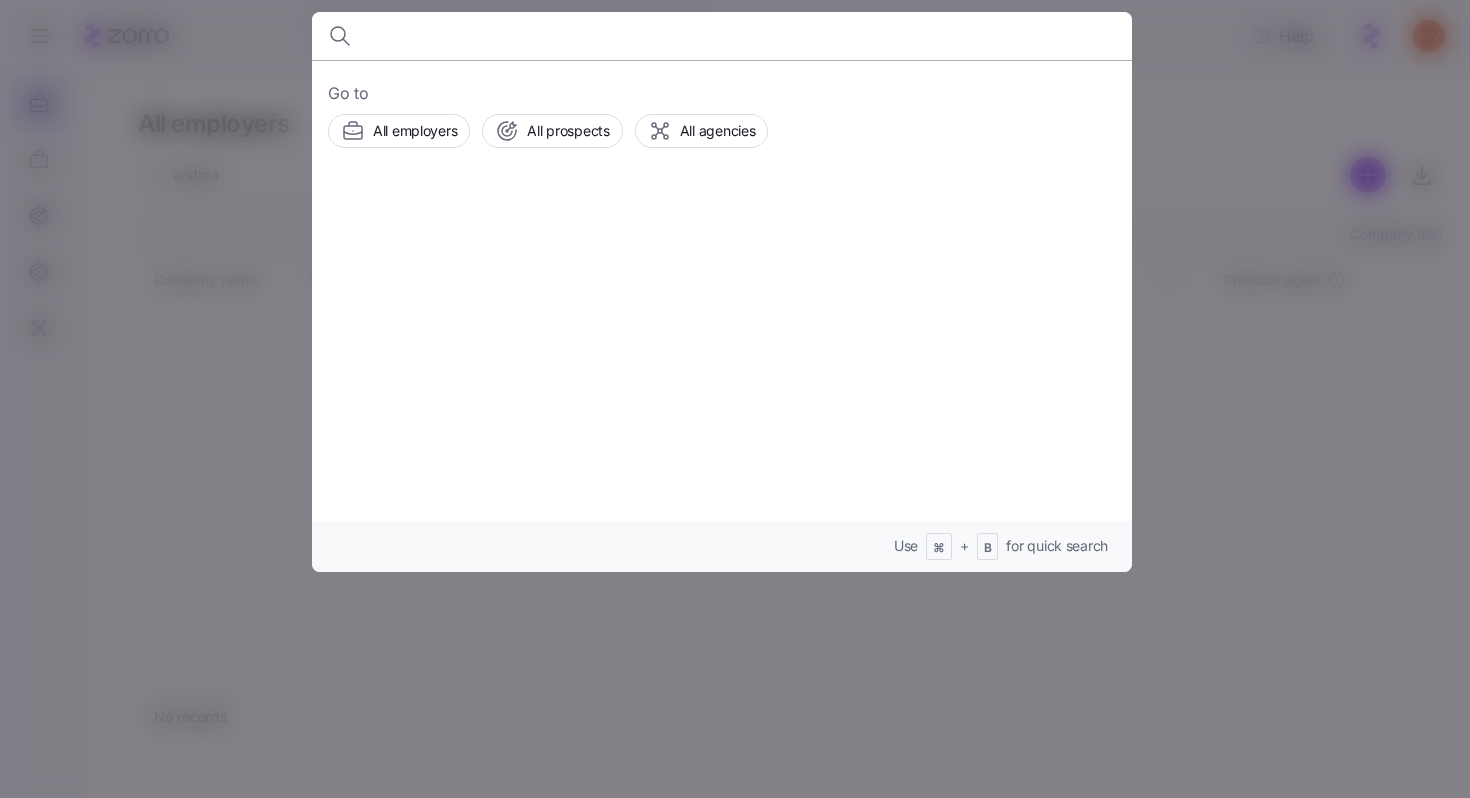 click at bounding box center [624, 36] 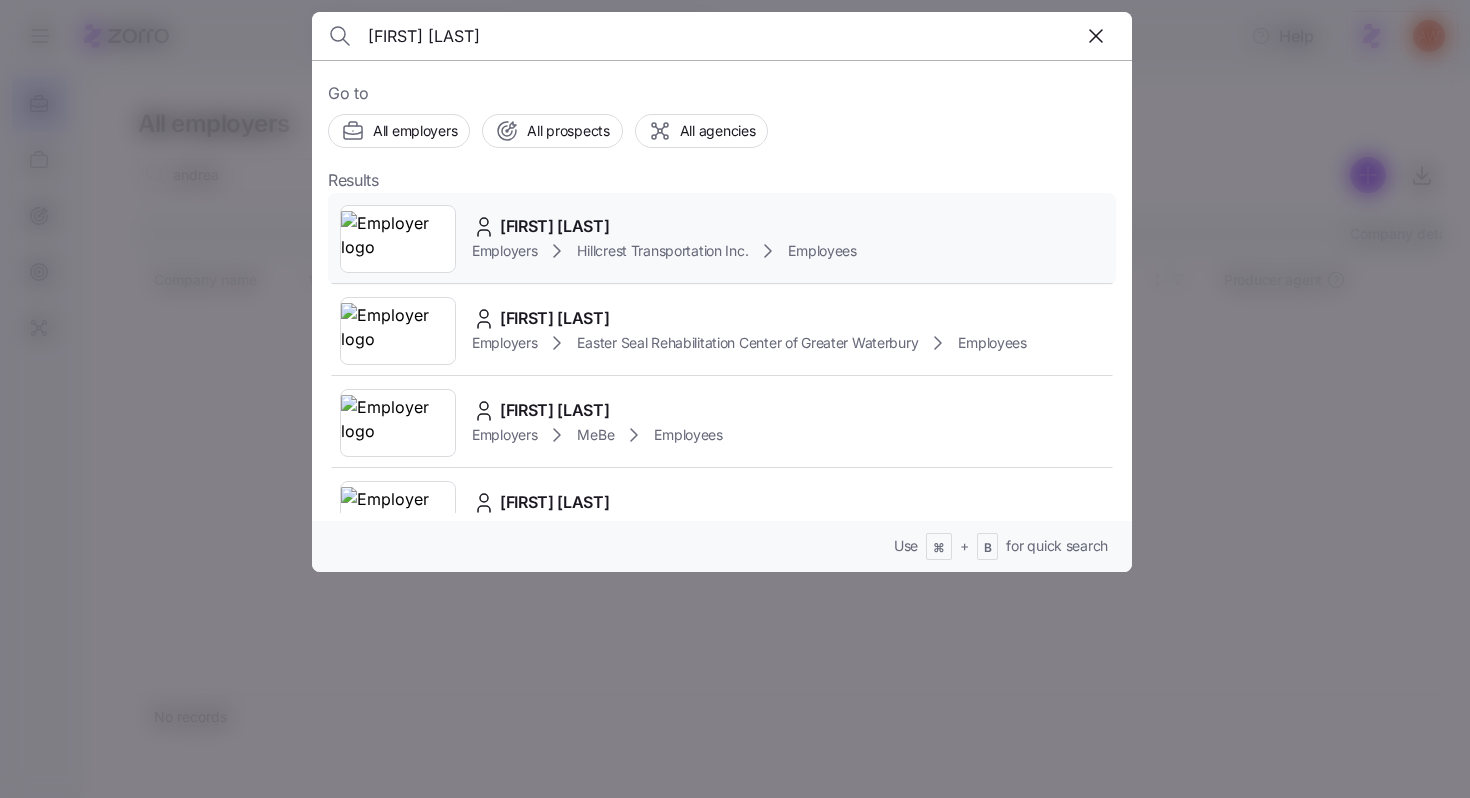 type on "andreas saun" 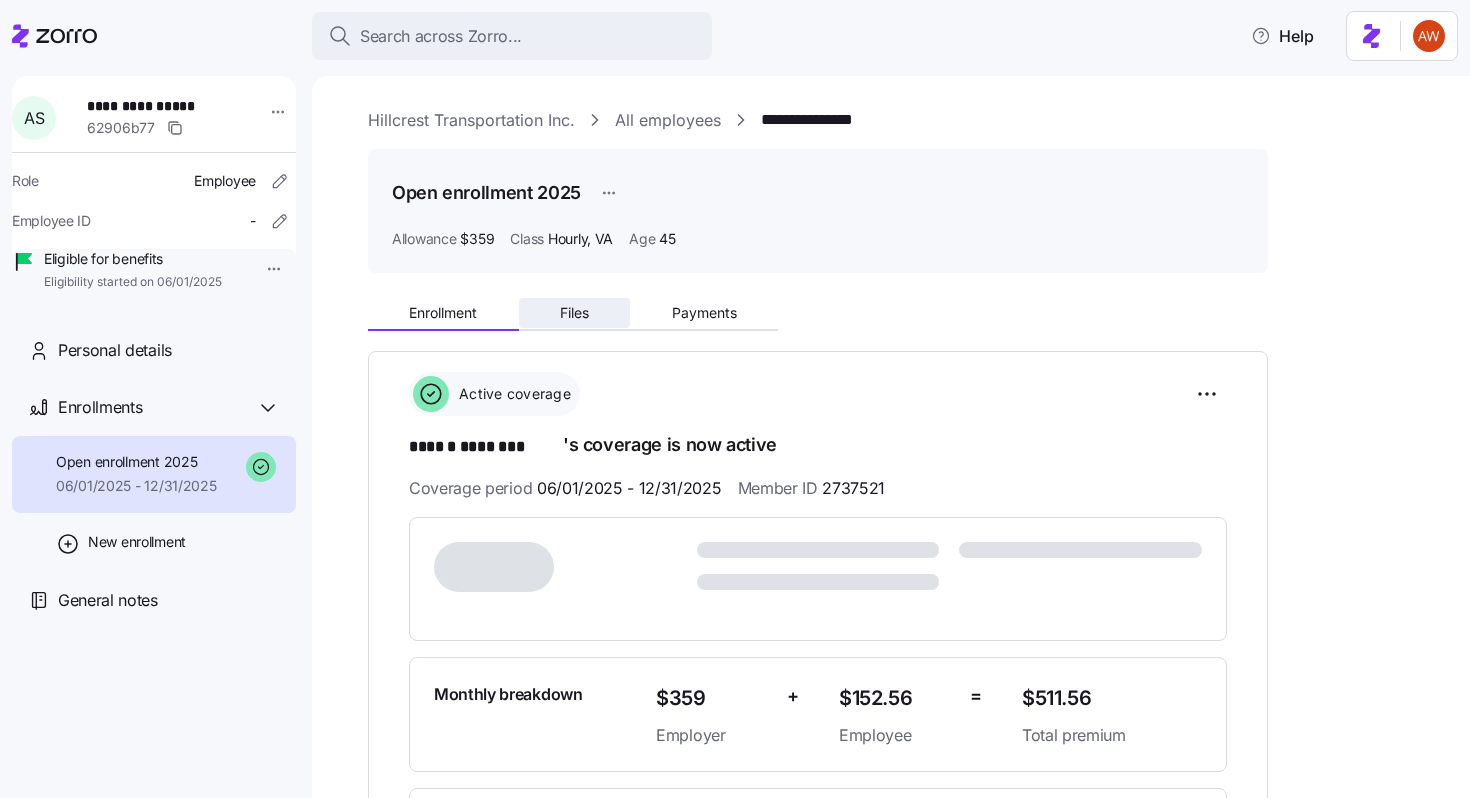 click on "Files" at bounding box center (574, 313) 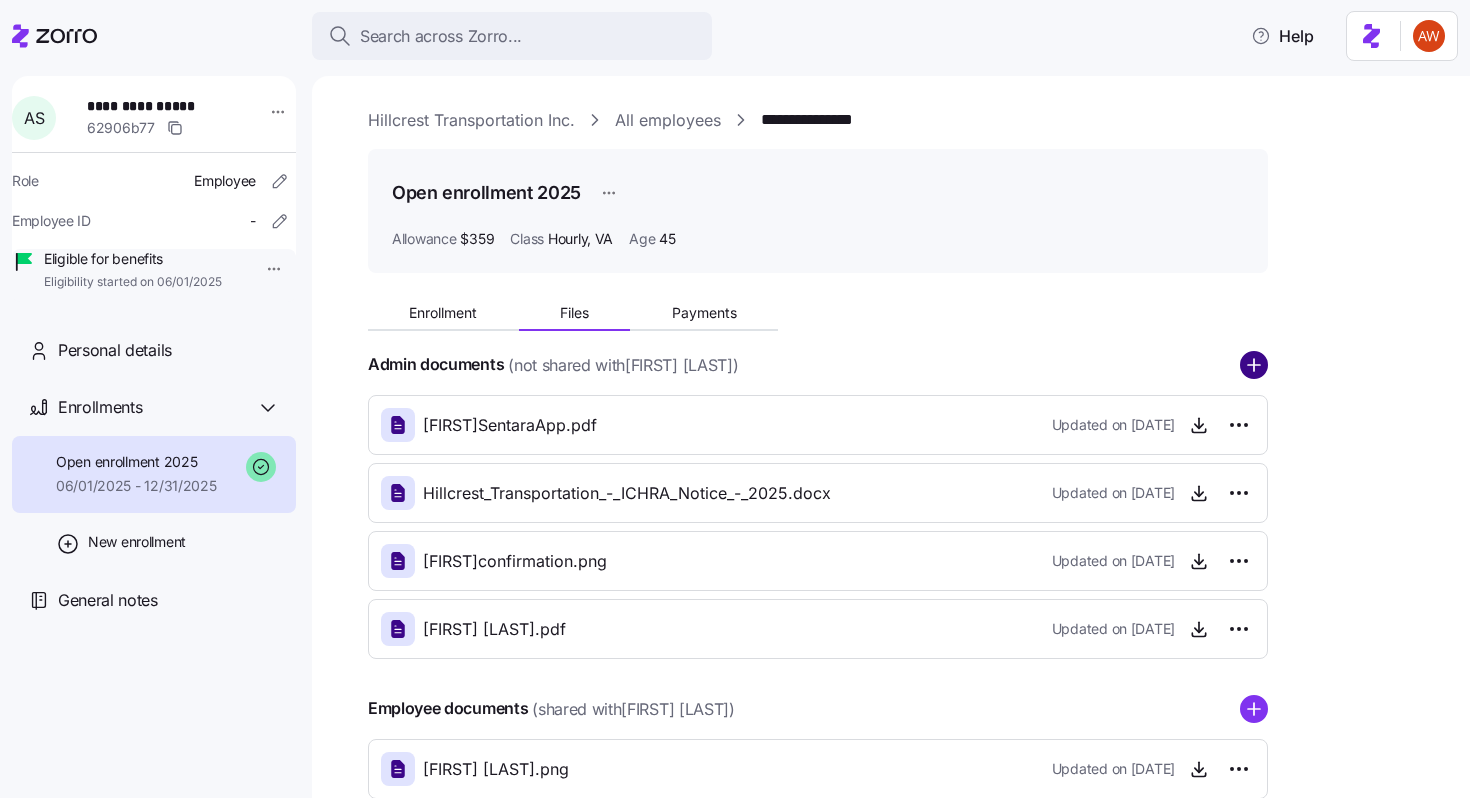 click 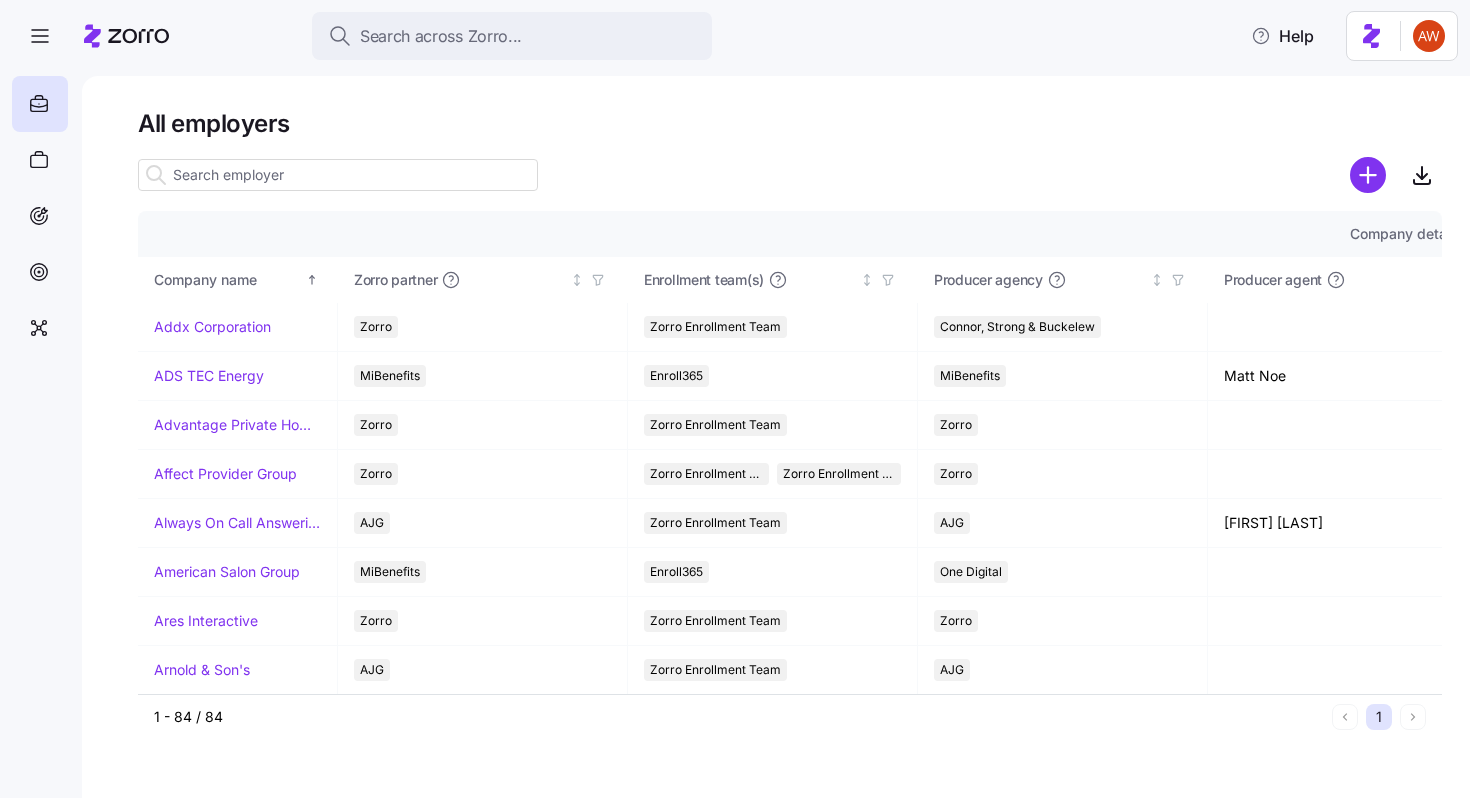 click at bounding box center (338, 175) 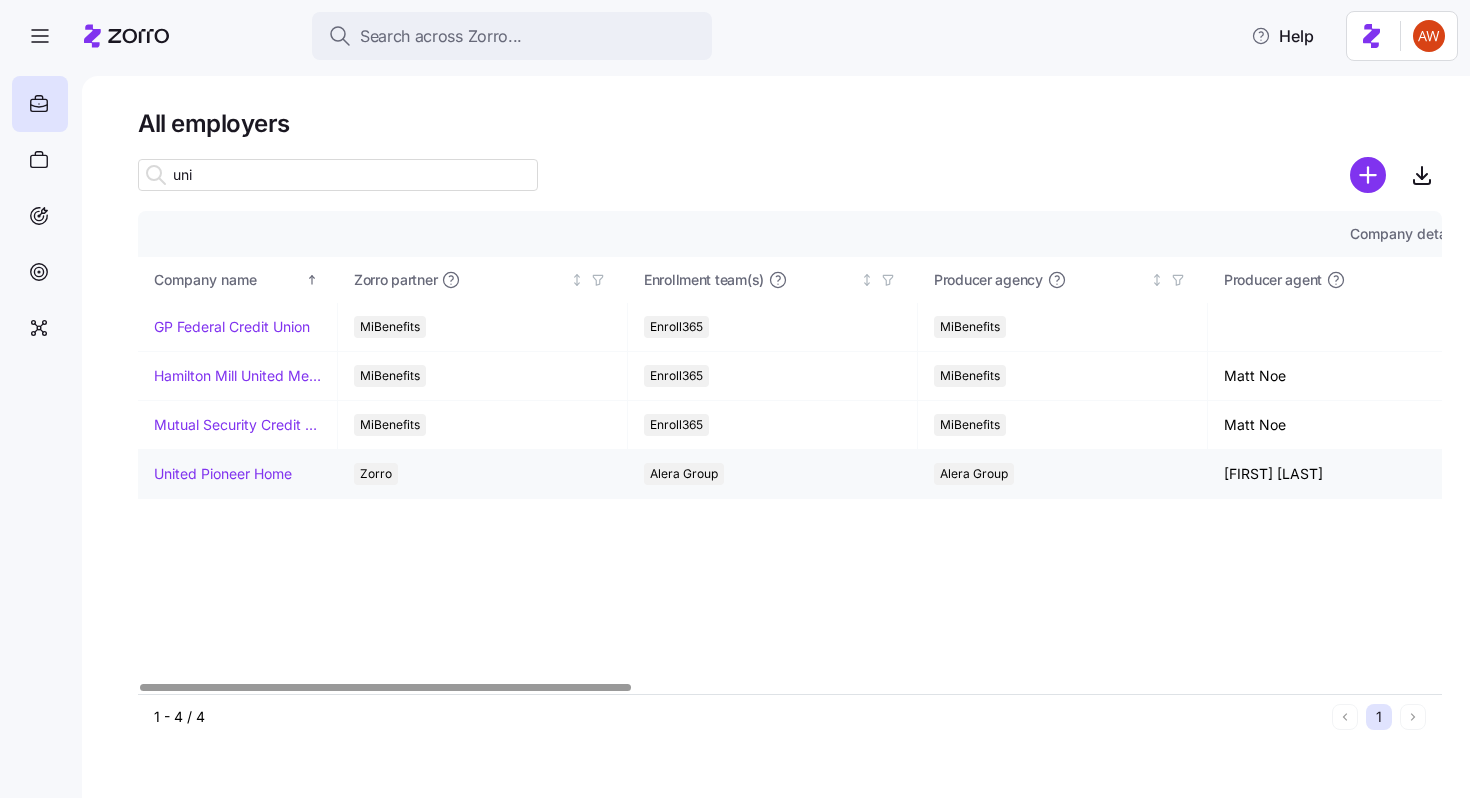 type on "uni" 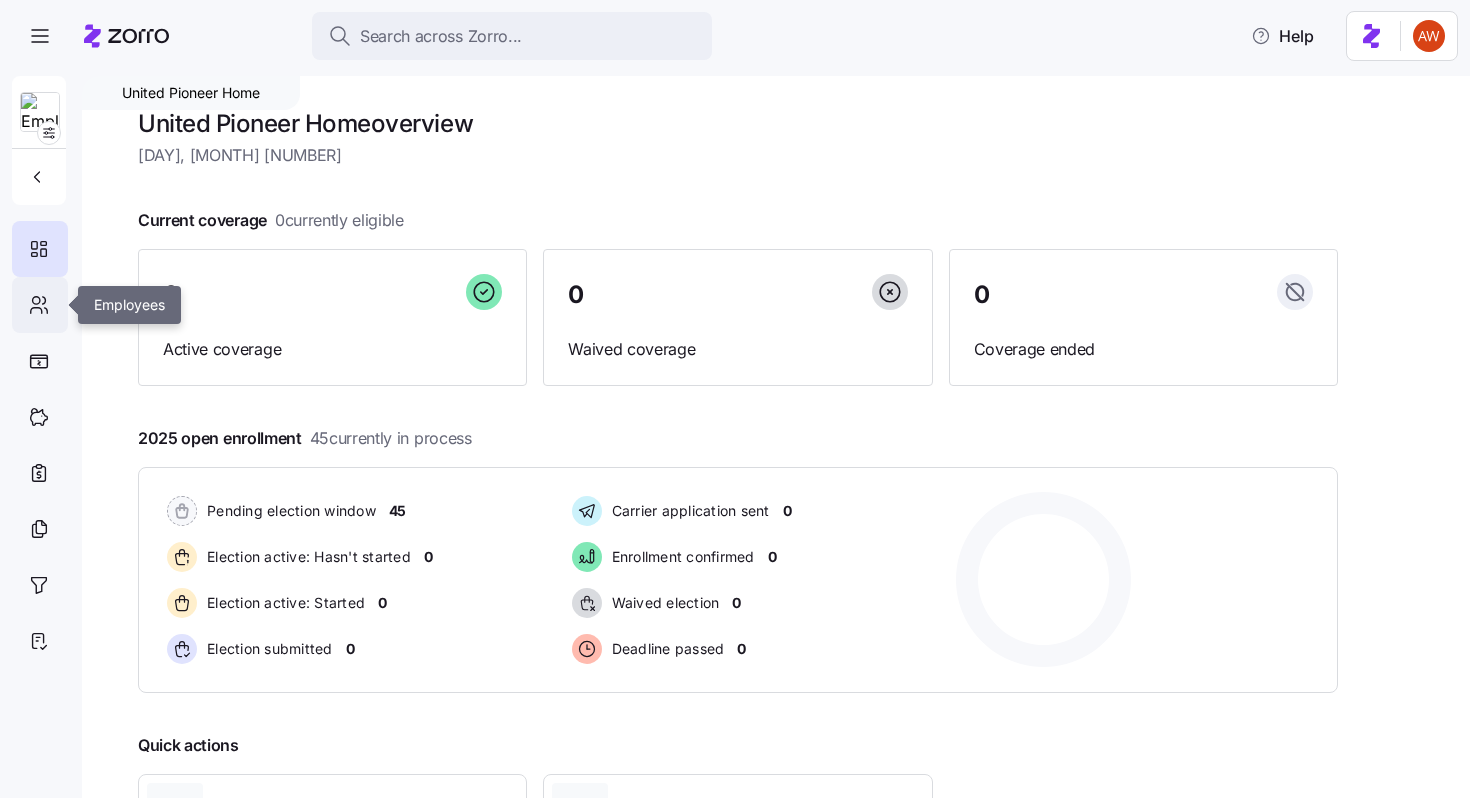 click 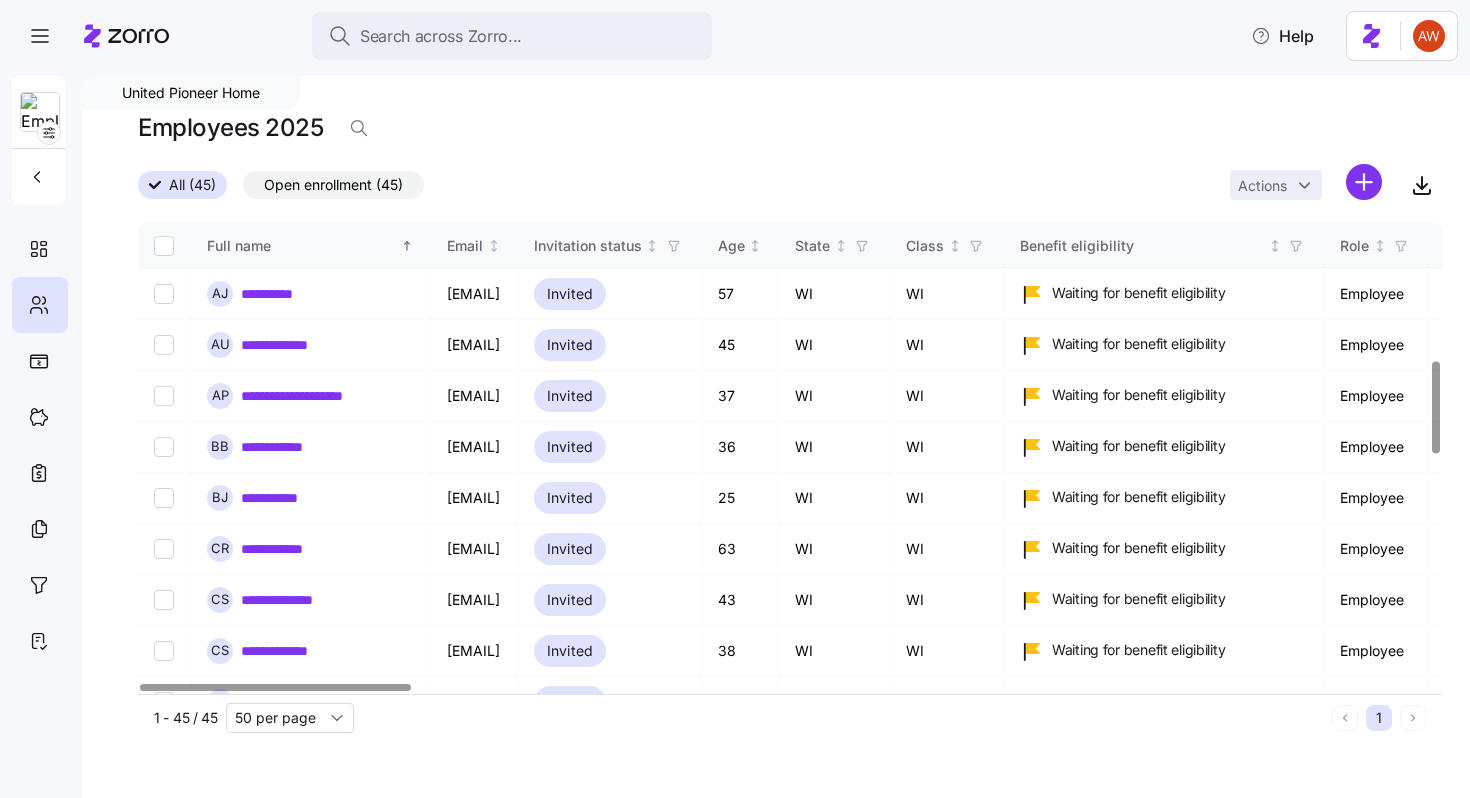 scroll, scrollTop: 702, scrollLeft: 0, axis: vertical 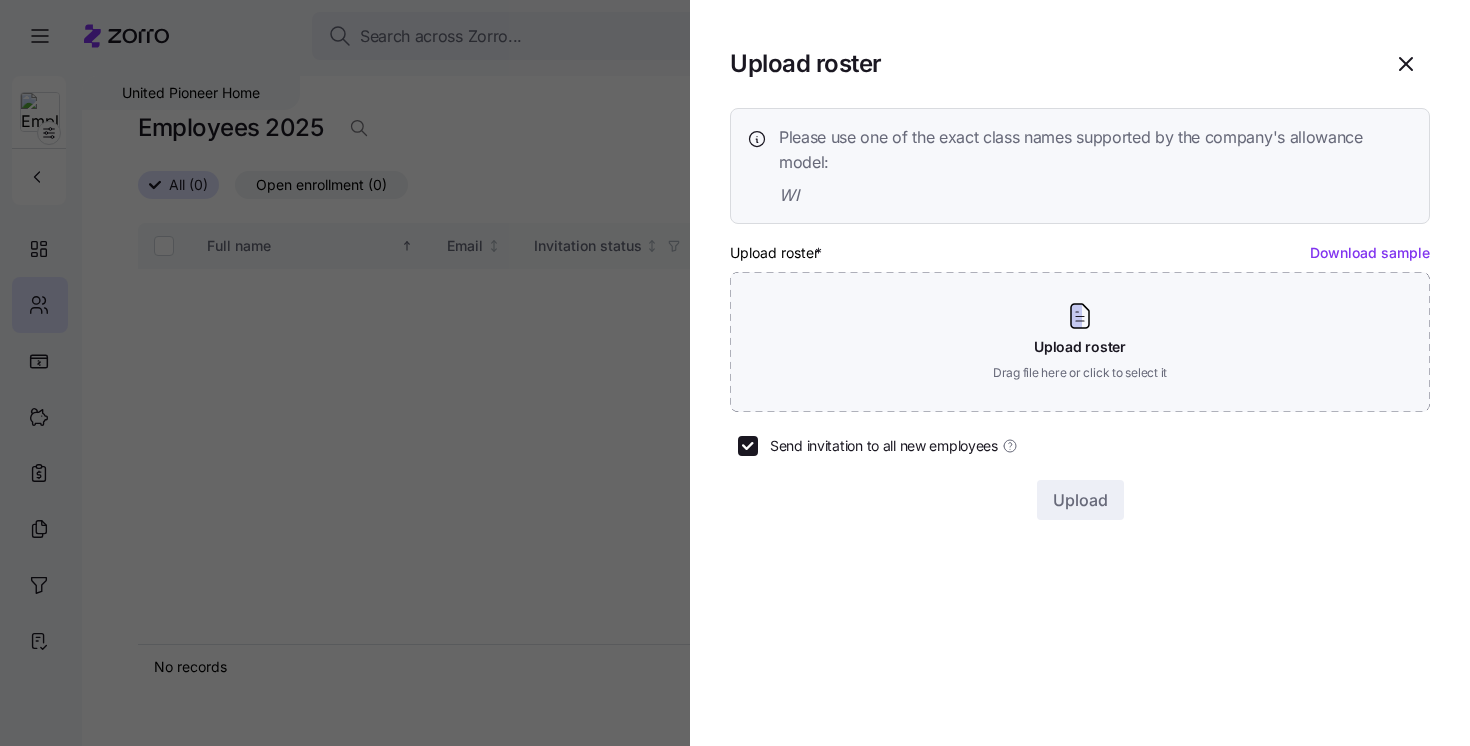 click on "Upload roster Drag file here or click to select it" at bounding box center [1080, 342] 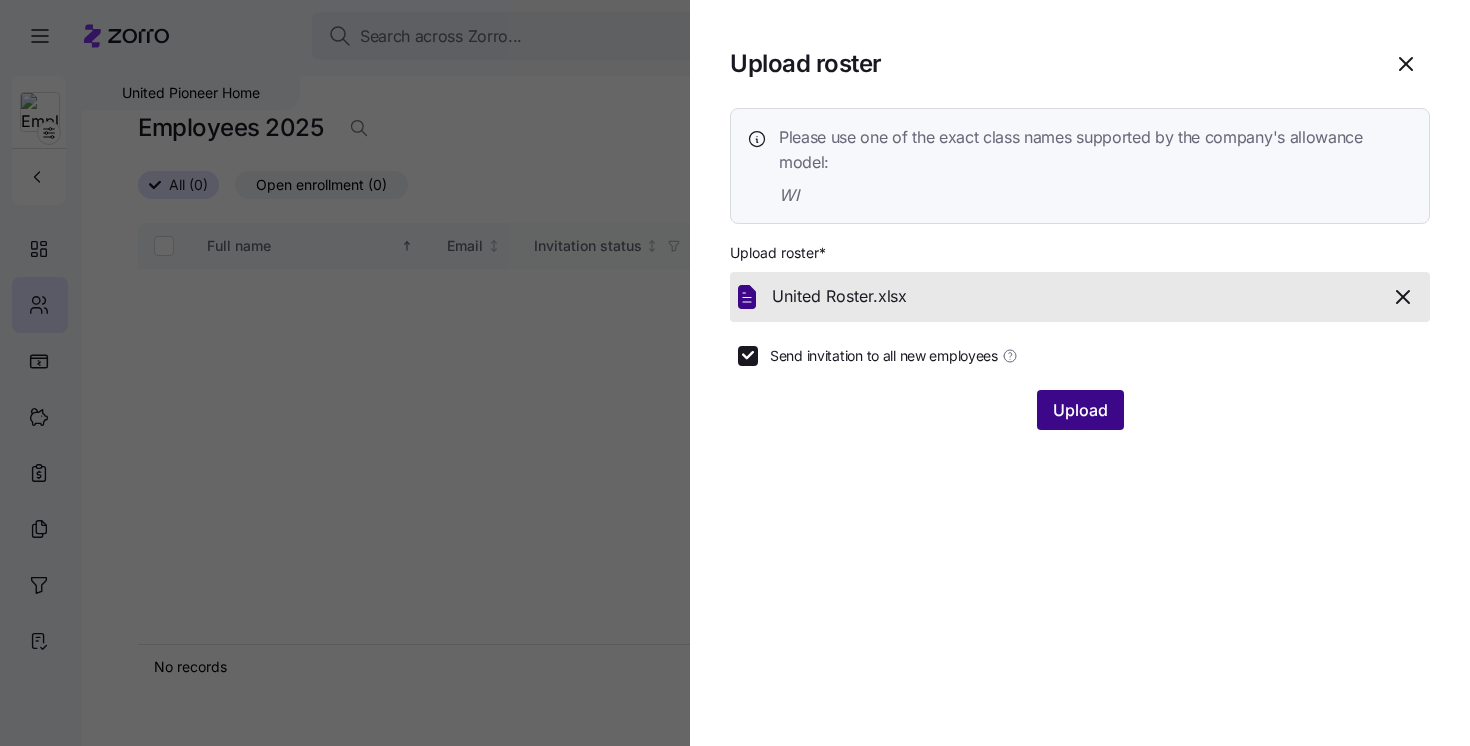 click on "Upload" at bounding box center (1080, 410) 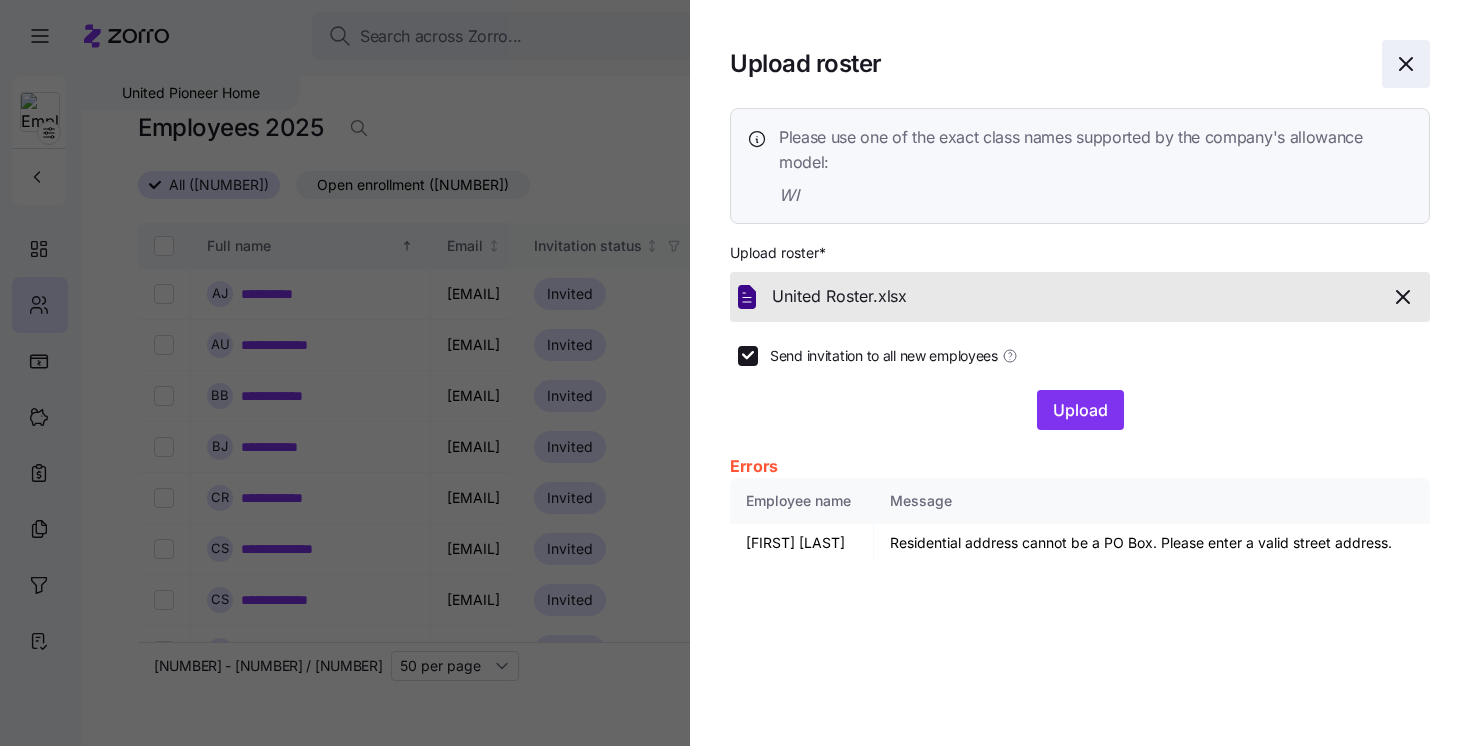 click 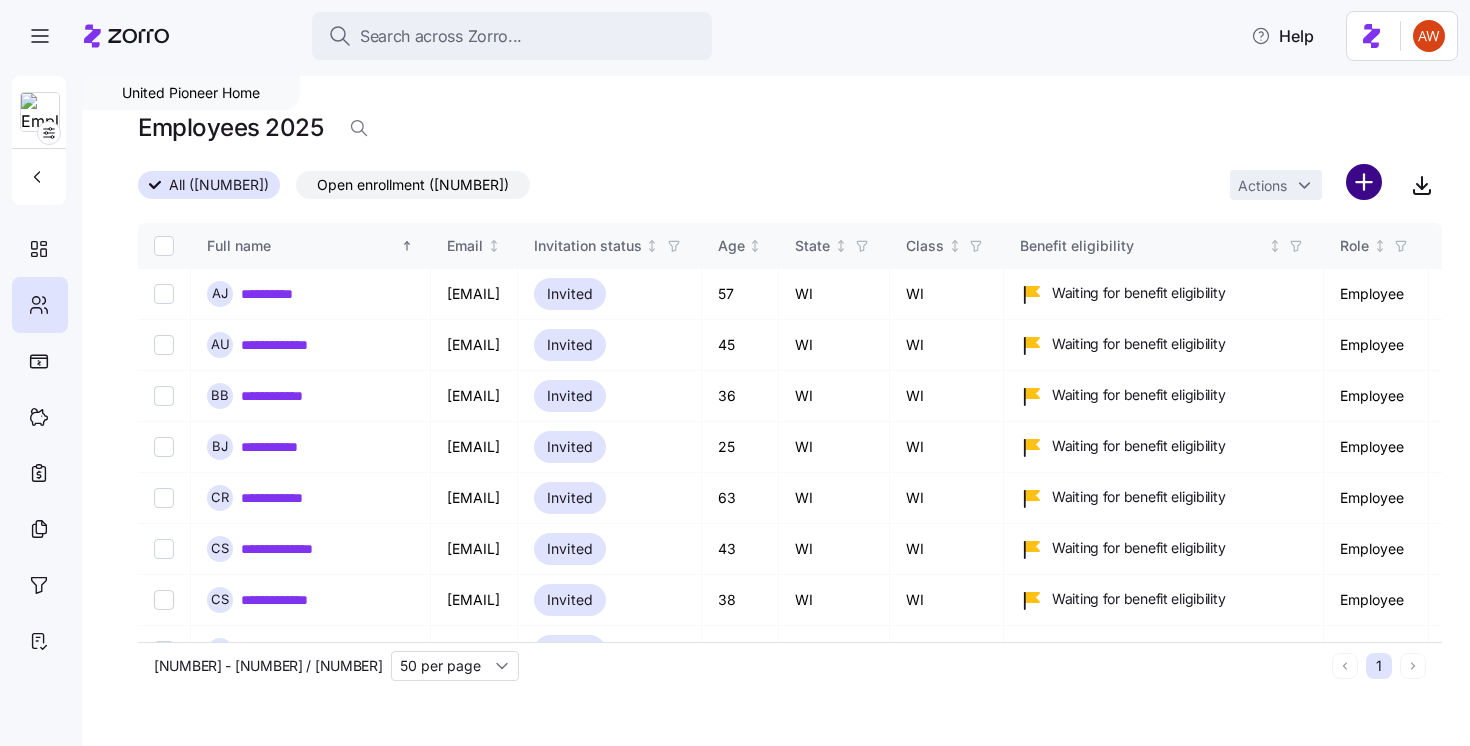 click on "**********" at bounding box center (735, 367) 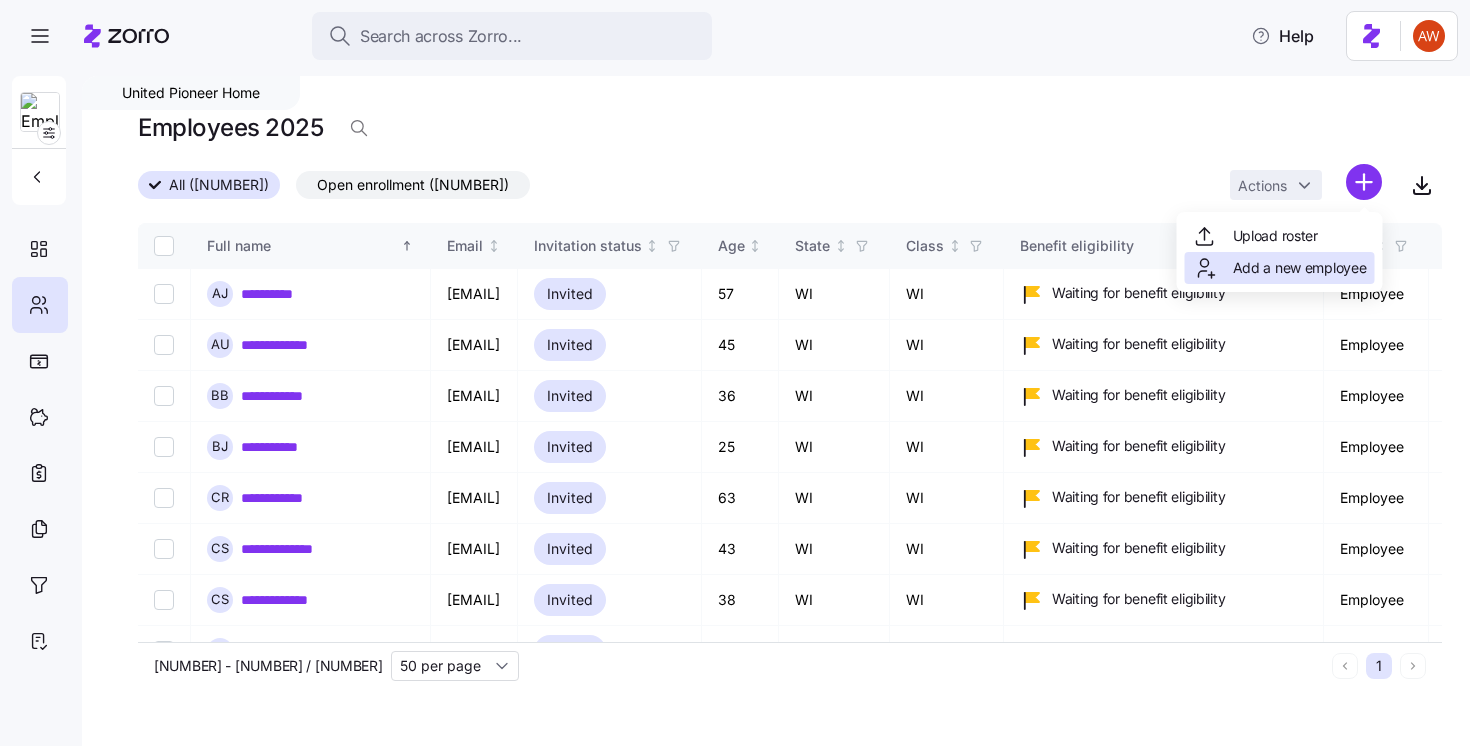 click on "Add a new employee" at bounding box center [1300, 268] 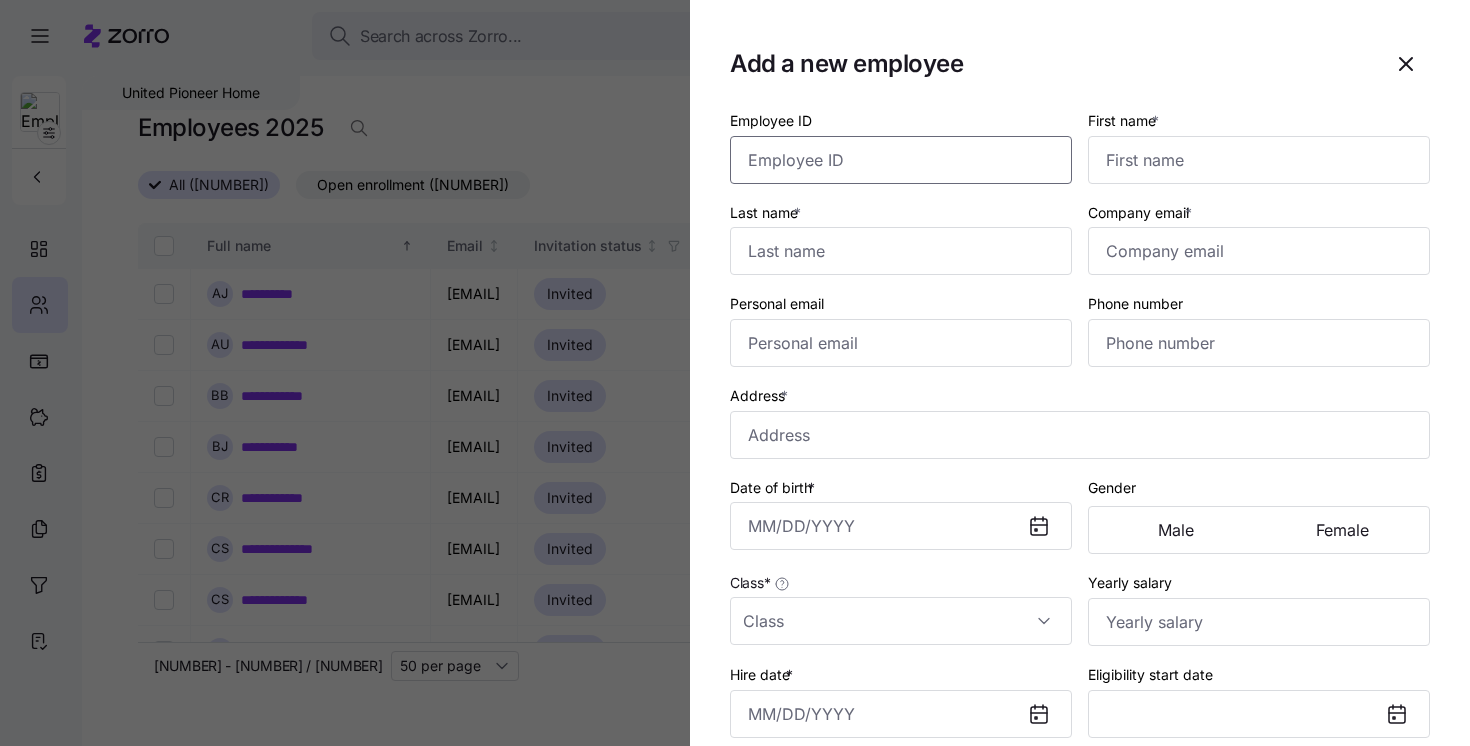 click on "Employee ID" at bounding box center (901, 160) 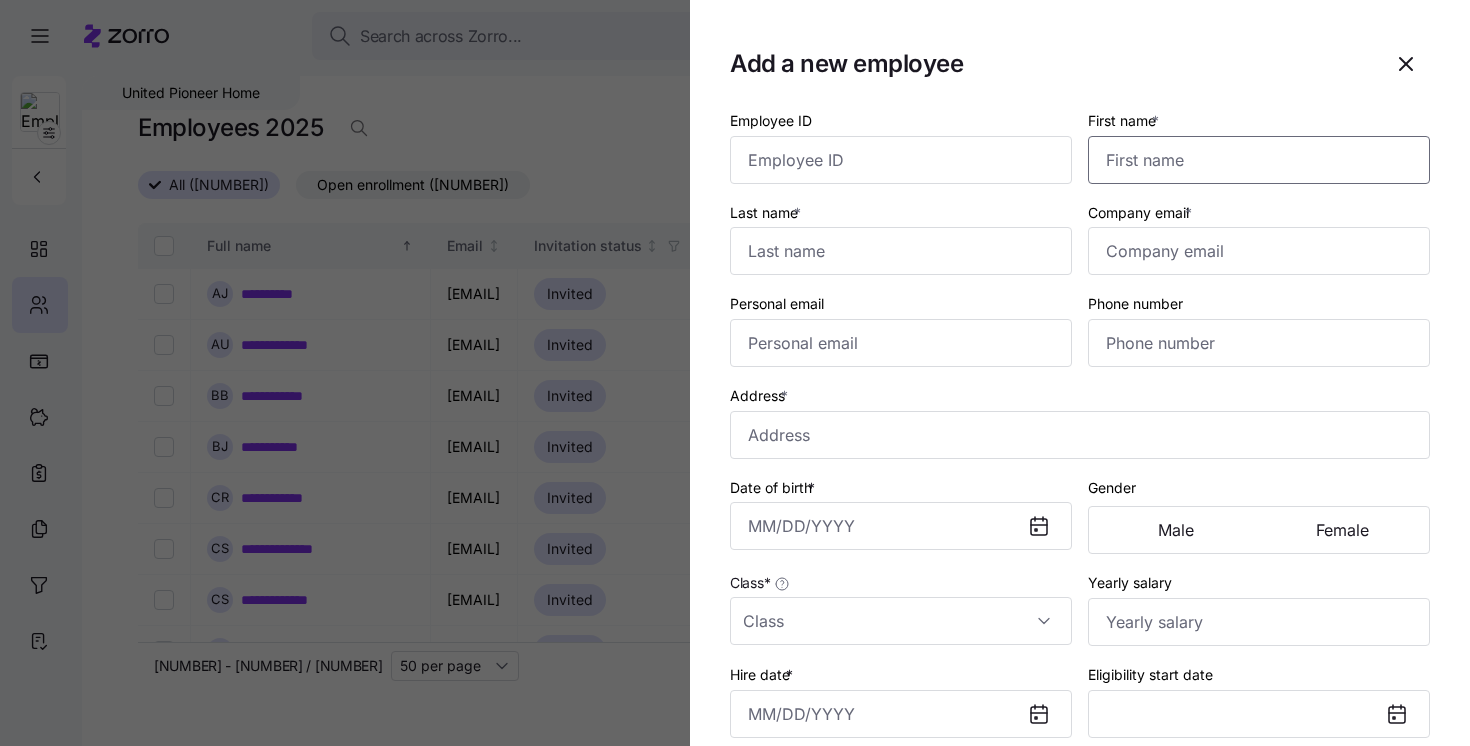 click on "First name  *" at bounding box center [1259, 160] 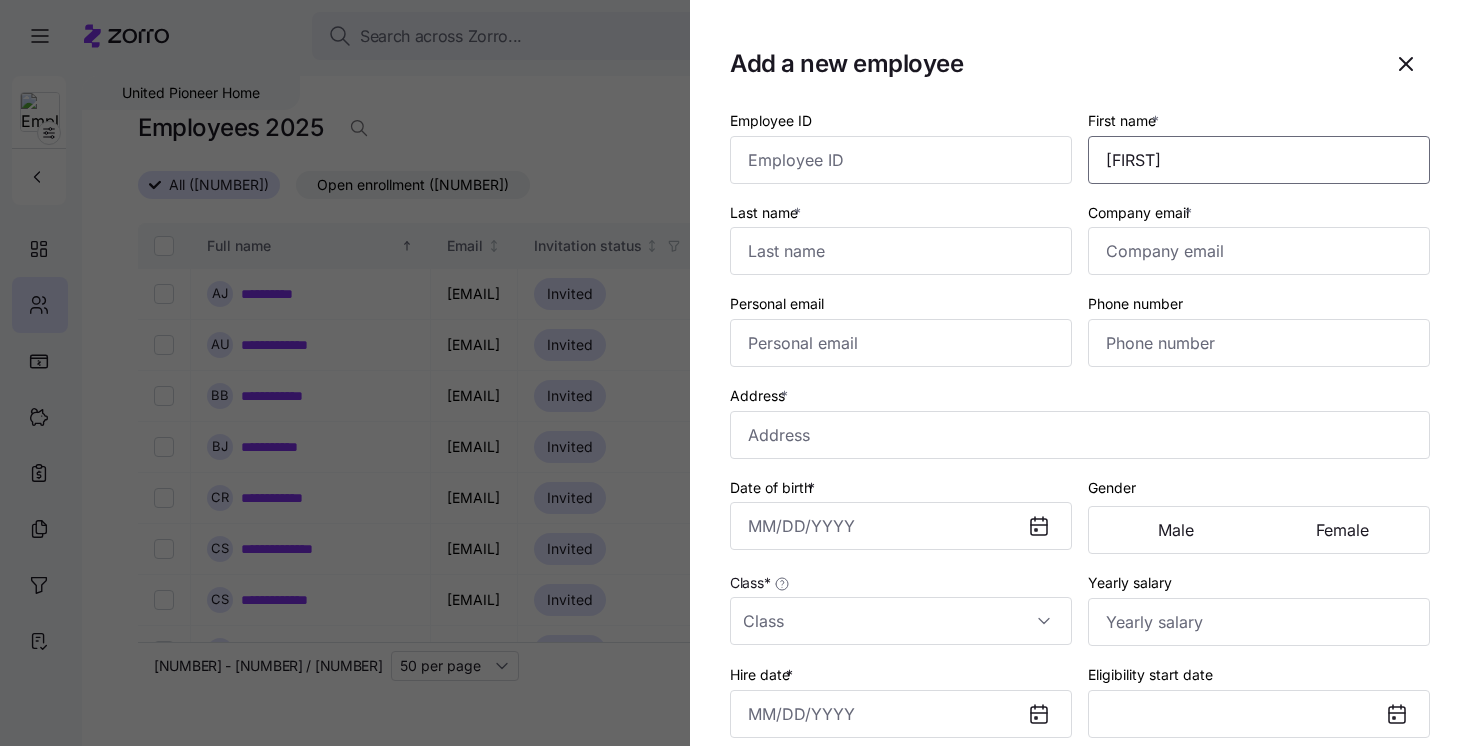 type on "[FIRST]" 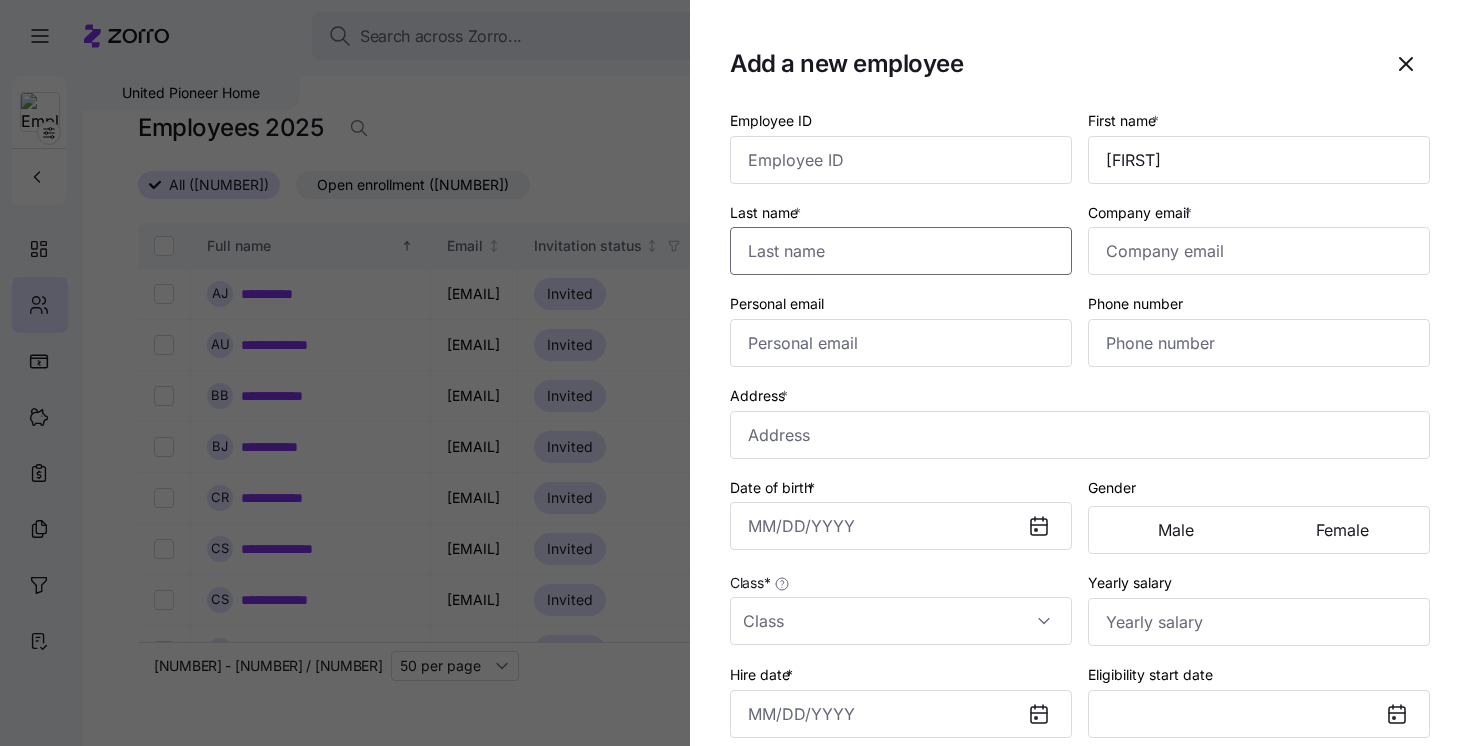 click on "Last name  *" at bounding box center [901, 251] 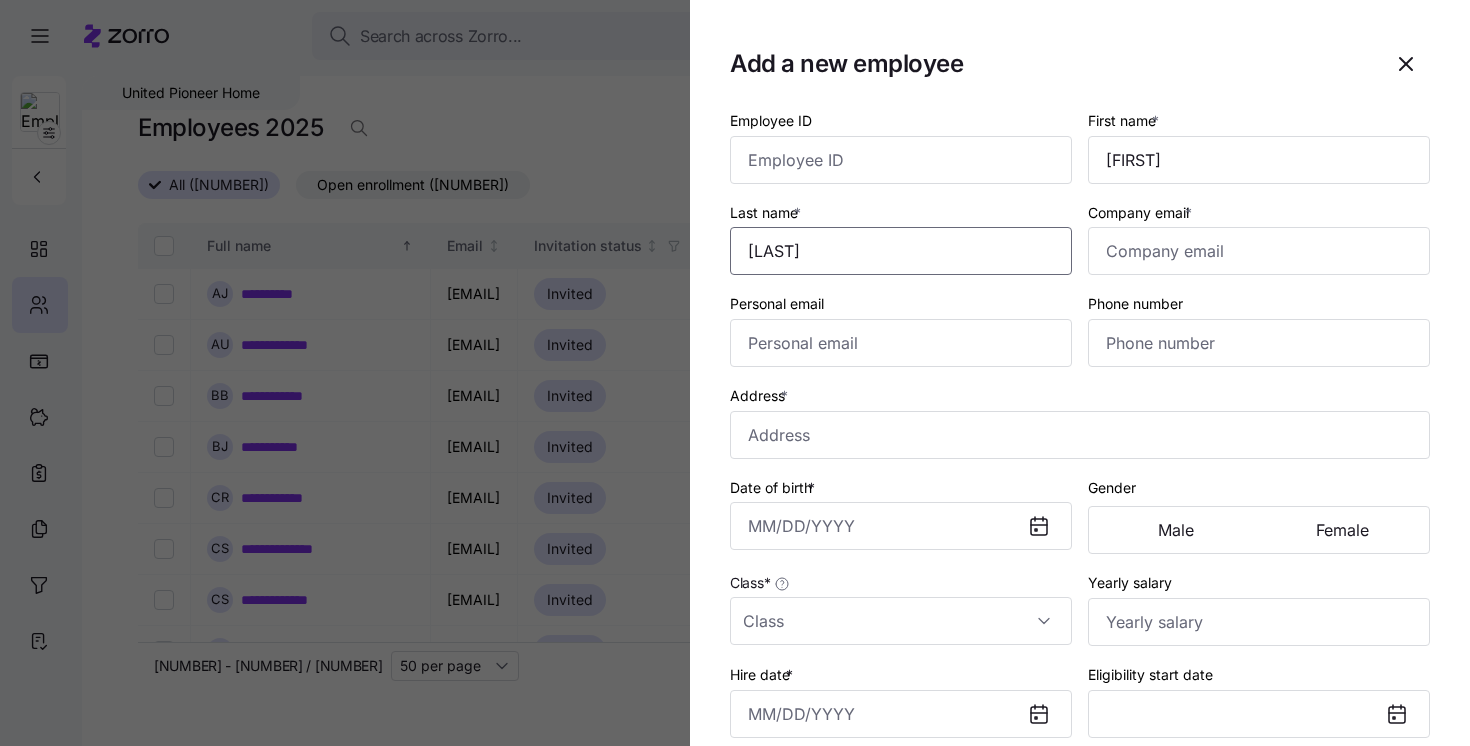 type on "[LAST]" 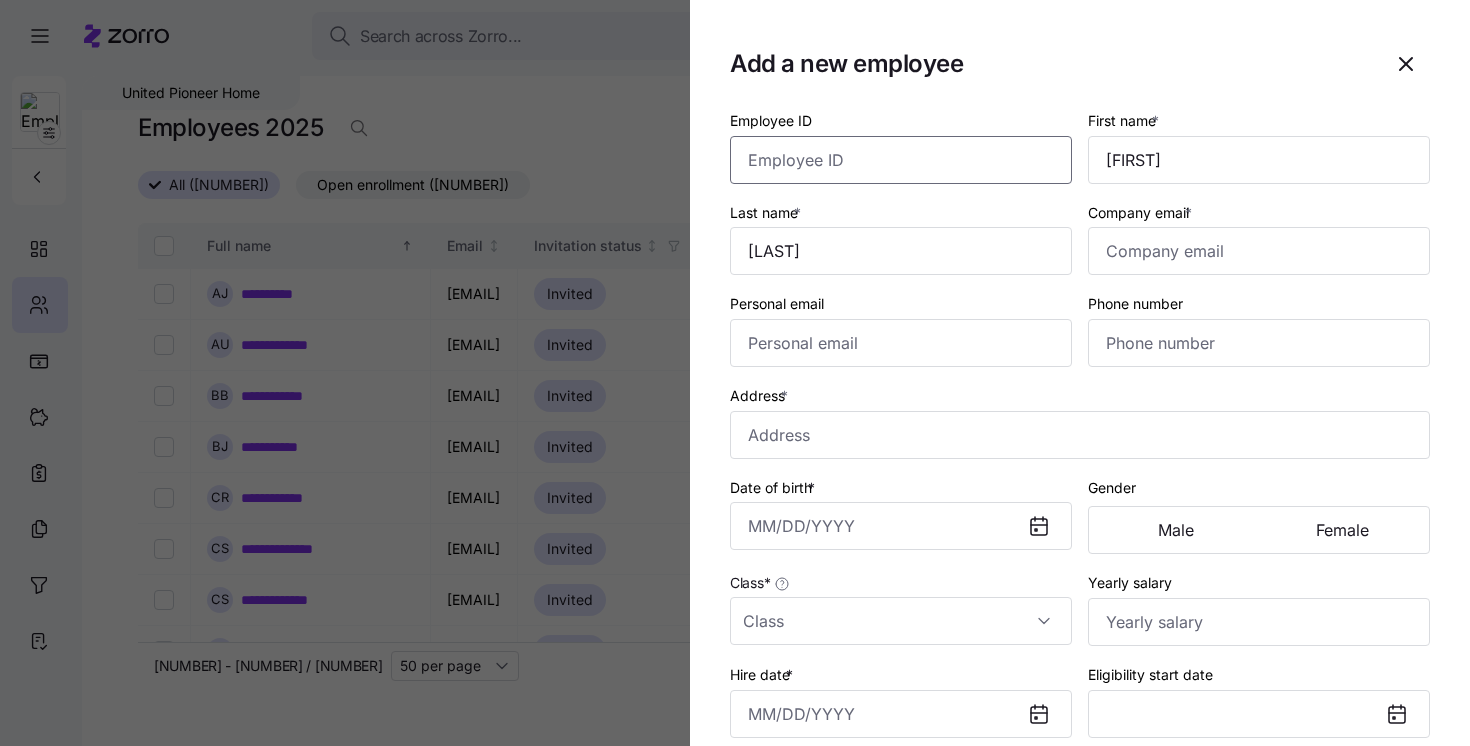 click on "Employee ID" at bounding box center [901, 160] 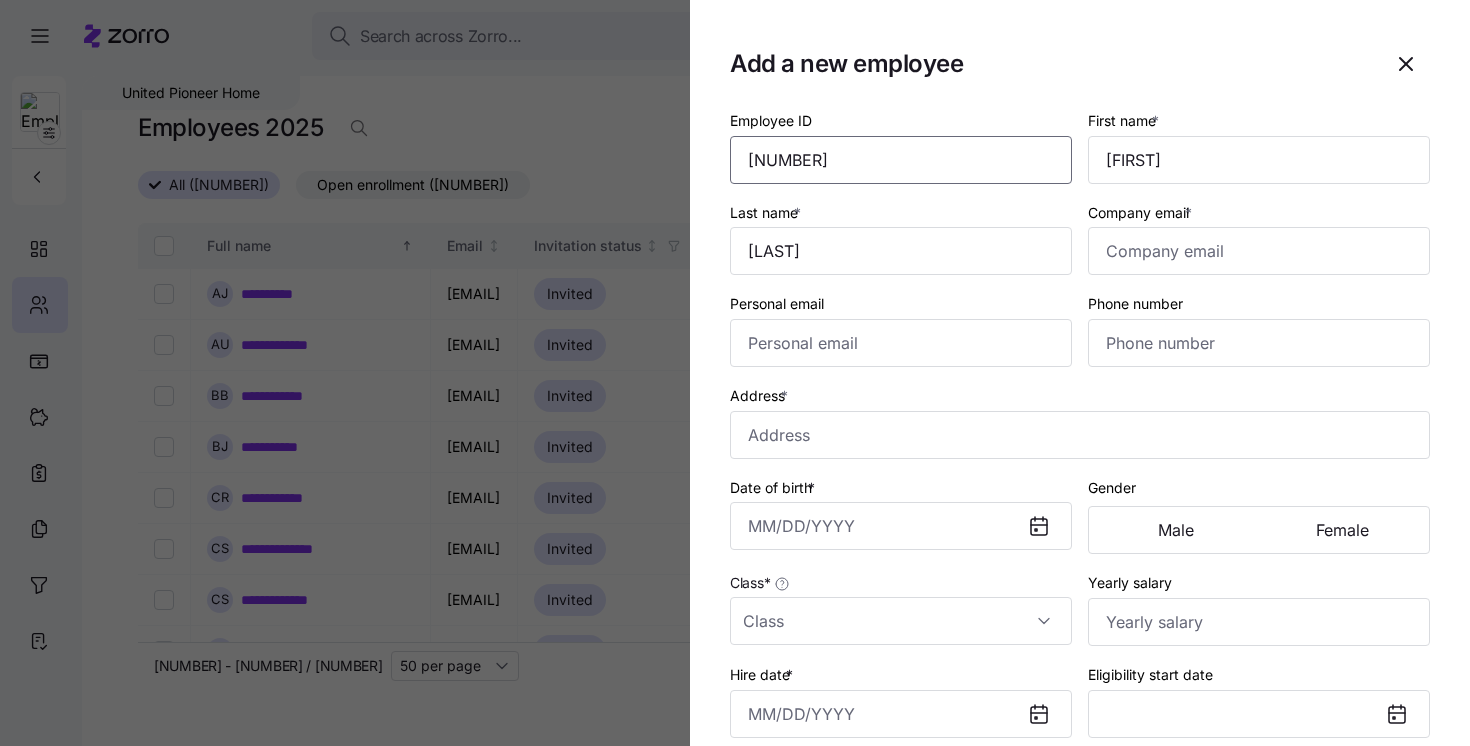type on "[NUMBER]" 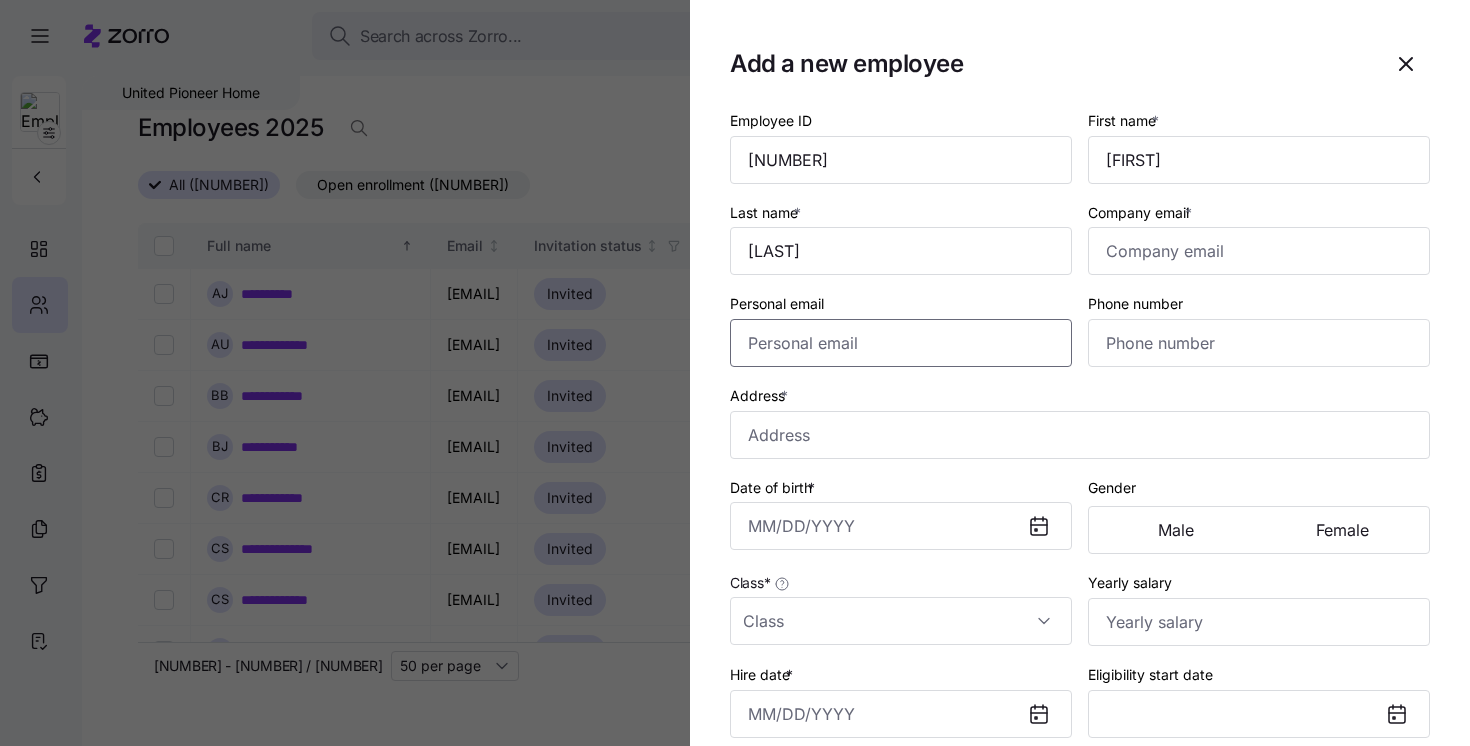 click on "Personal email" at bounding box center (901, 343) 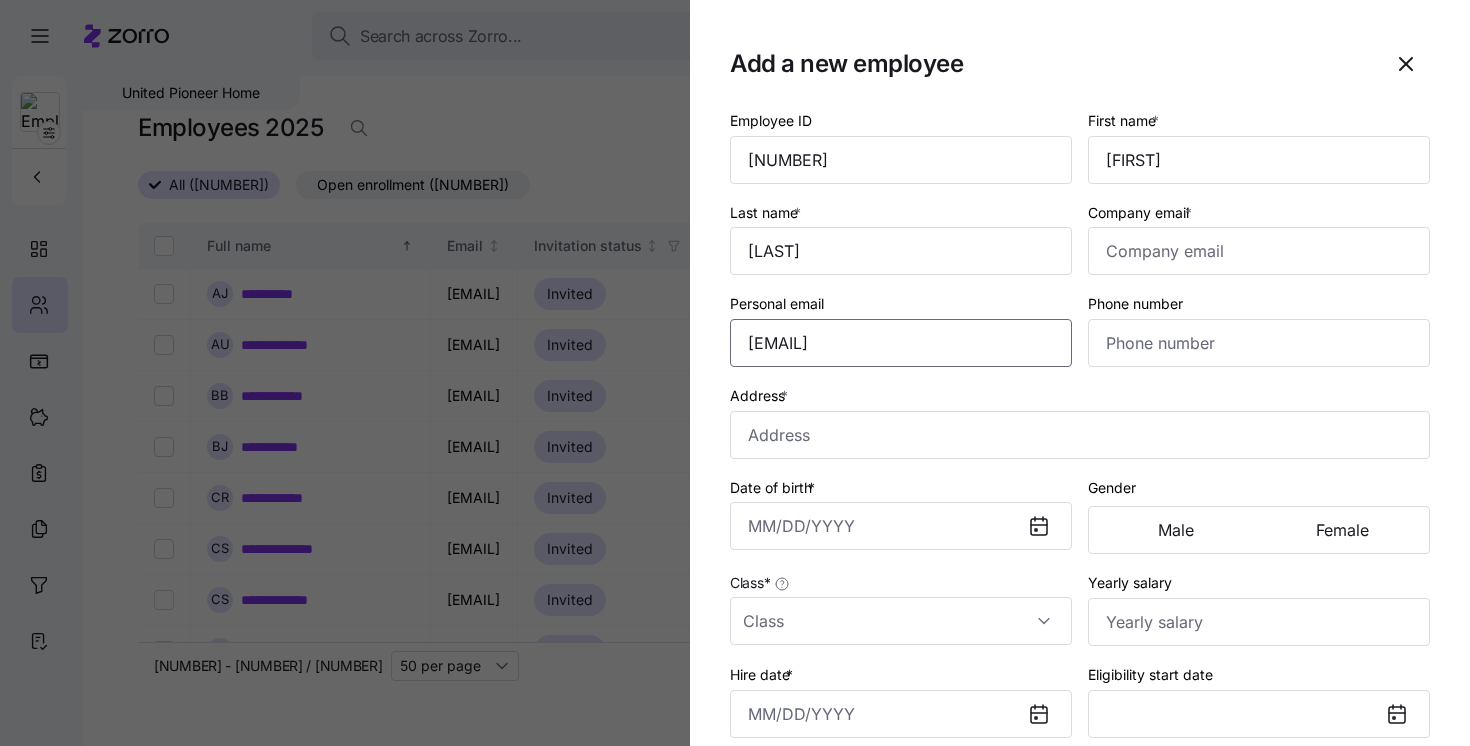 type on "[EMAIL]" 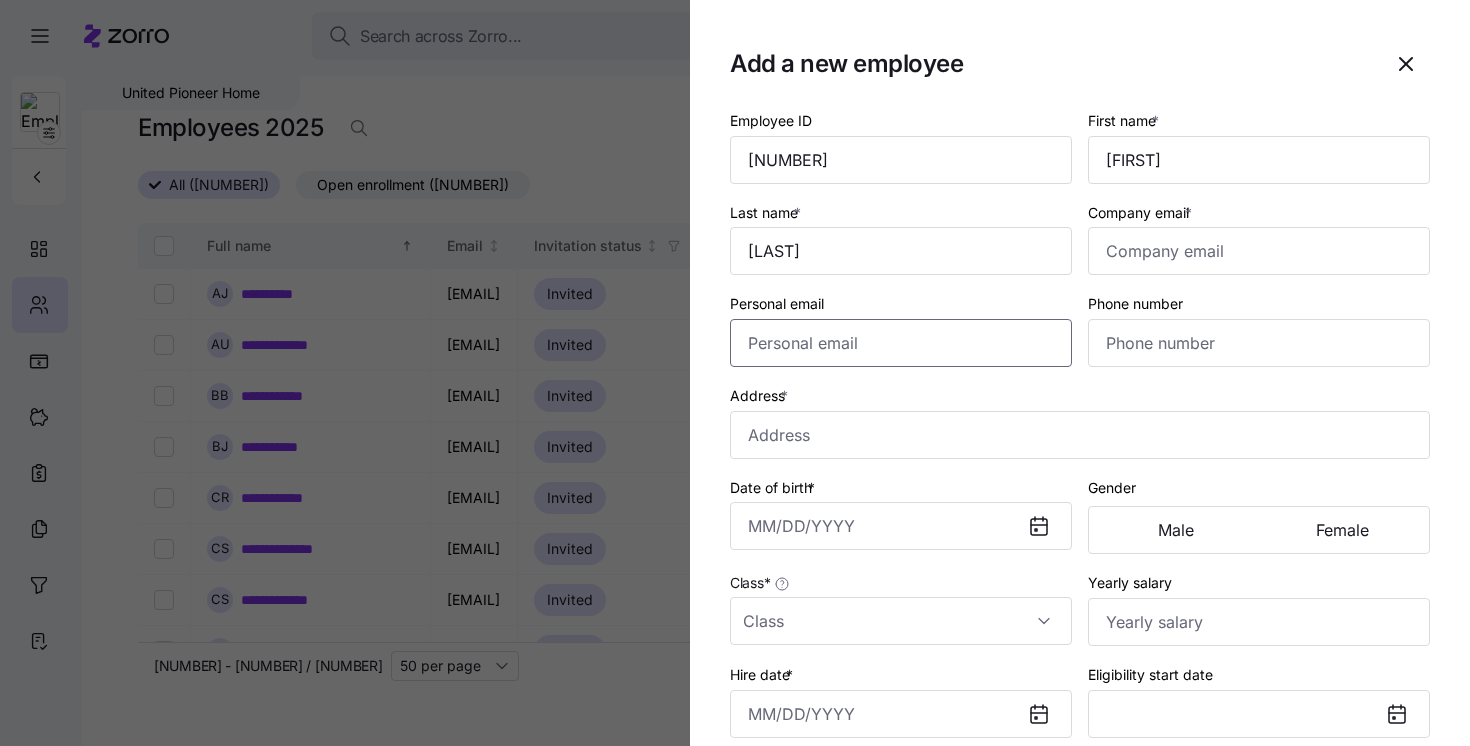 paste on "[EMAIL]" 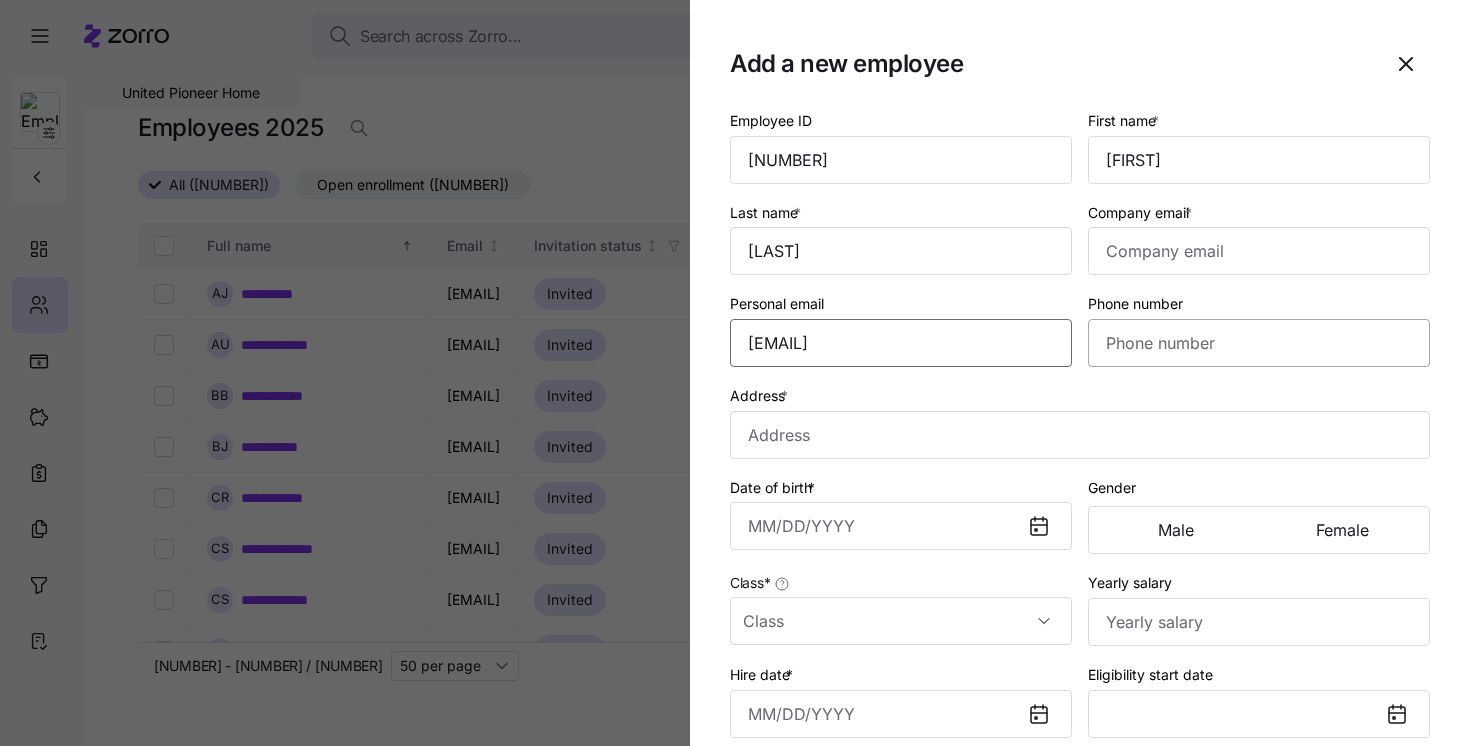 type on "[EMAIL]" 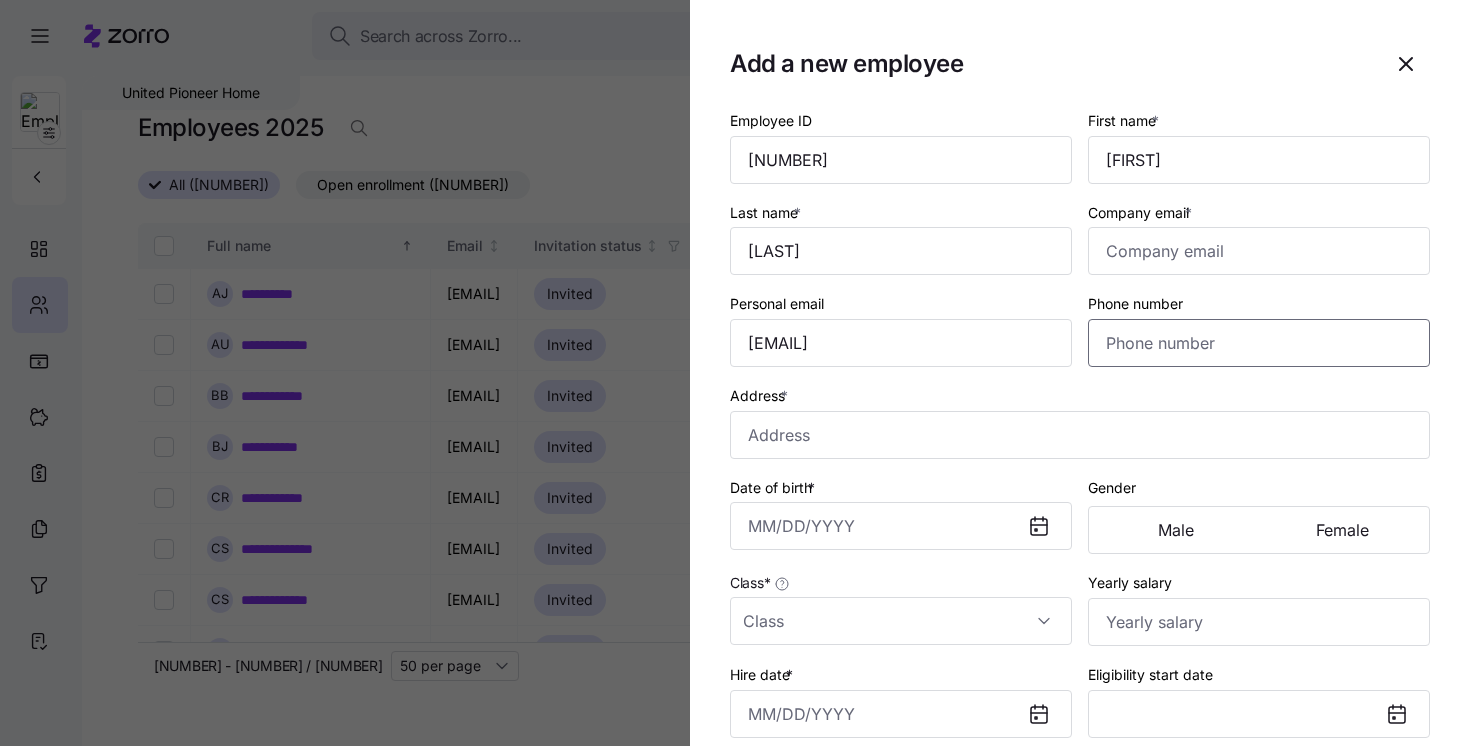 click on "Phone number" at bounding box center (1259, 343) 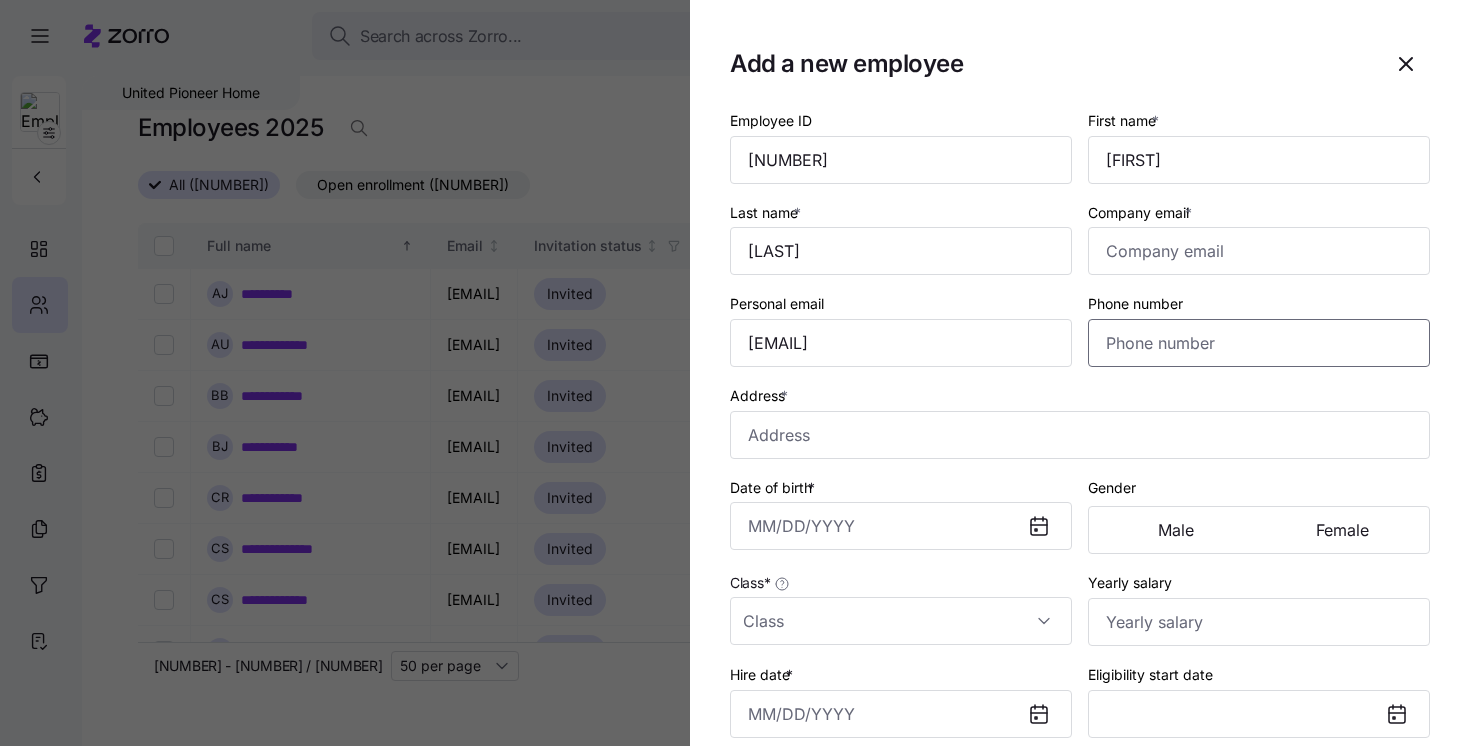 paste on "([PHONE])" 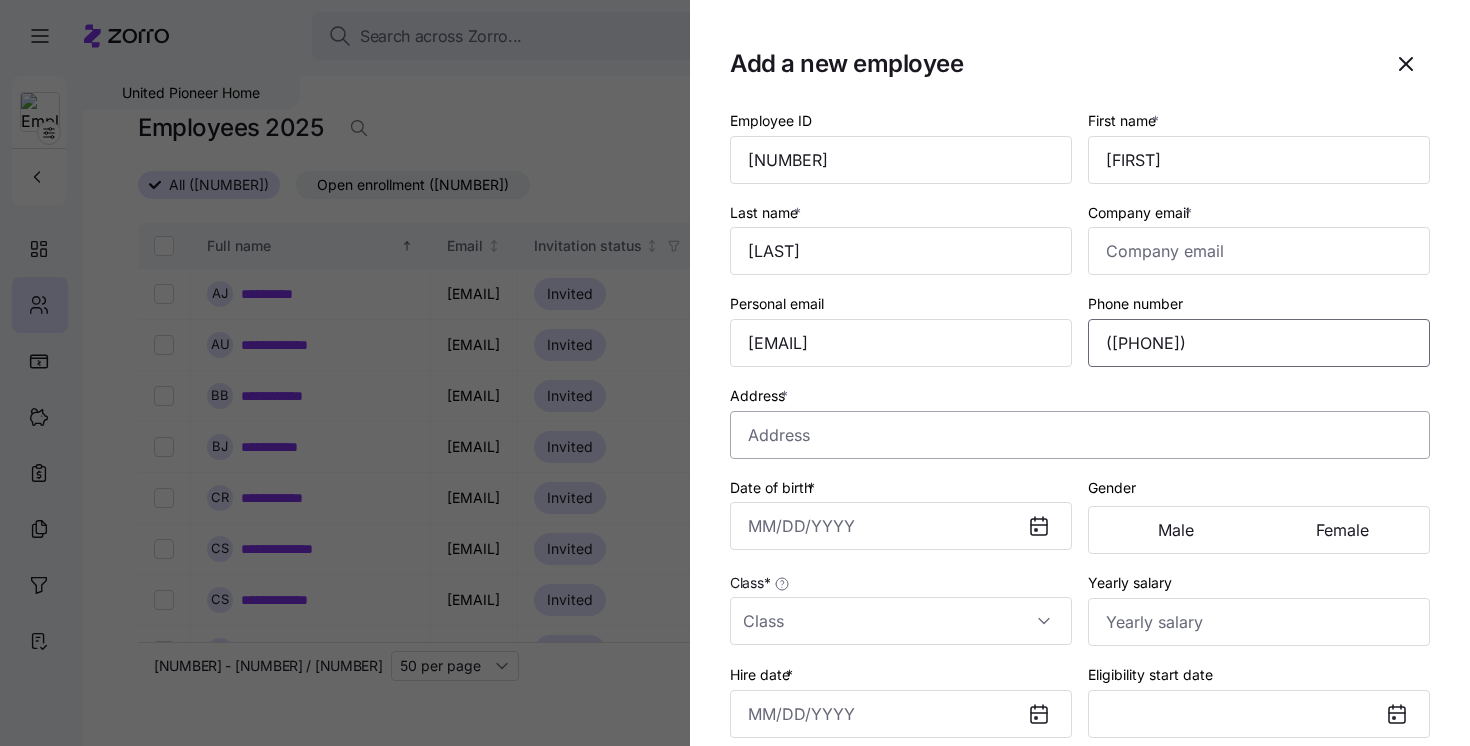 type on "([PHONE])" 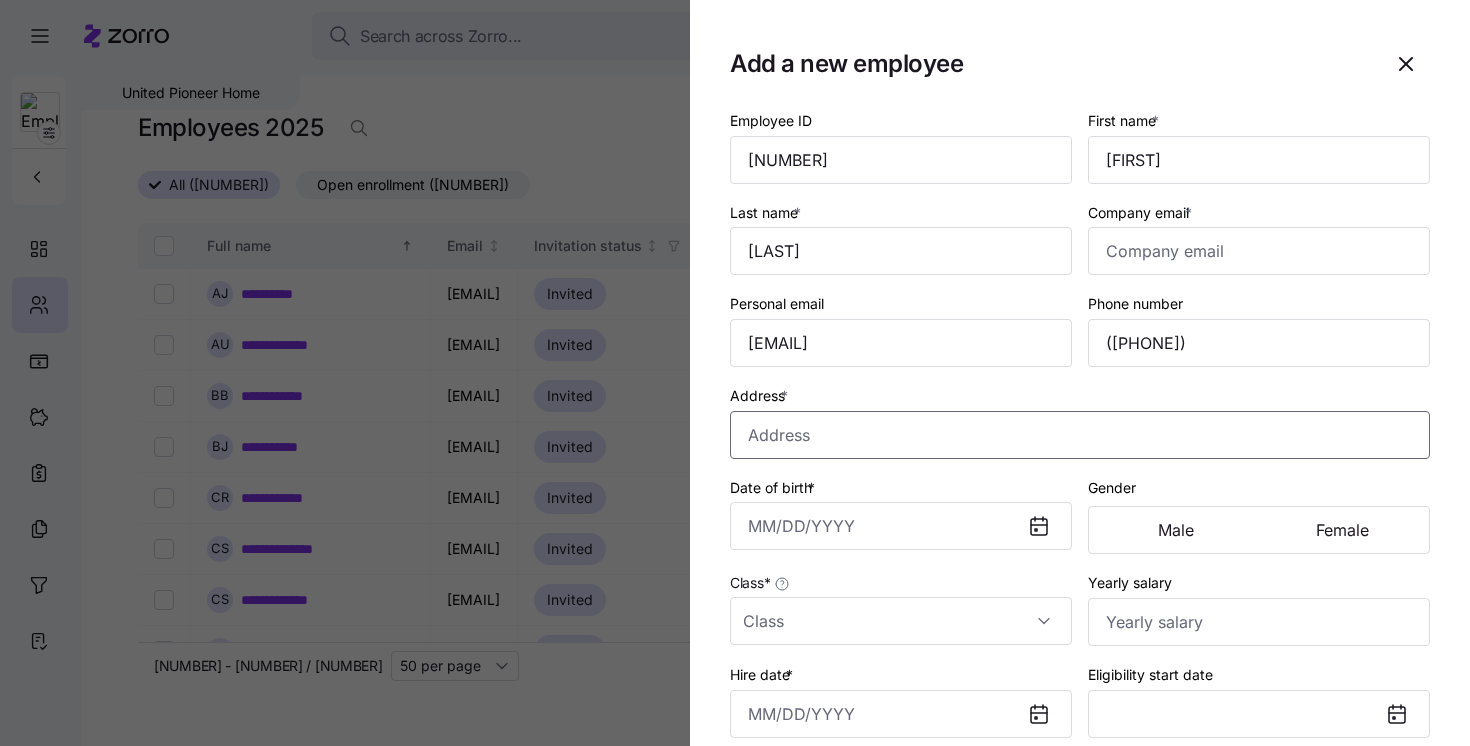click on "Address  *" at bounding box center [1080, 435] 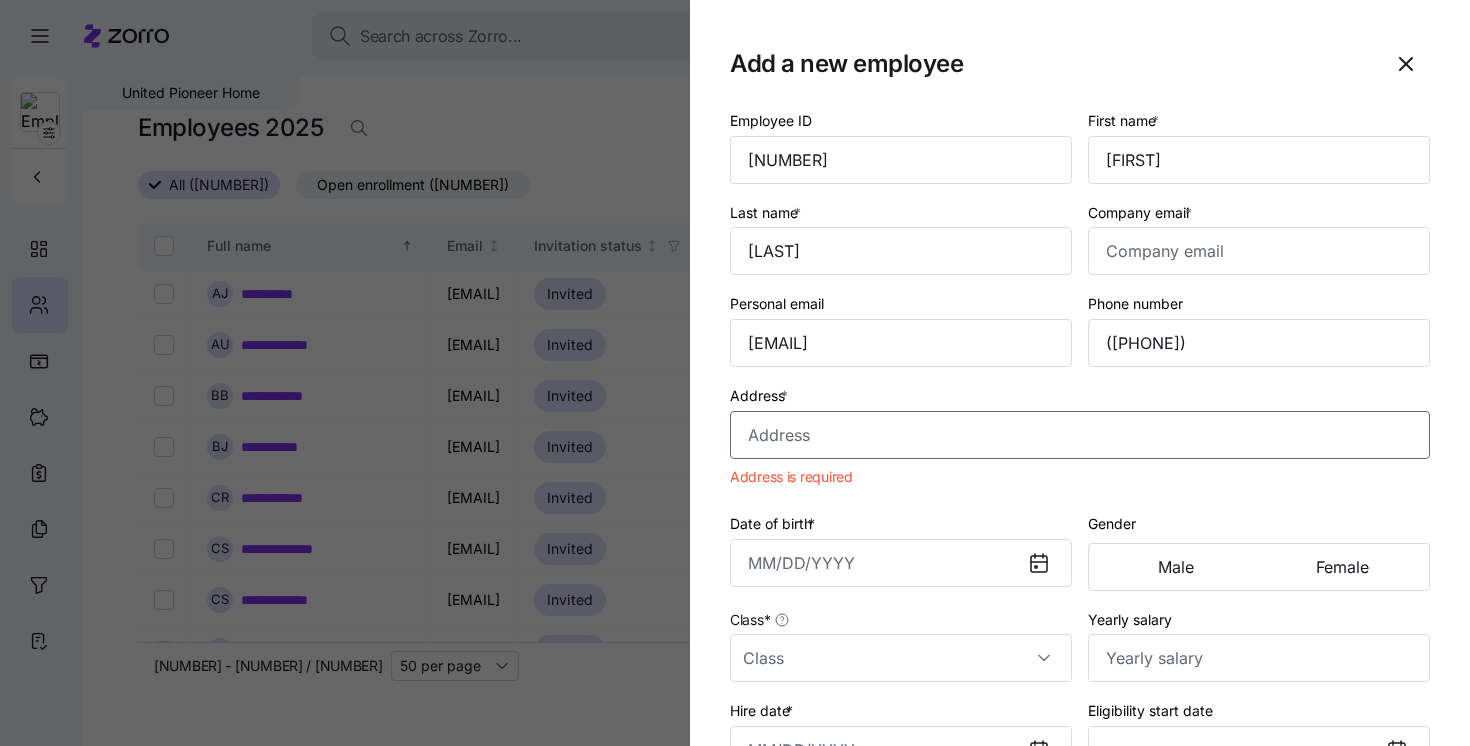 paste on "[NUMBER] [STREET], [CITY], [STATE] [POSTAL_CODE]" 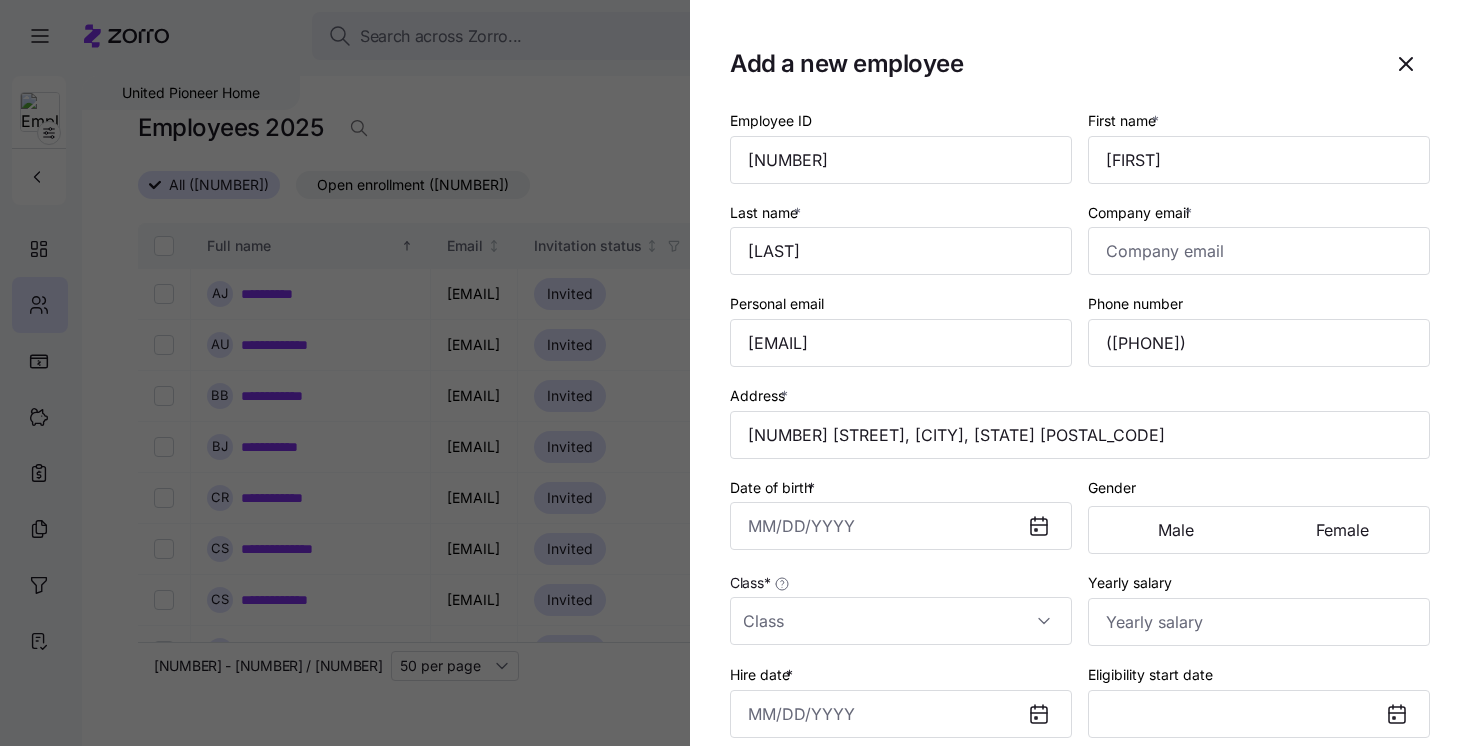 type on "[NUMBER] [STREET], [CITY], [STATE] [POSTAL_CODE], [COUNTRY]" 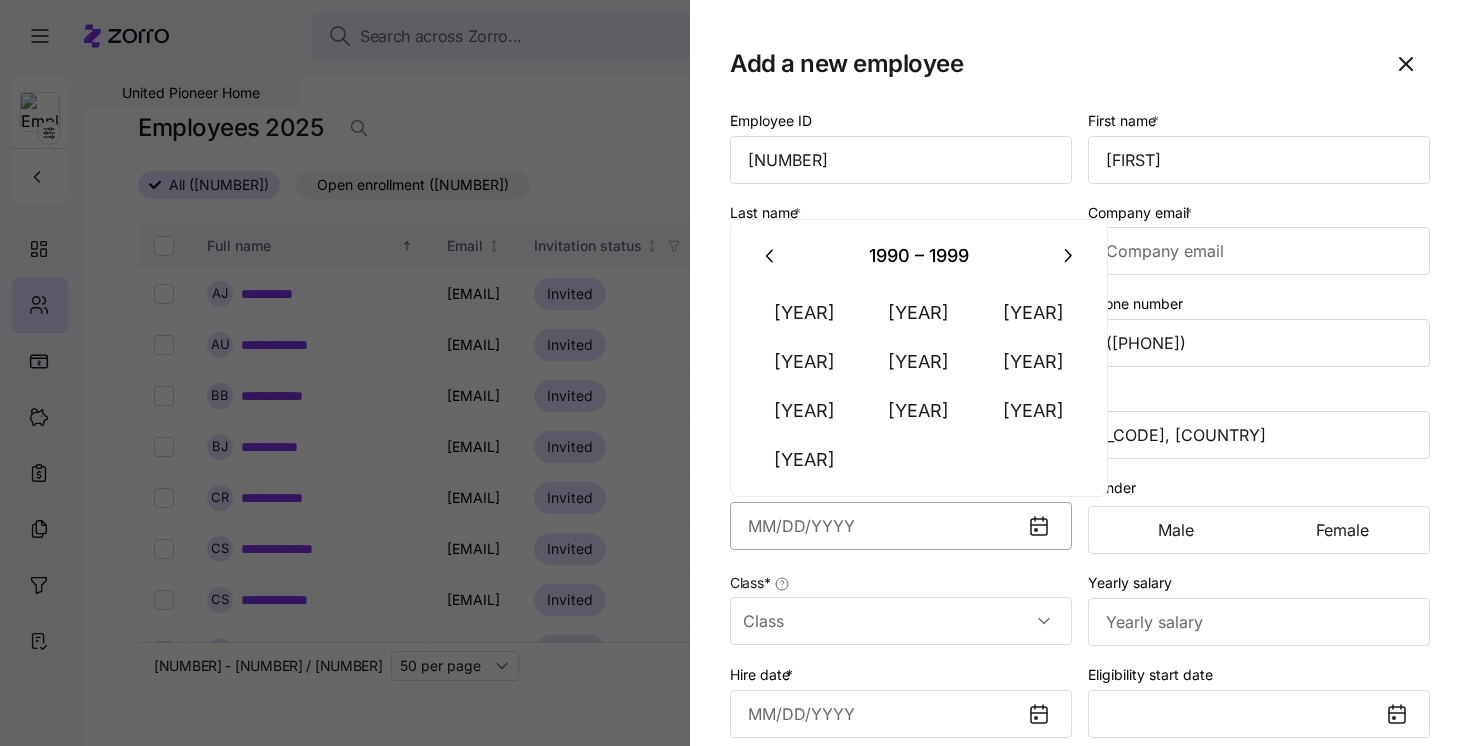 click on "Date of birth  *" at bounding box center (901, 526) 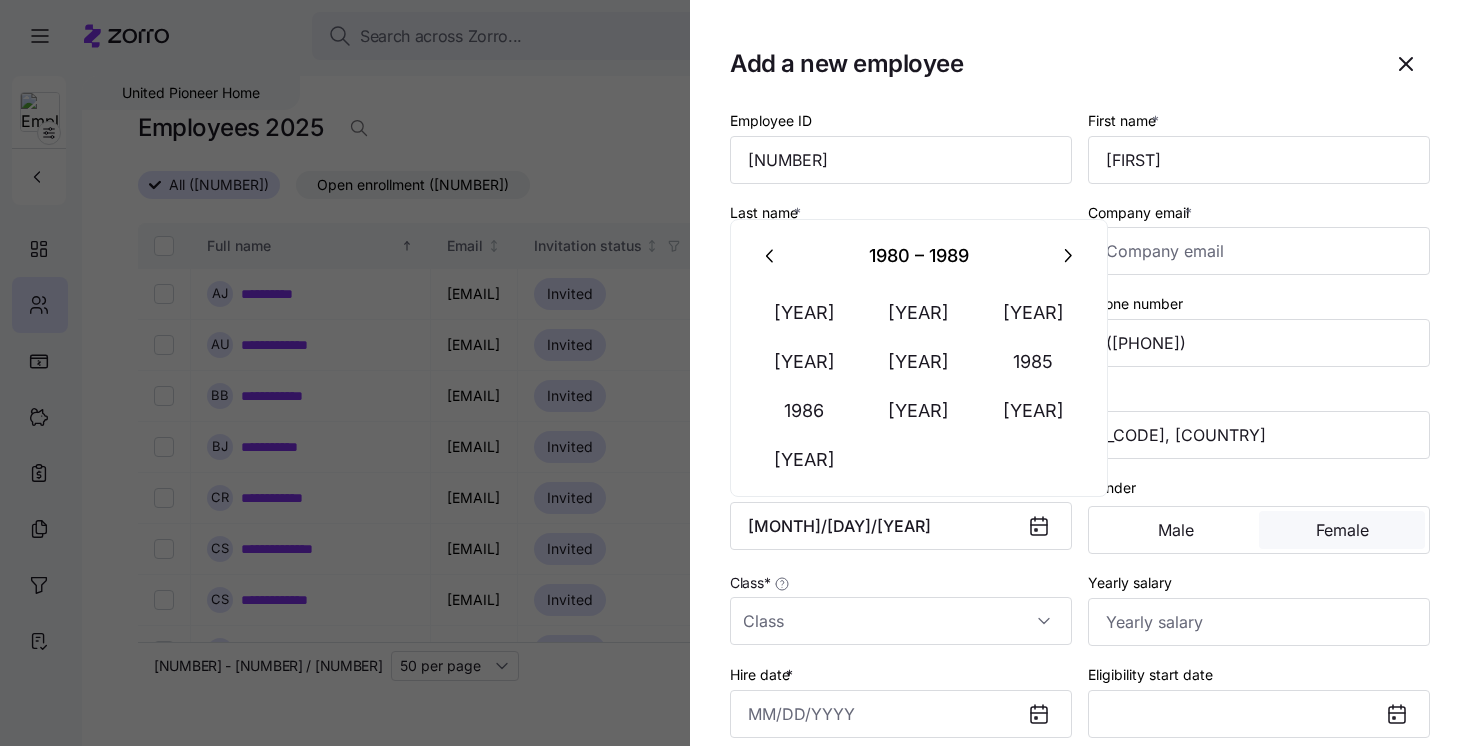 type on "[MONTH] [DAY], [YEAR]" 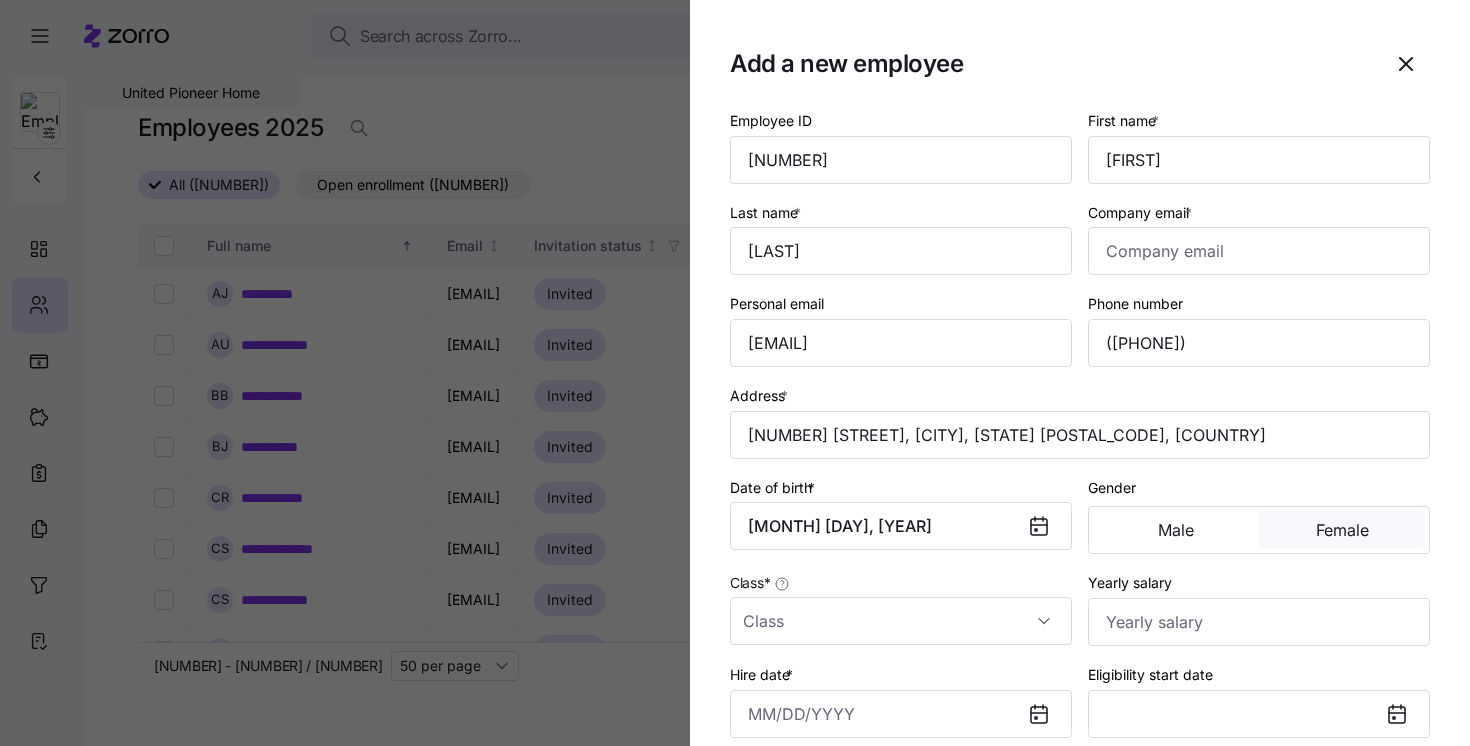 click on "Female" at bounding box center (1342, 530) 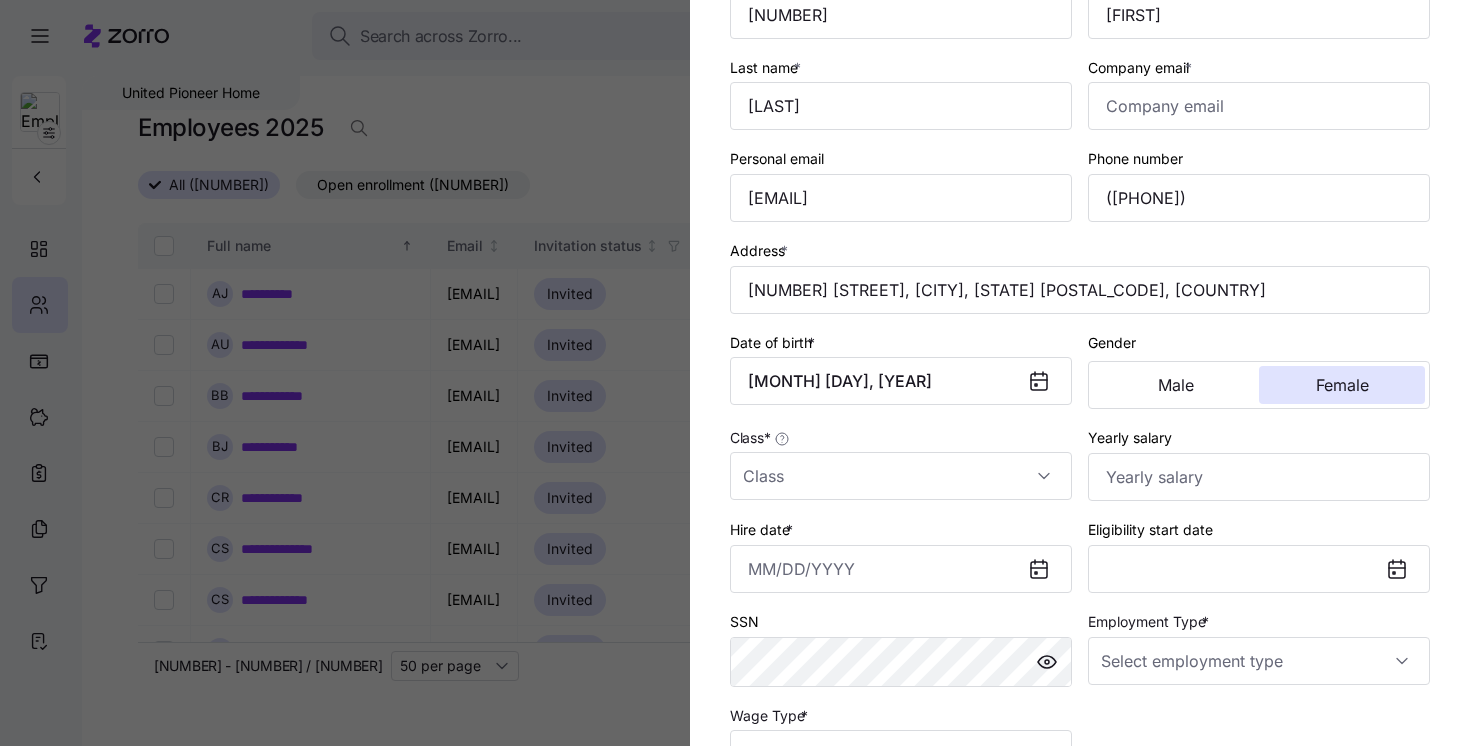 scroll, scrollTop: 149, scrollLeft: 0, axis: vertical 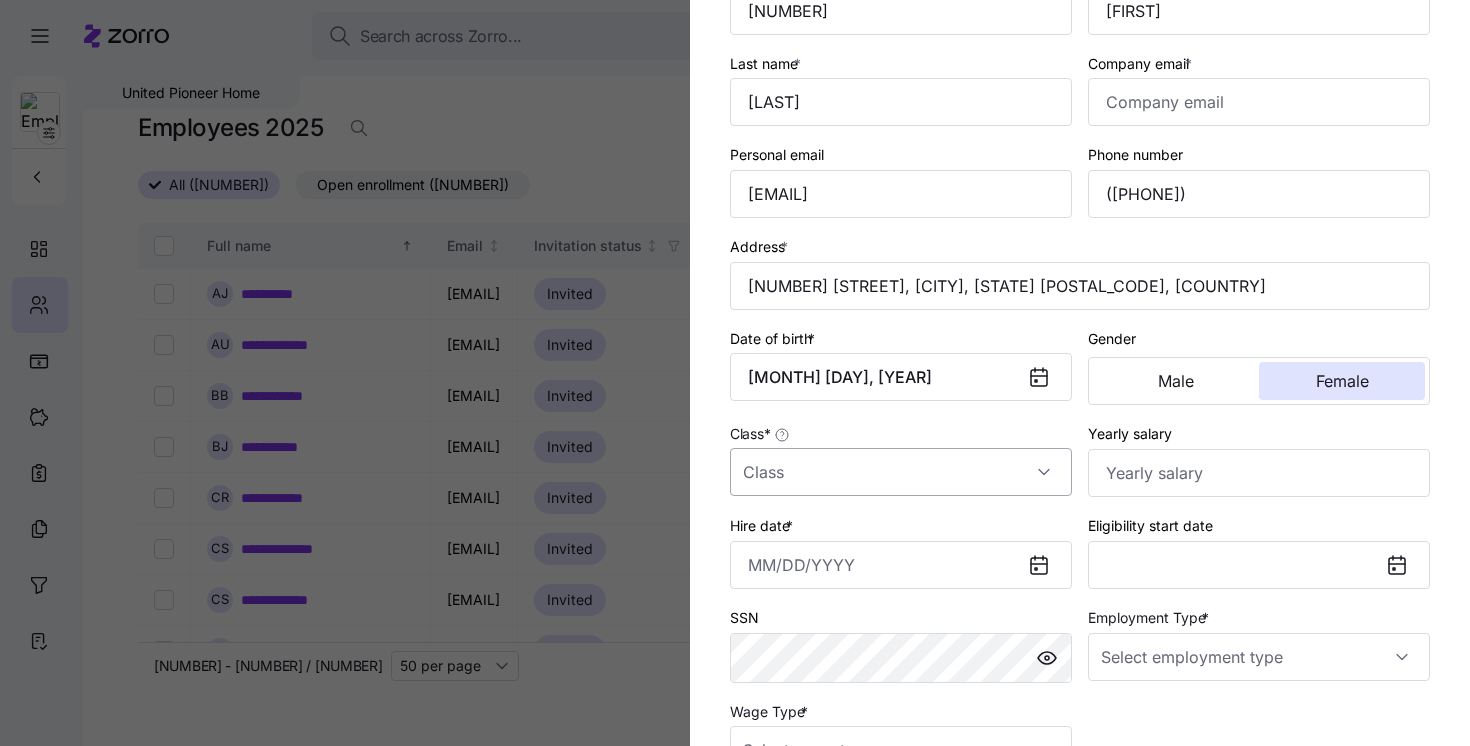 click on "Class  *" at bounding box center [901, 472] 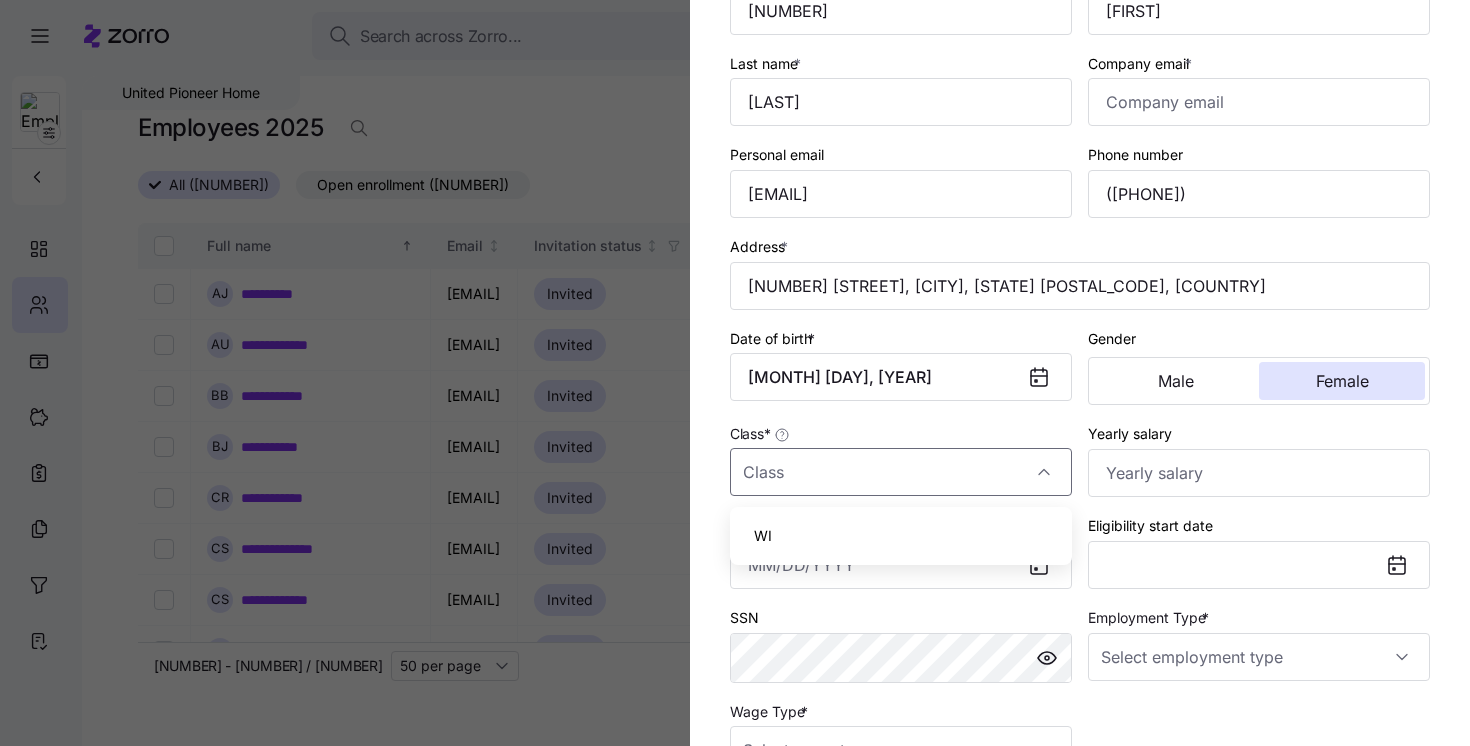 click on "WI" at bounding box center (901, 536) 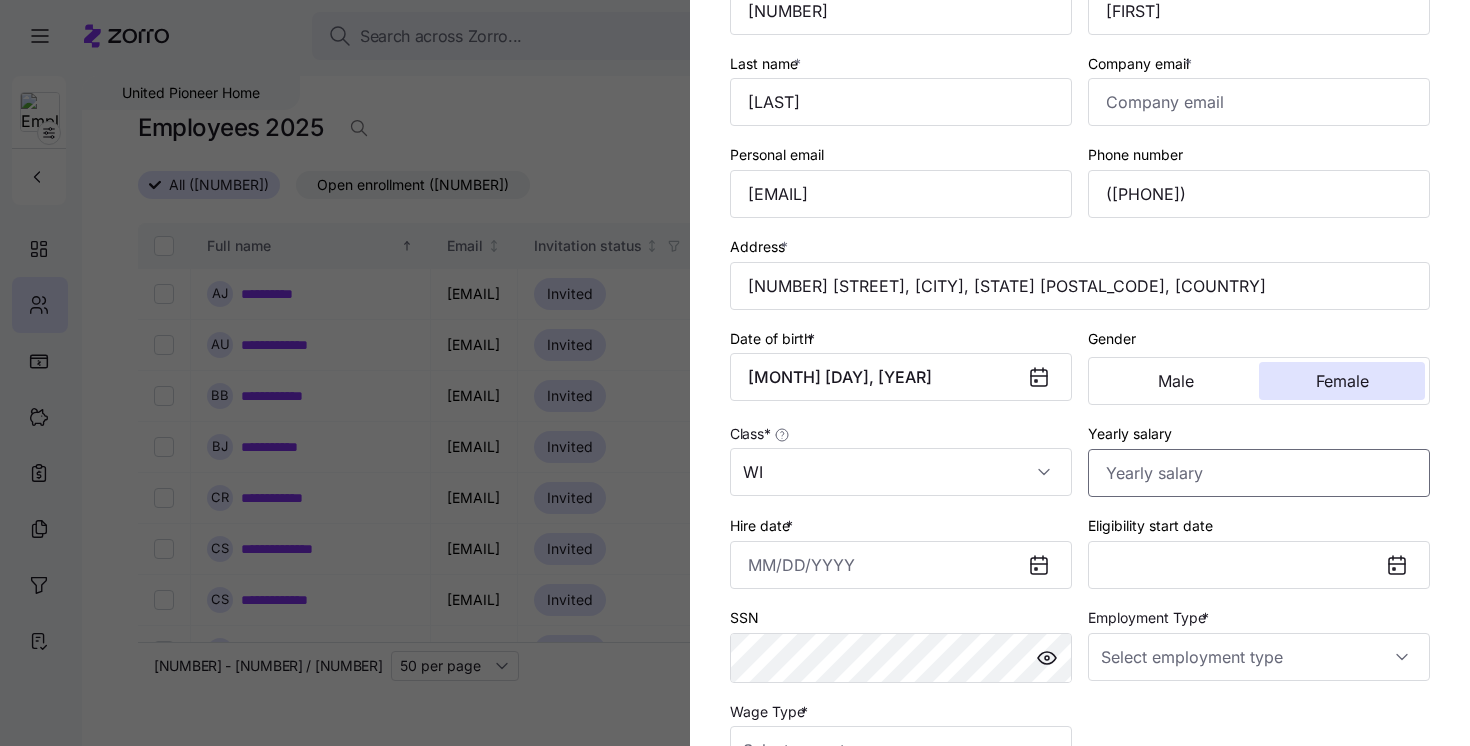 click on "Yearly salary" at bounding box center (1259, 473) 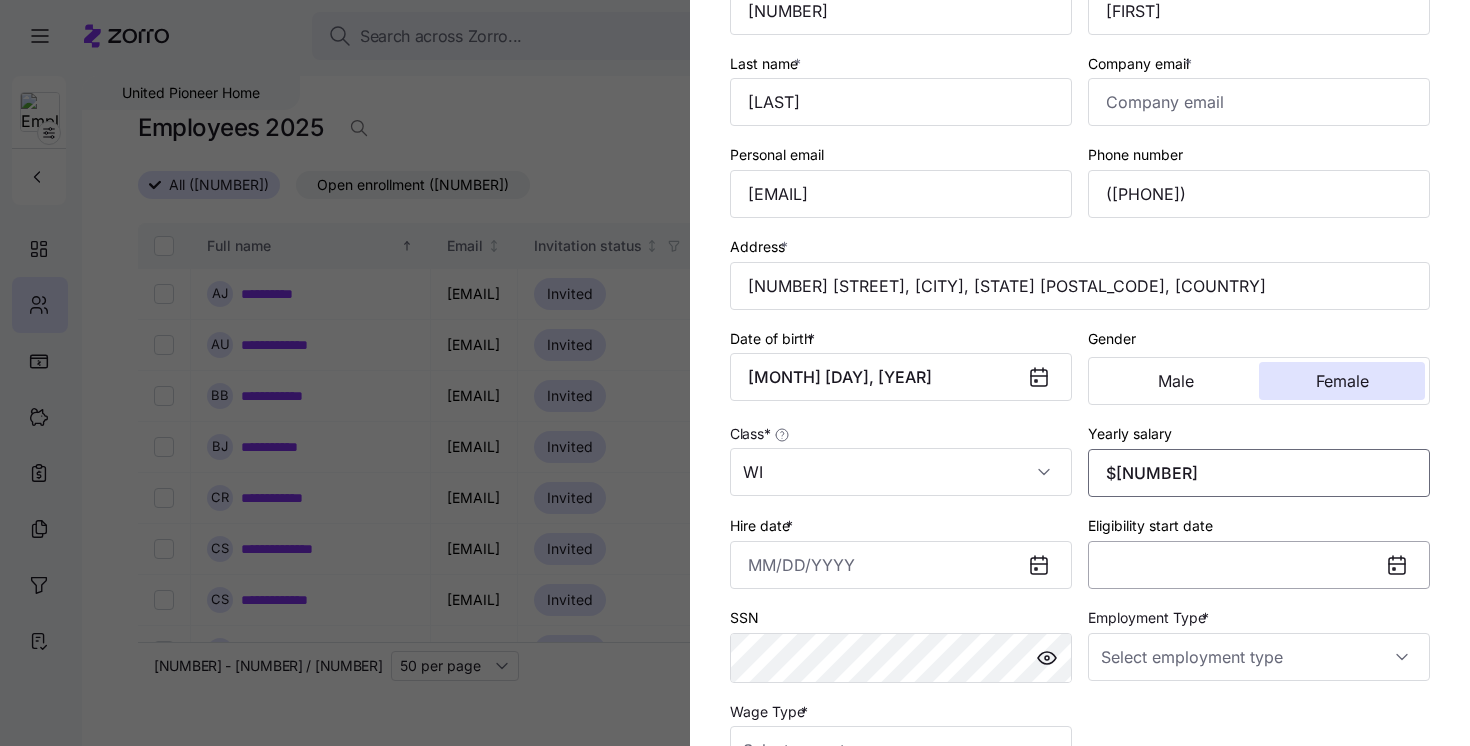 type on "$[NUMBER]" 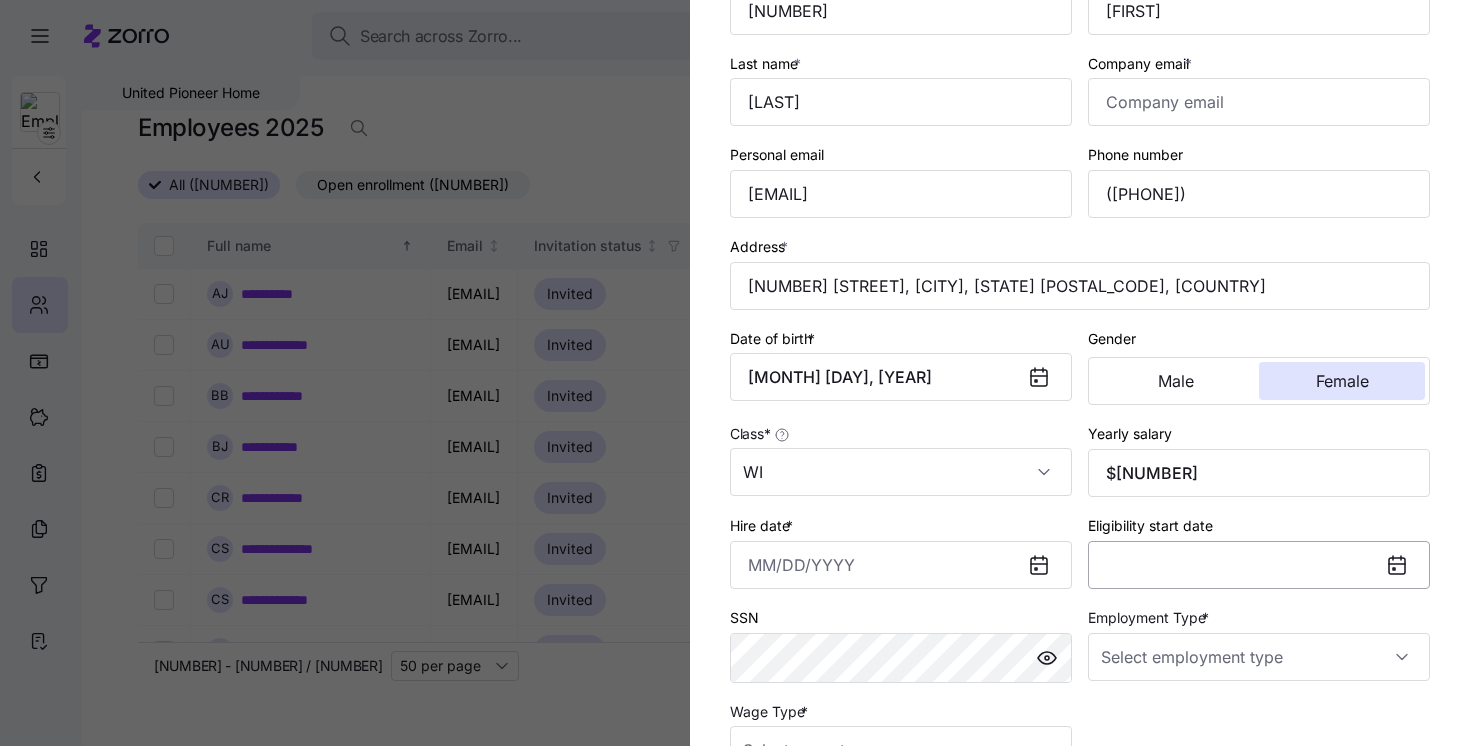 click on "Eligibility start date" at bounding box center (1259, 565) 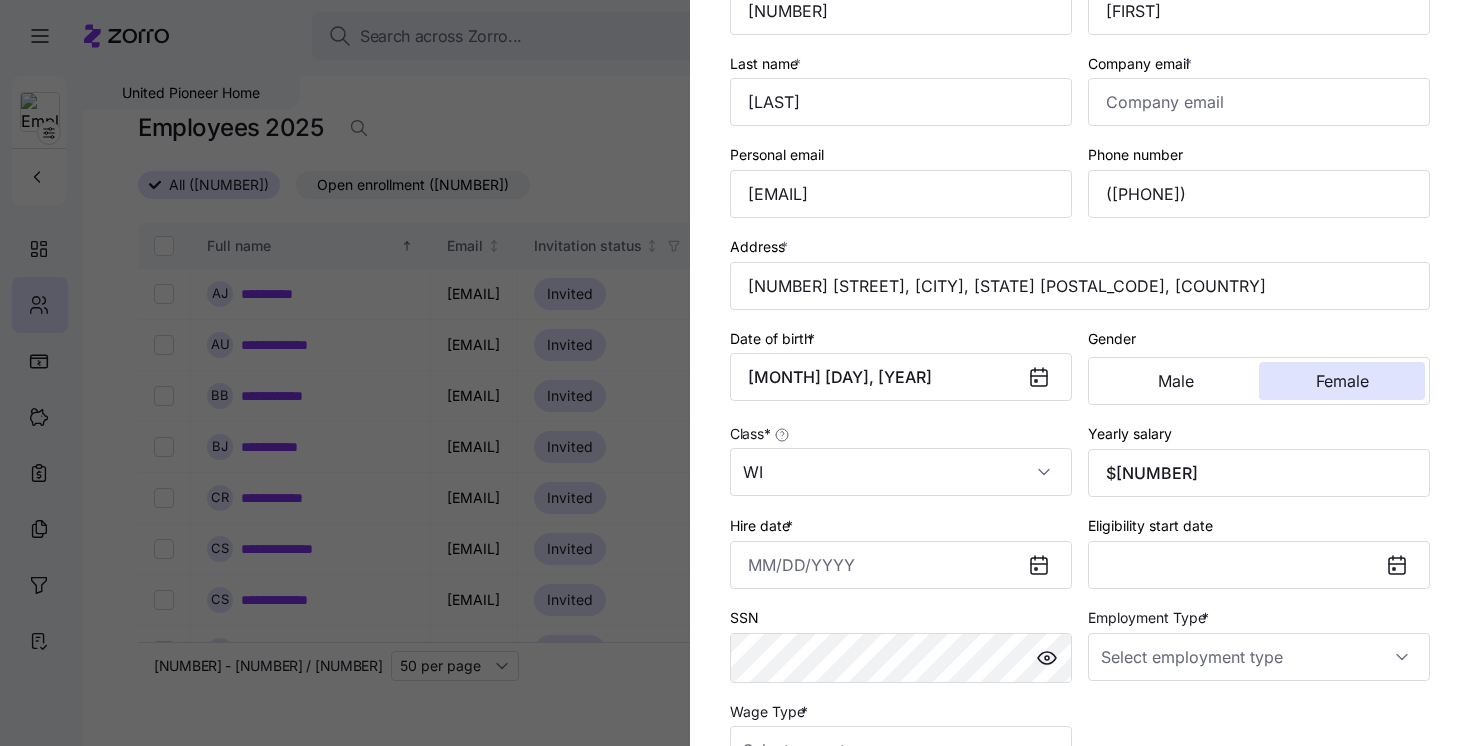 click on "Hire date  *" at bounding box center [901, 551] 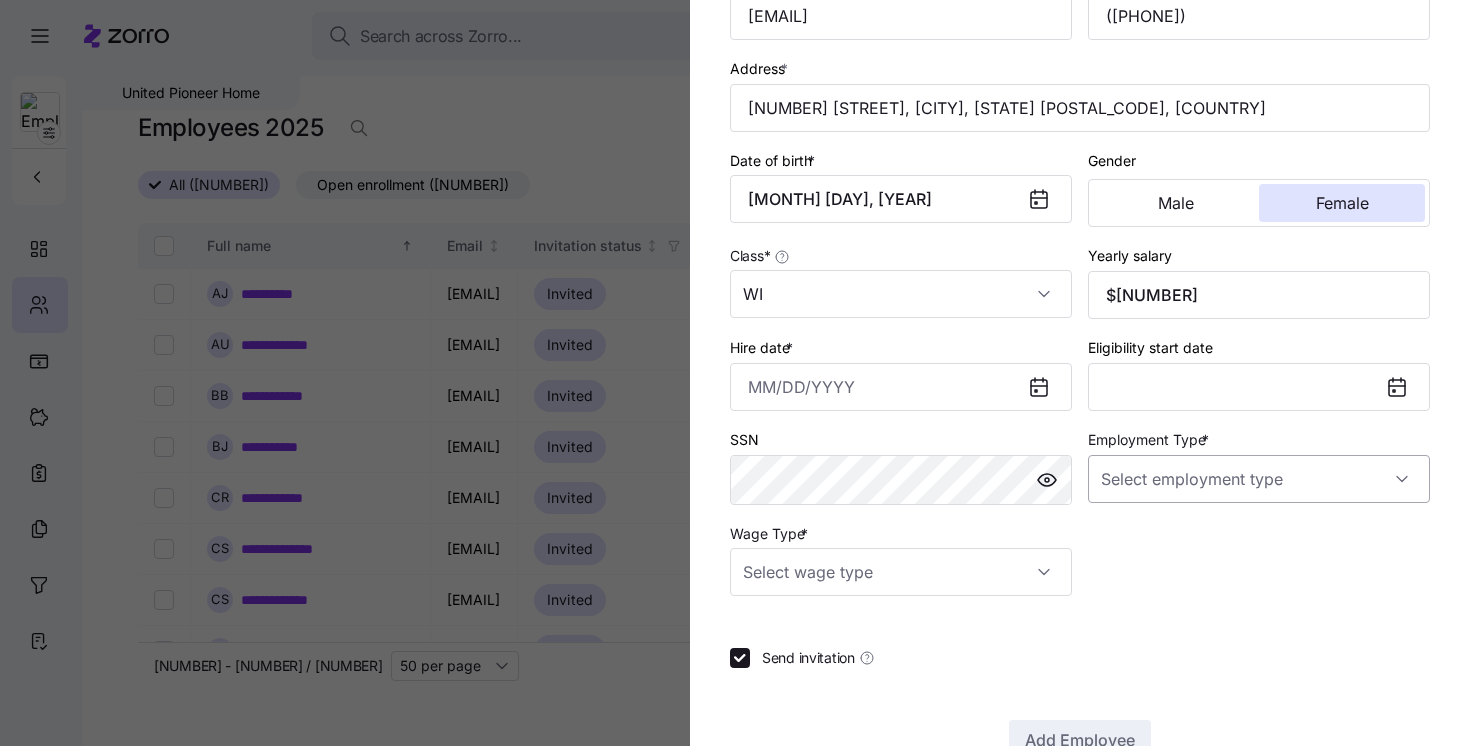 click on "Employment Type  *" at bounding box center [1259, 479] 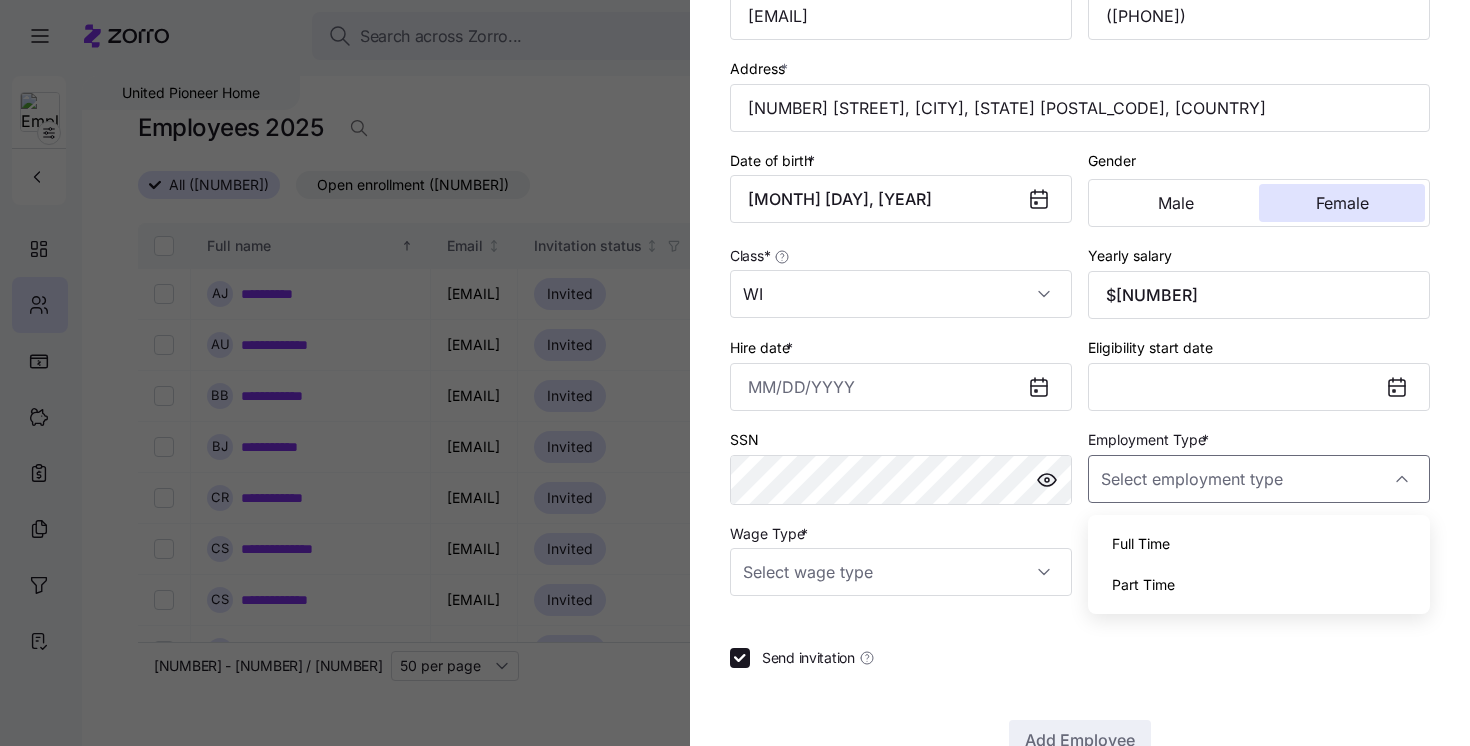 click on "Full Time" at bounding box center [1141, 544] 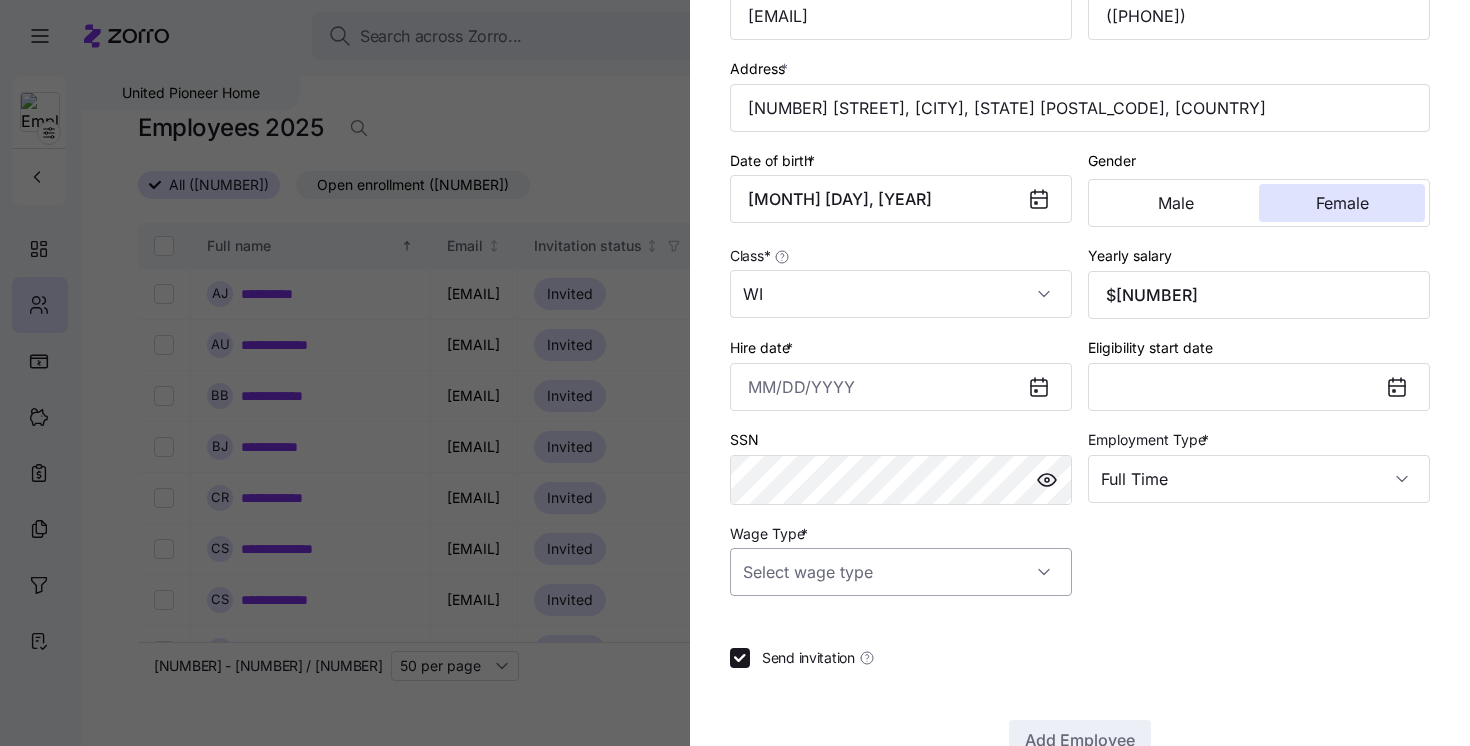 click on "Wage Type  *" at bounding box center (901, 572) 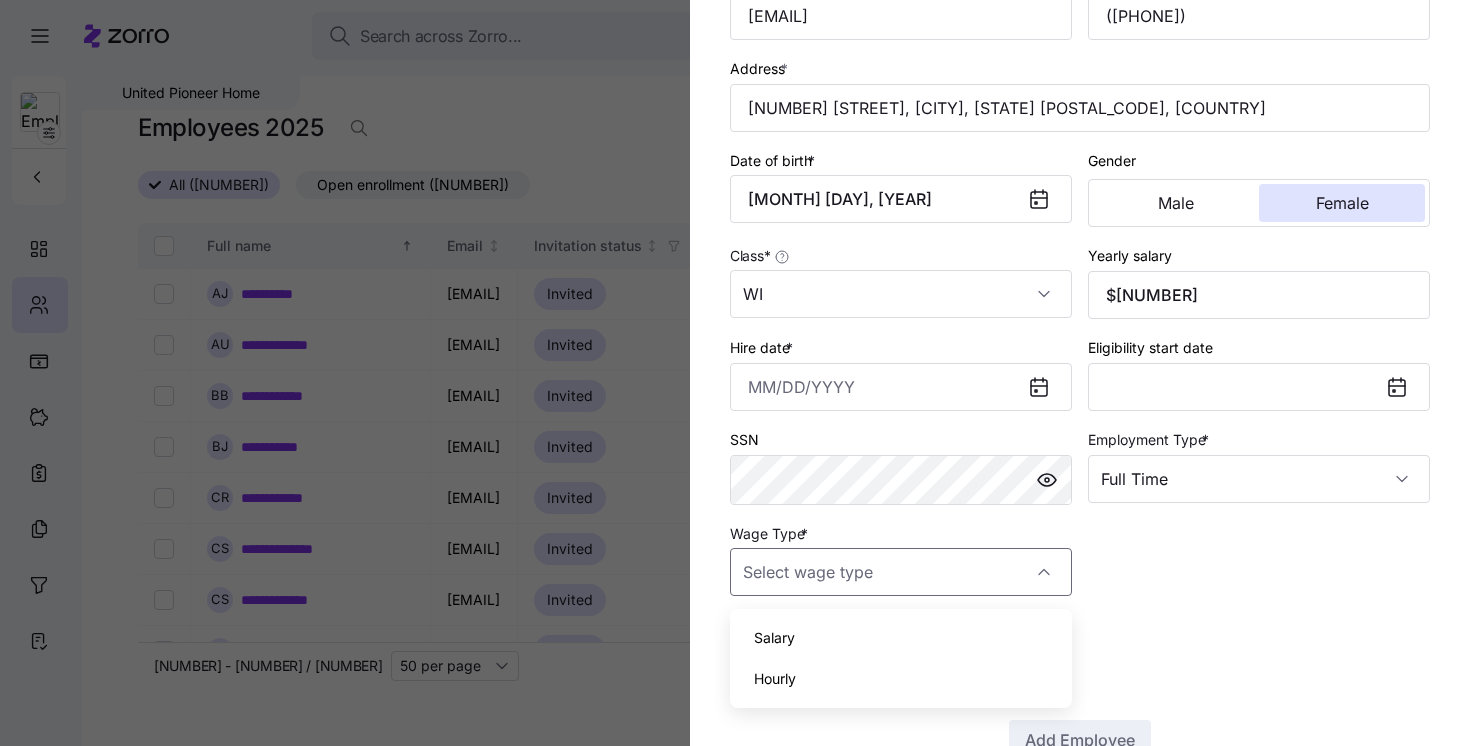 click on "Hourly" at bounding box center (901, 679) 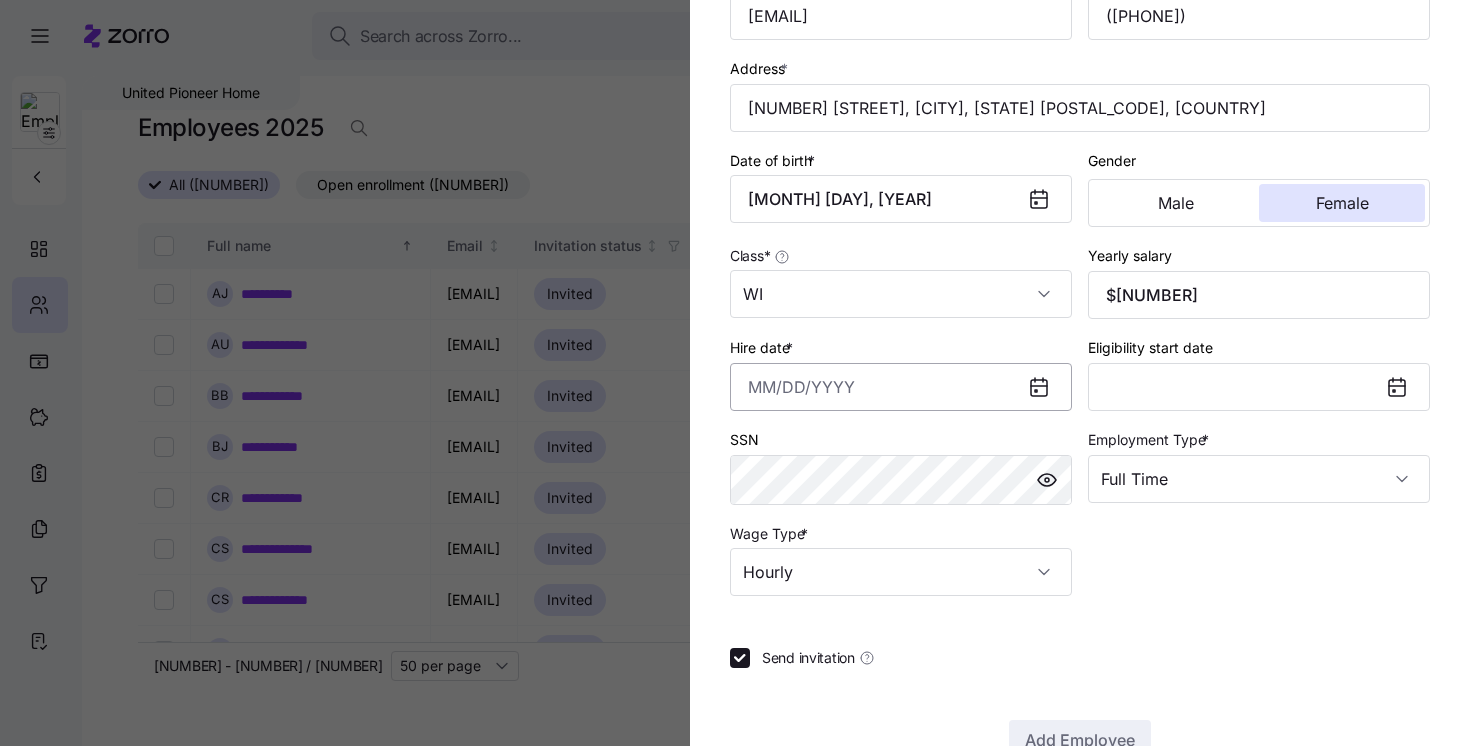 click on "Hire date  *" at bounding box center [901, 387] 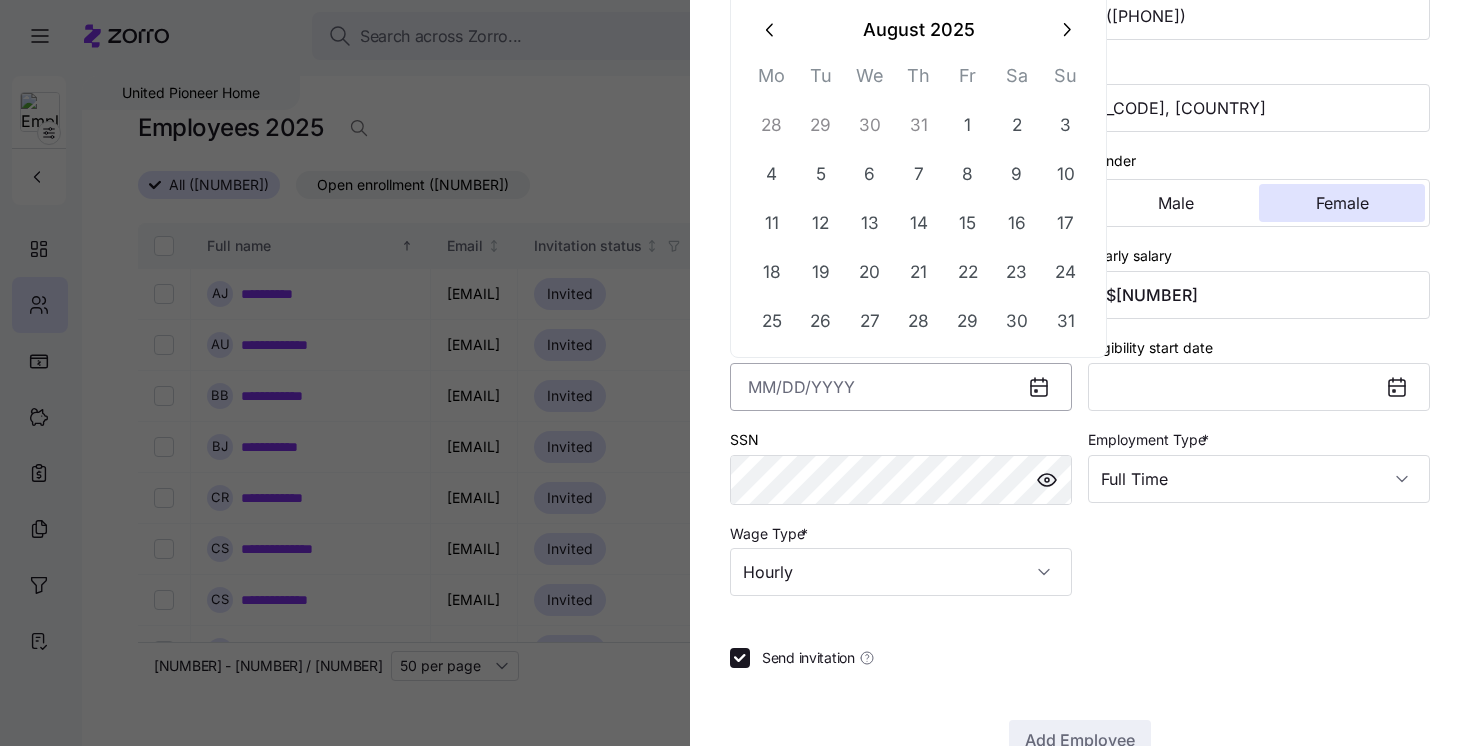 paste on "[MONTH]/[DAY]/[YEAR]" 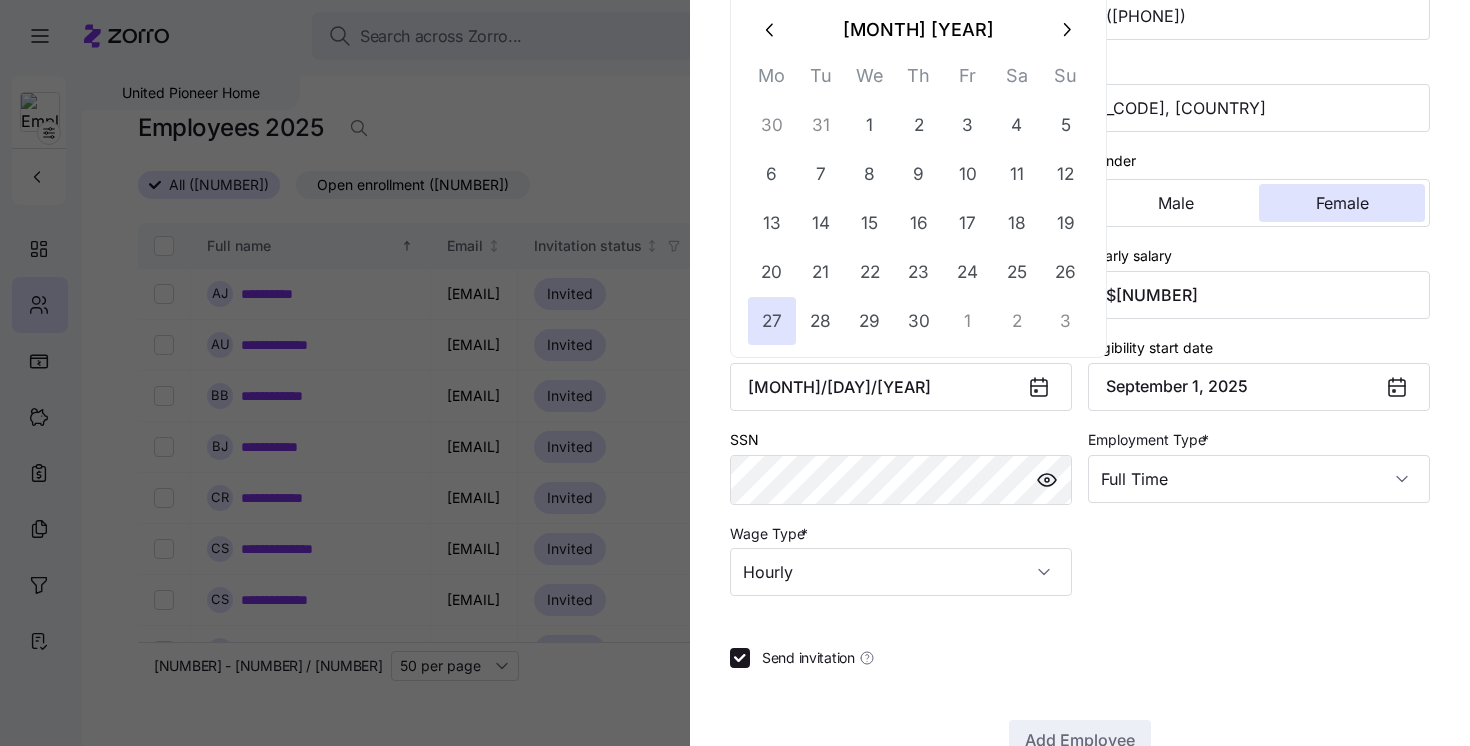 type on "[MONTH] [DAY], [YEAR]" 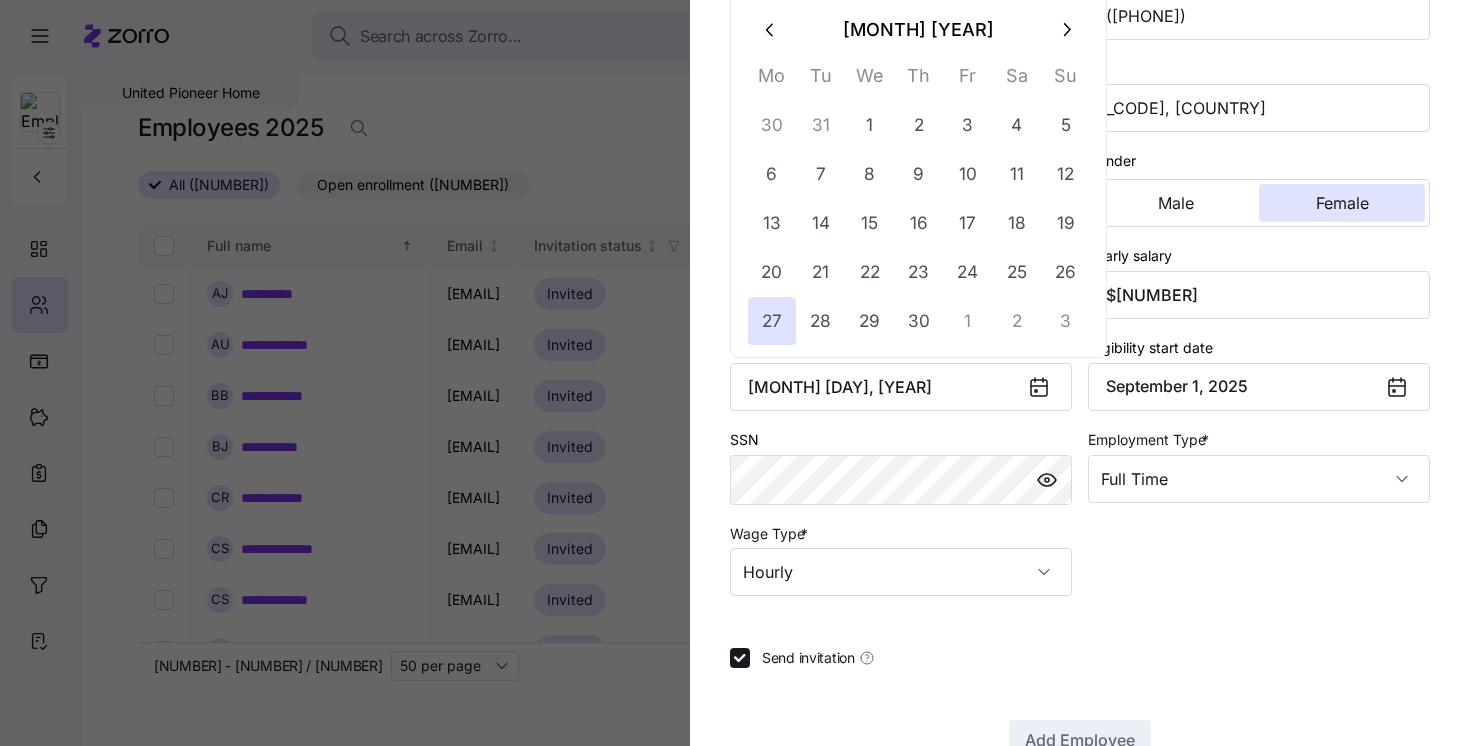 click on "Send invitation" at bounding box center [1080, 658] 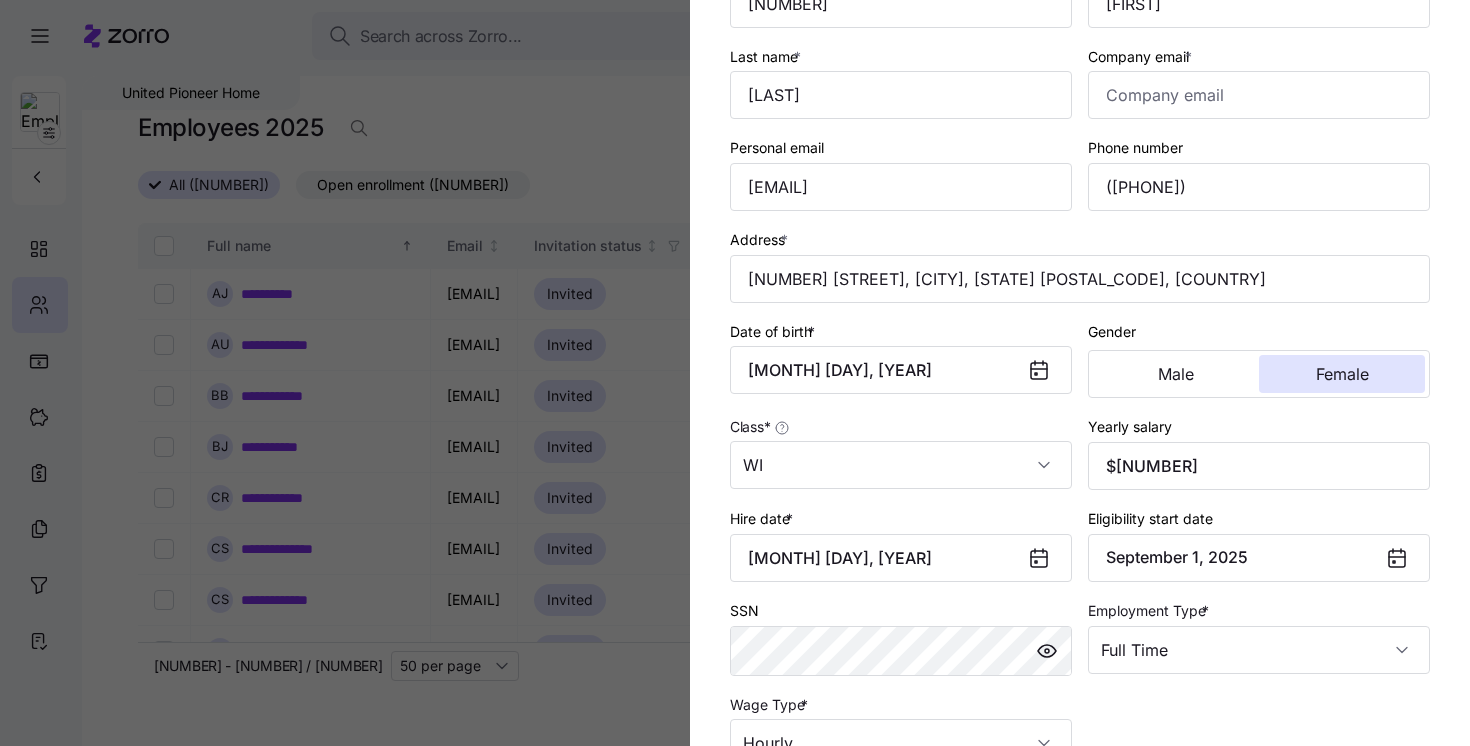 scroll, scrollTop: 0, scrollLeft: 0, axis: both 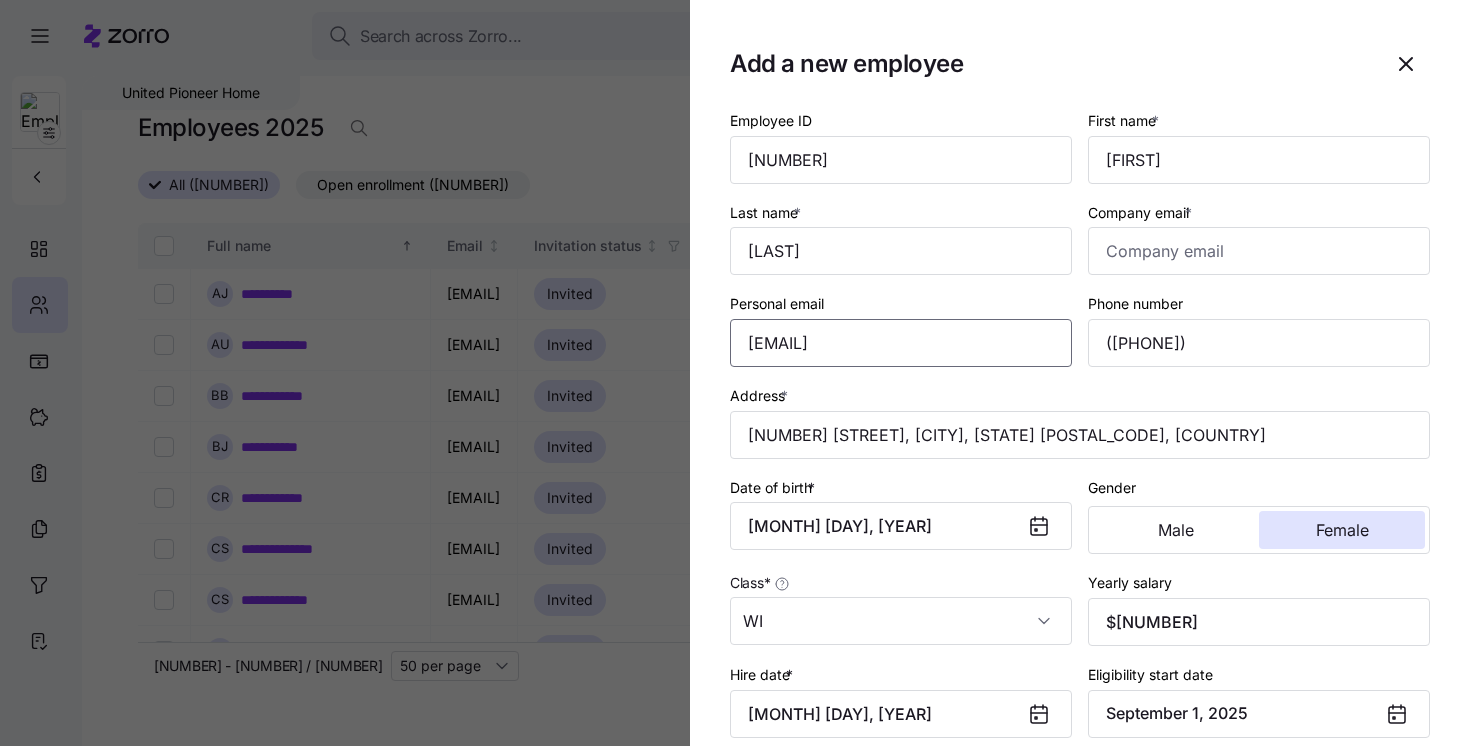 drag, startPoint x: 967, startPoint y: 340, endPoint x: 689, endPoint y: 334, distance: 278.06473 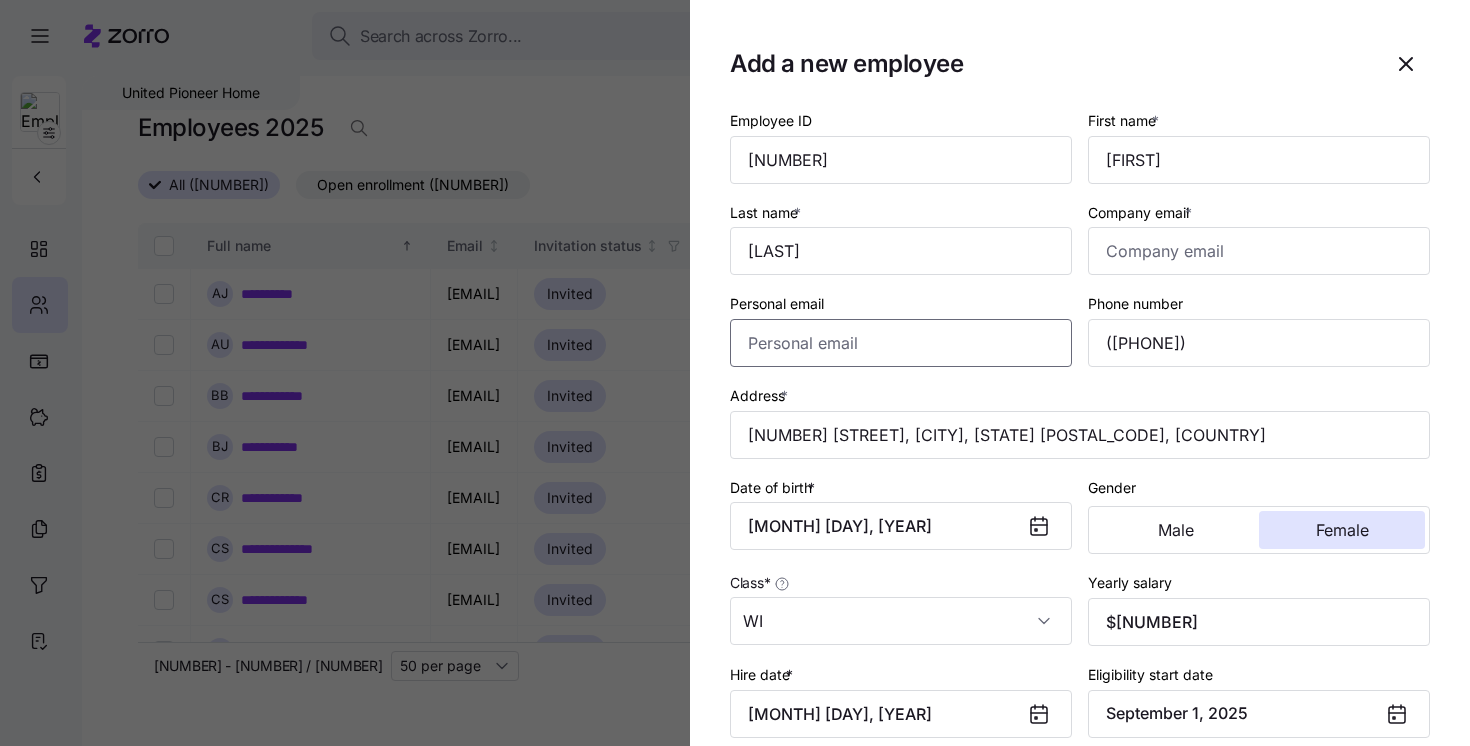 type 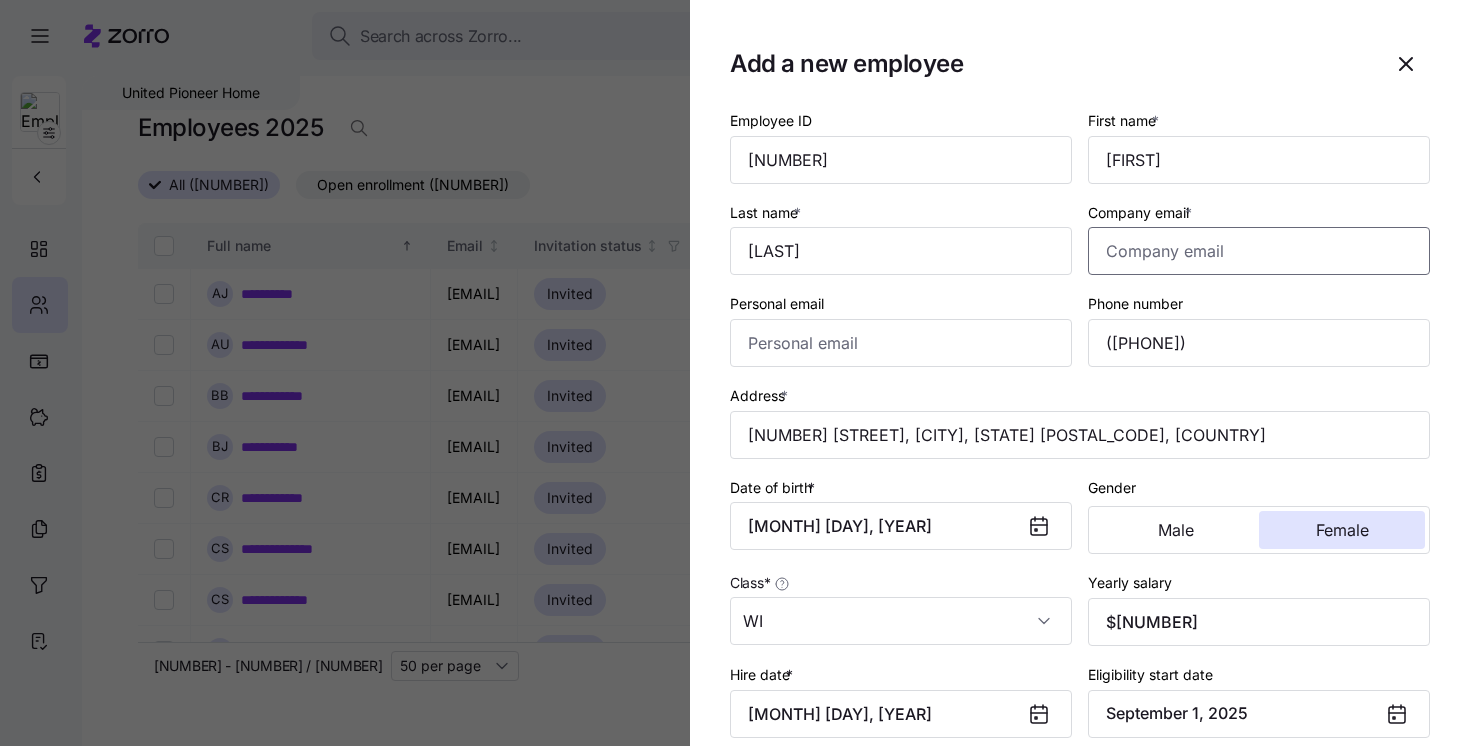 click on "Company email  *" at bounding box center [1259, 251] 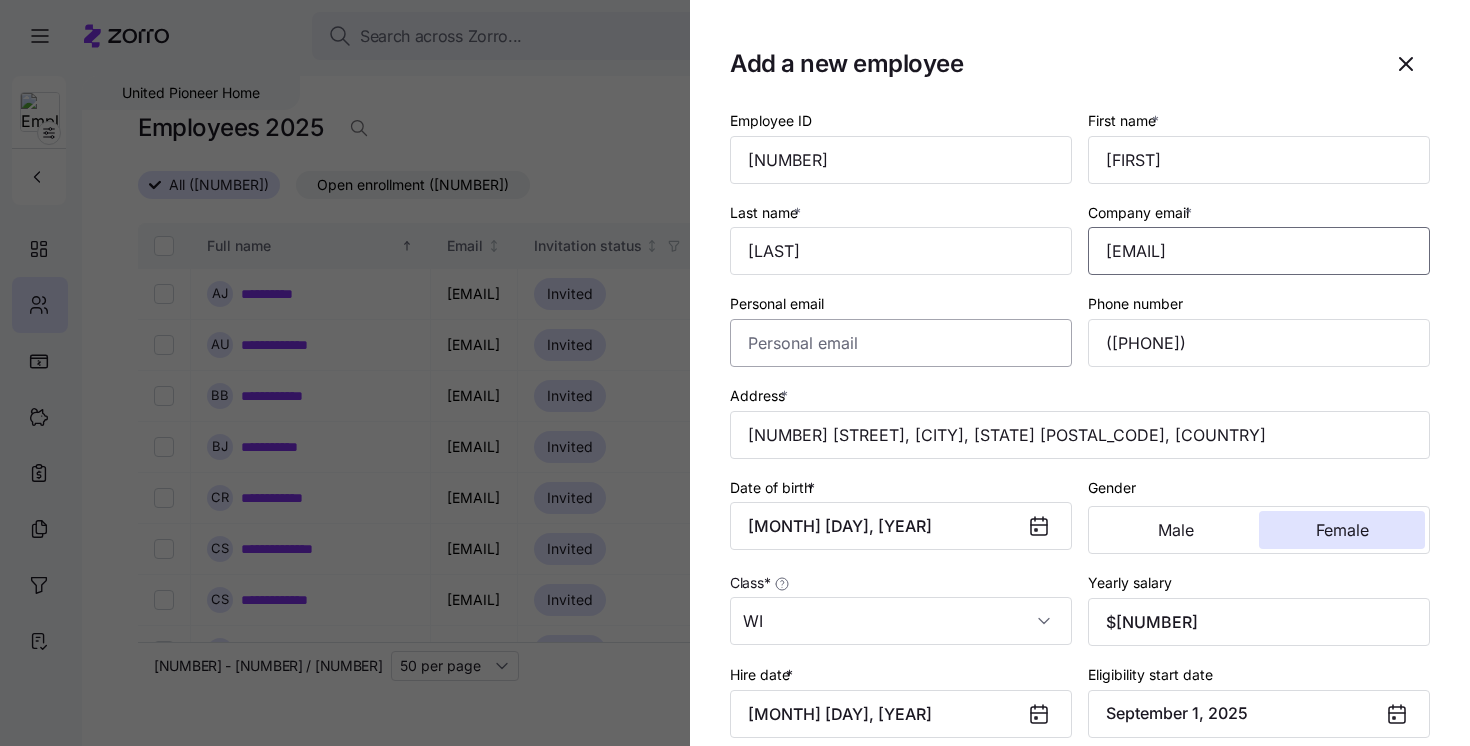 type on "[EMAIL]" 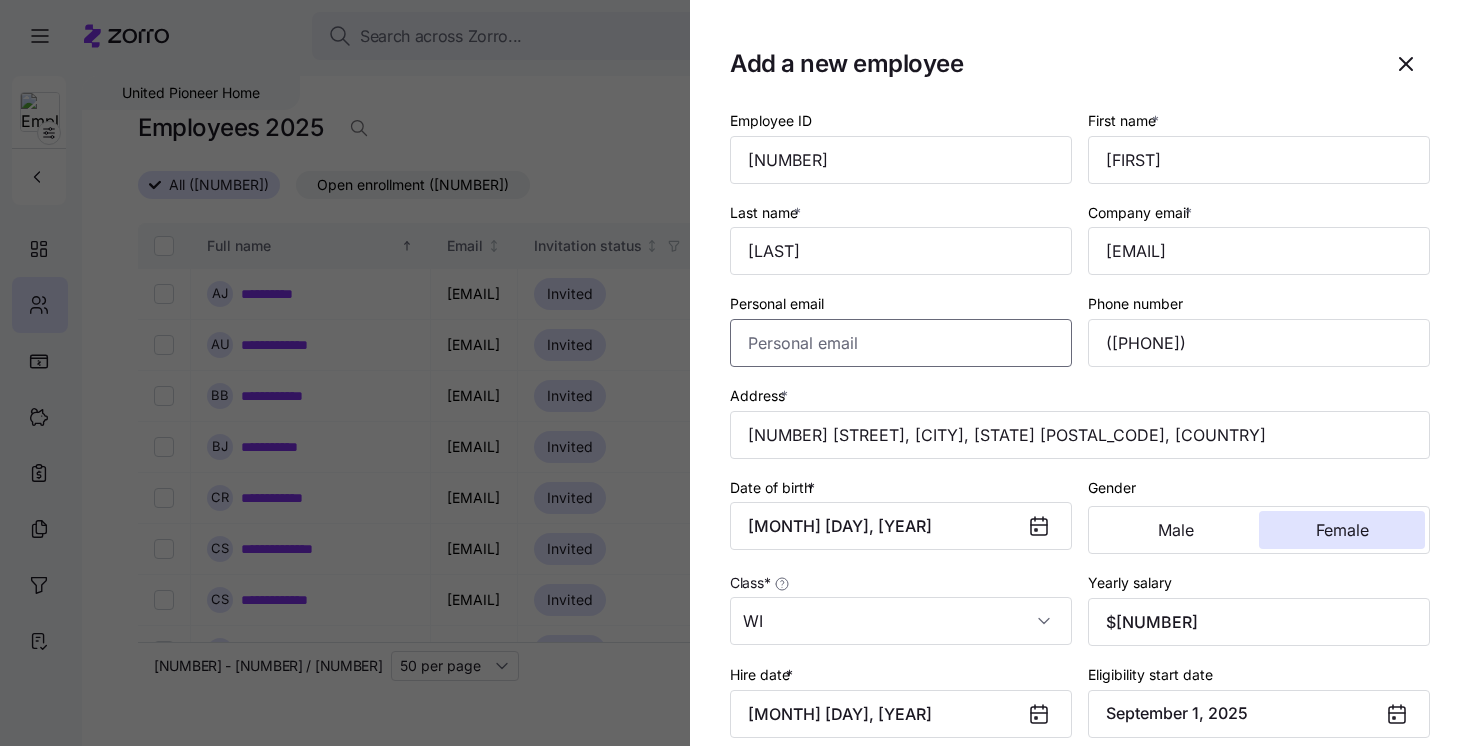 click on "Personal email" at bounding box center (901, 343) 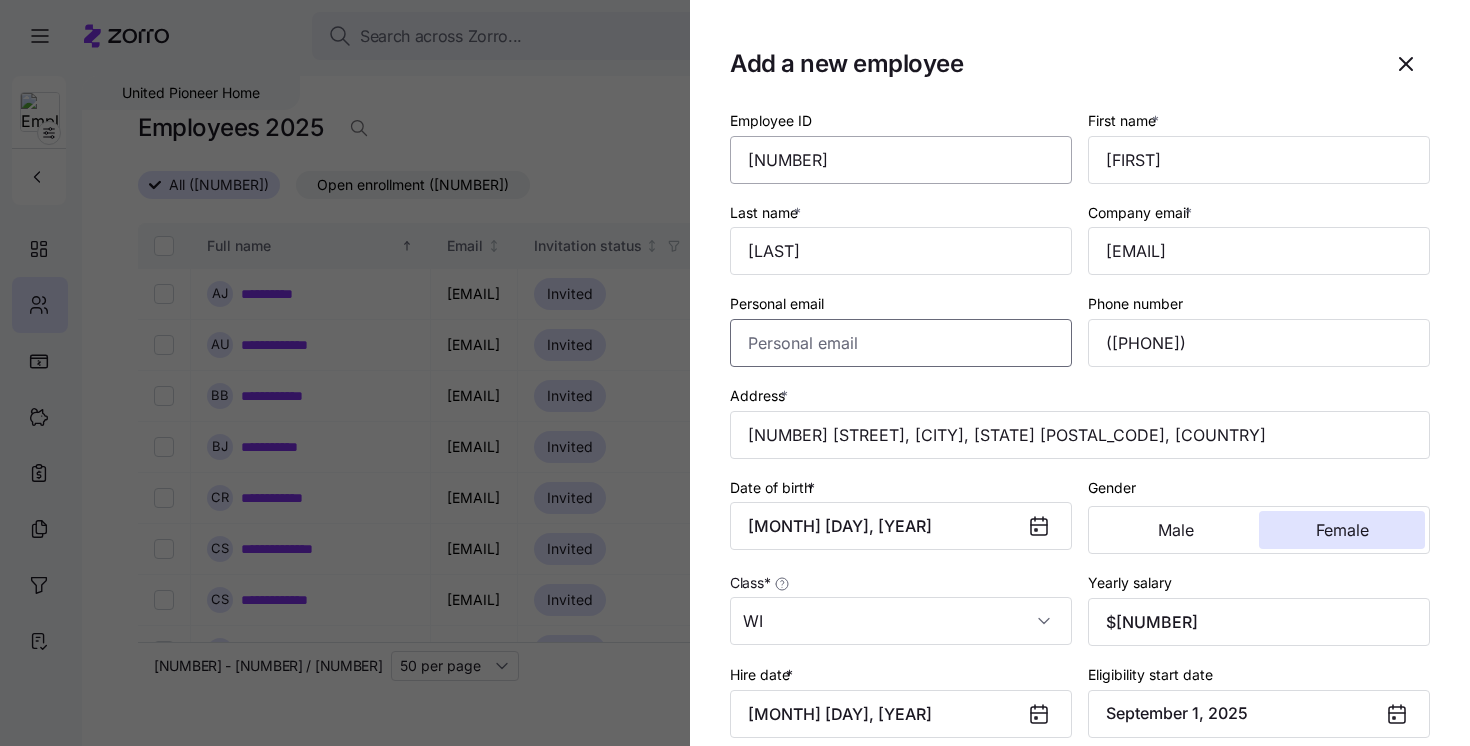 paste on "[EMAIL]" 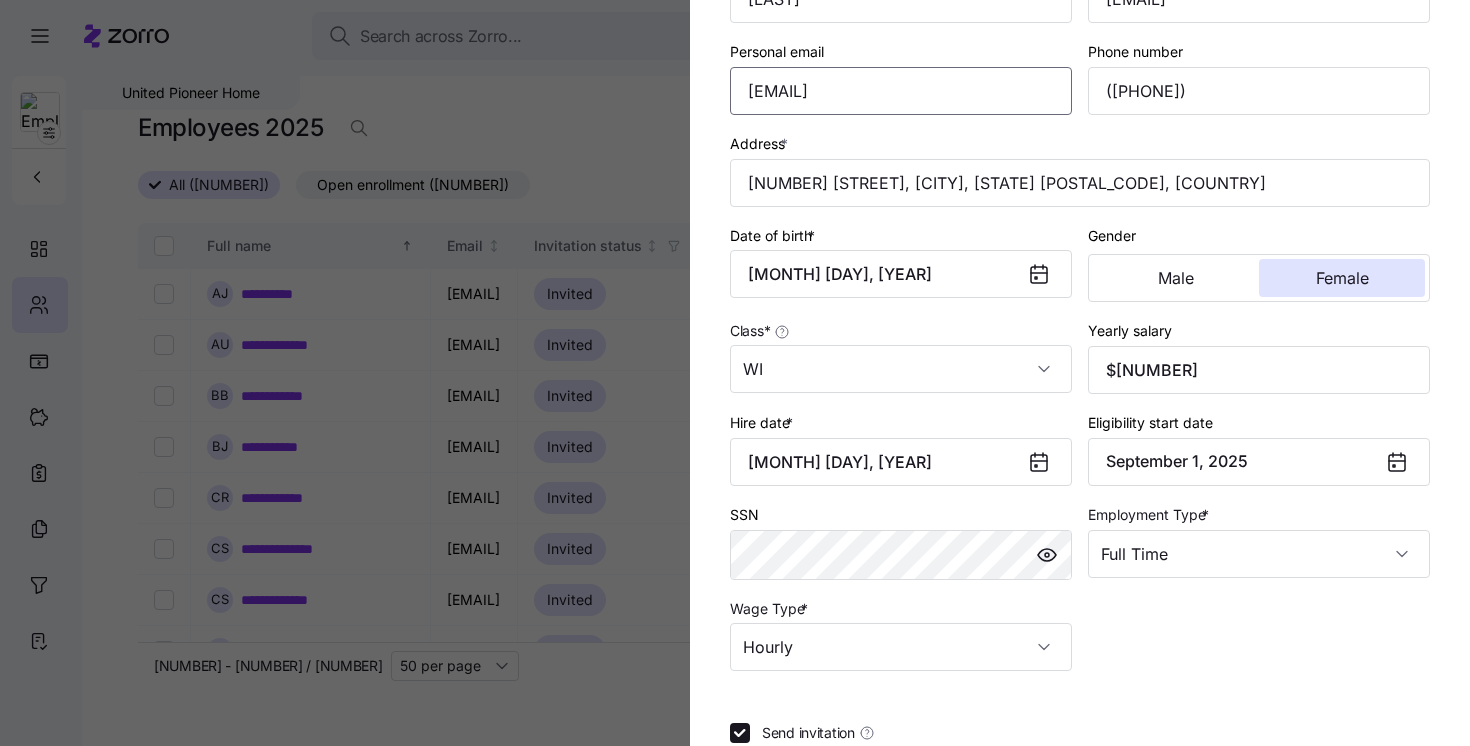 scroll, scrollTop: 386, scrollLeft: 0, axis: vertical 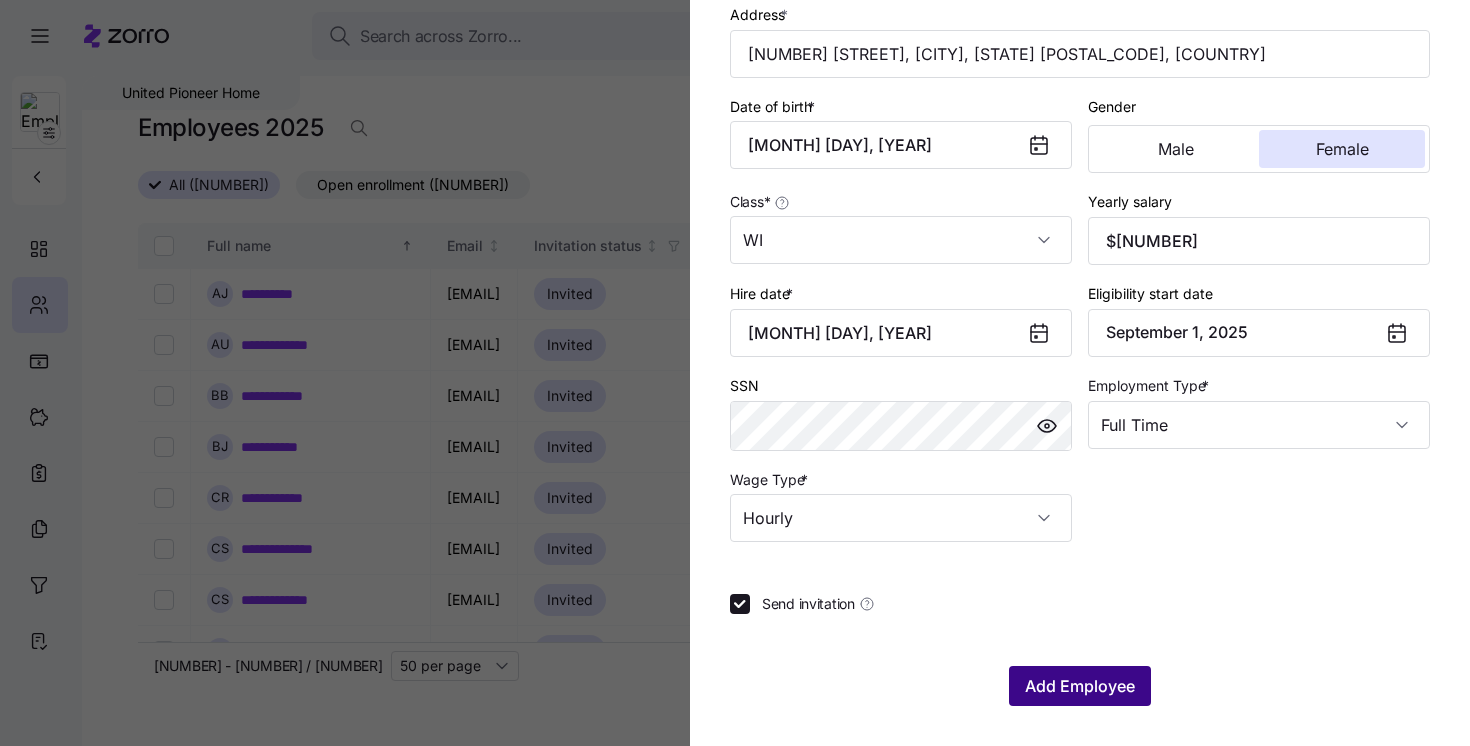 type on "[EMAIL]" 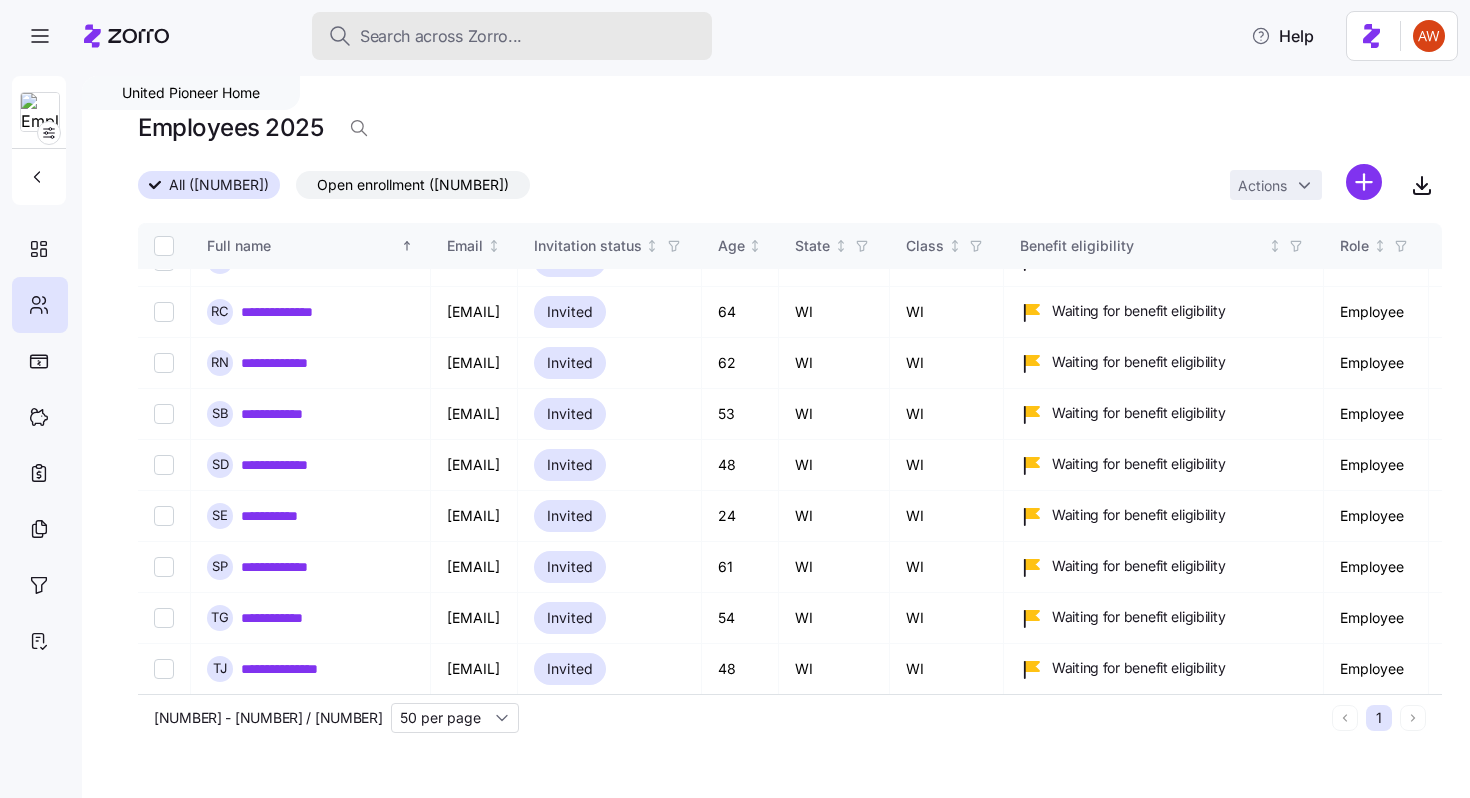scroll, scrollTop: 1869, scrollLeft: 0, axis: vertical 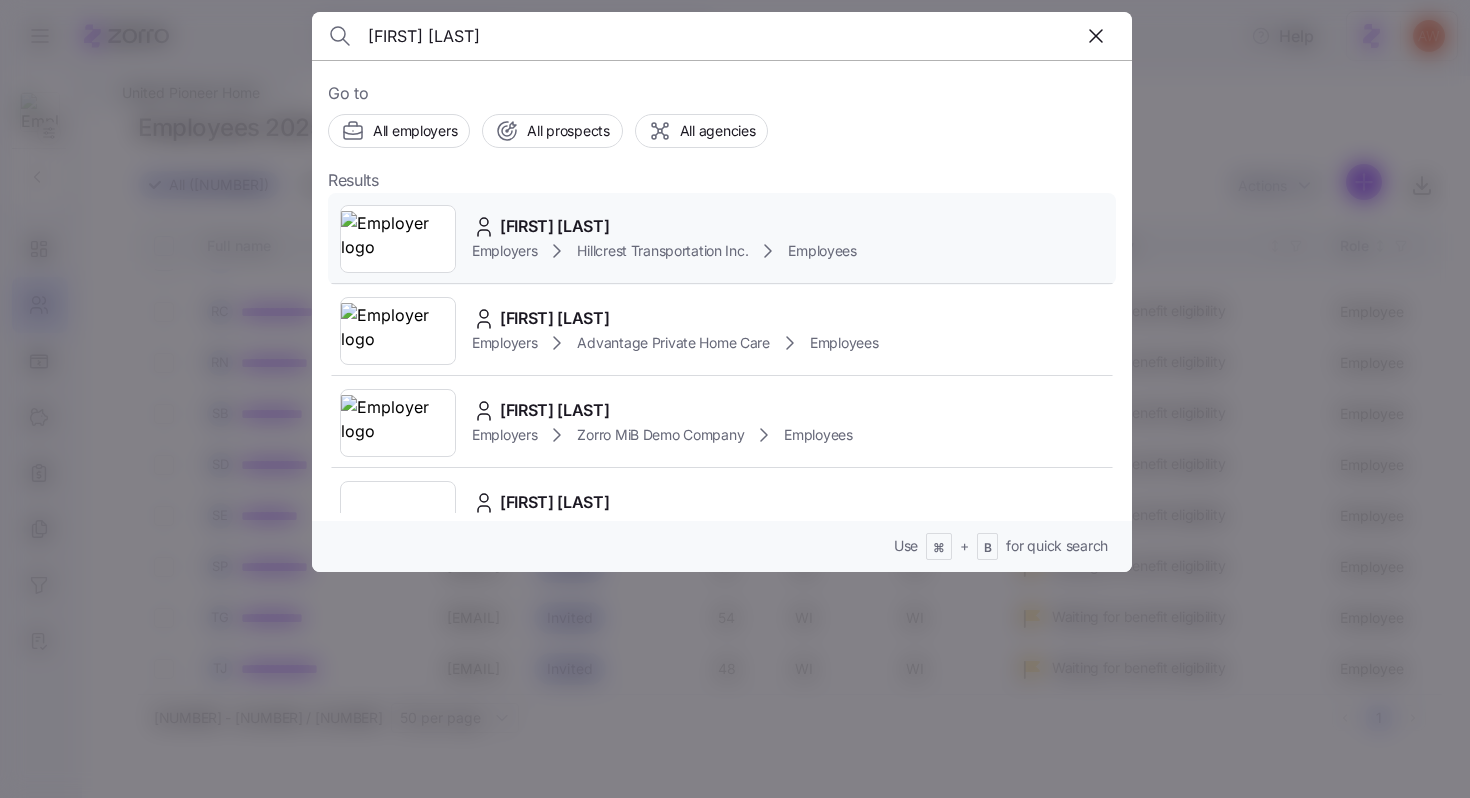 type on "[FIRST] [LAST]" 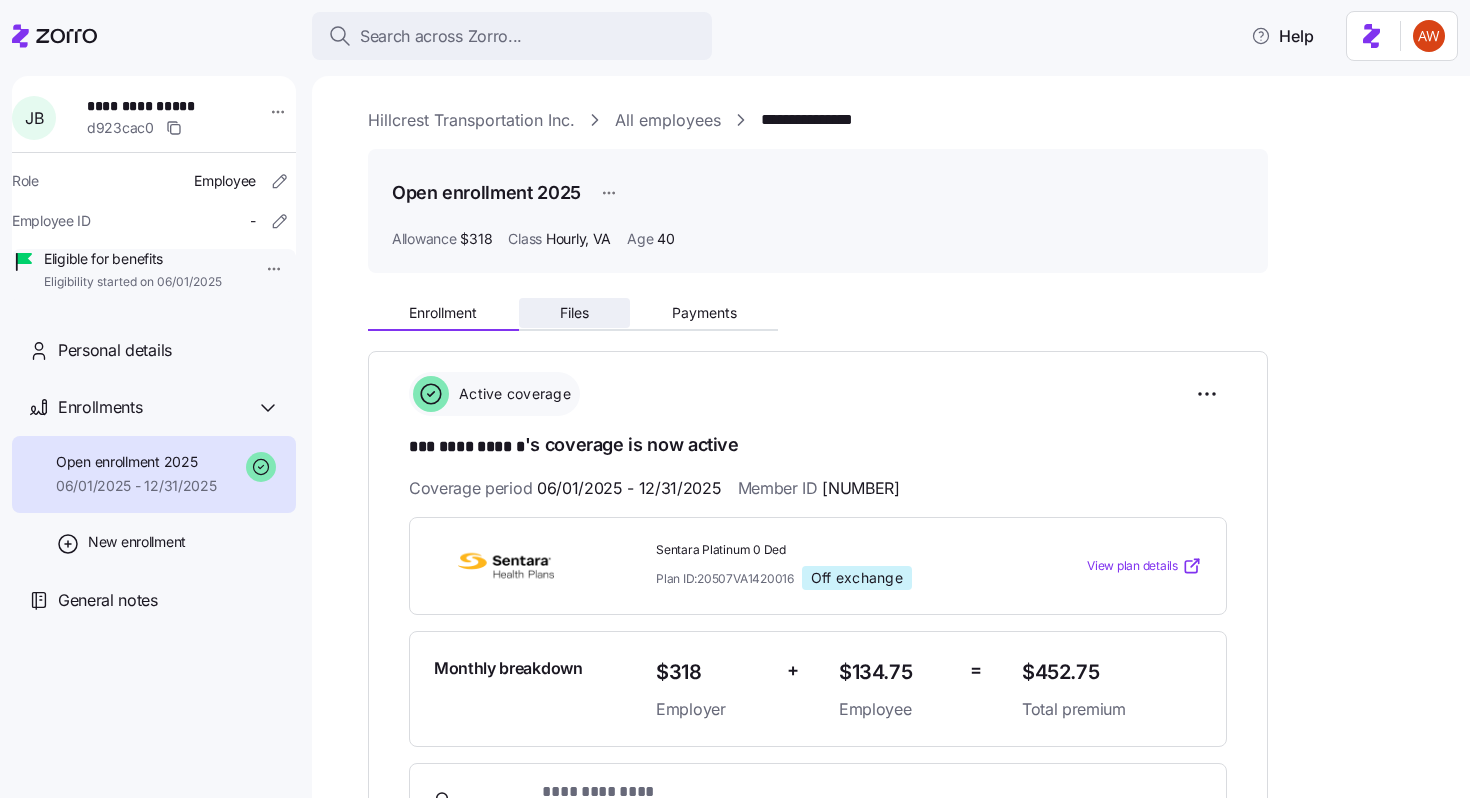 click on "Files" at bounding box center (575, 313) 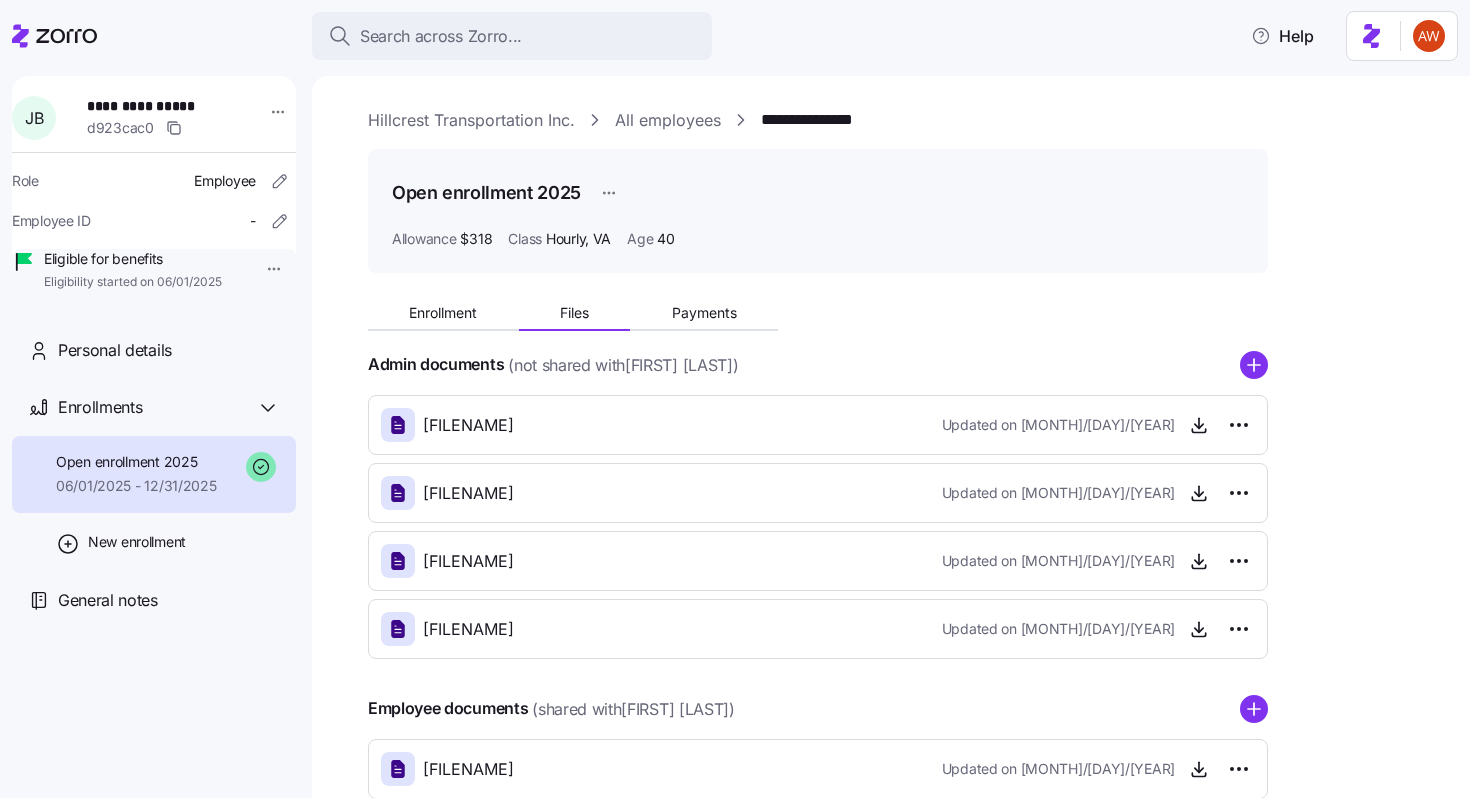 click on "**********" at bounding box center [905, 501] 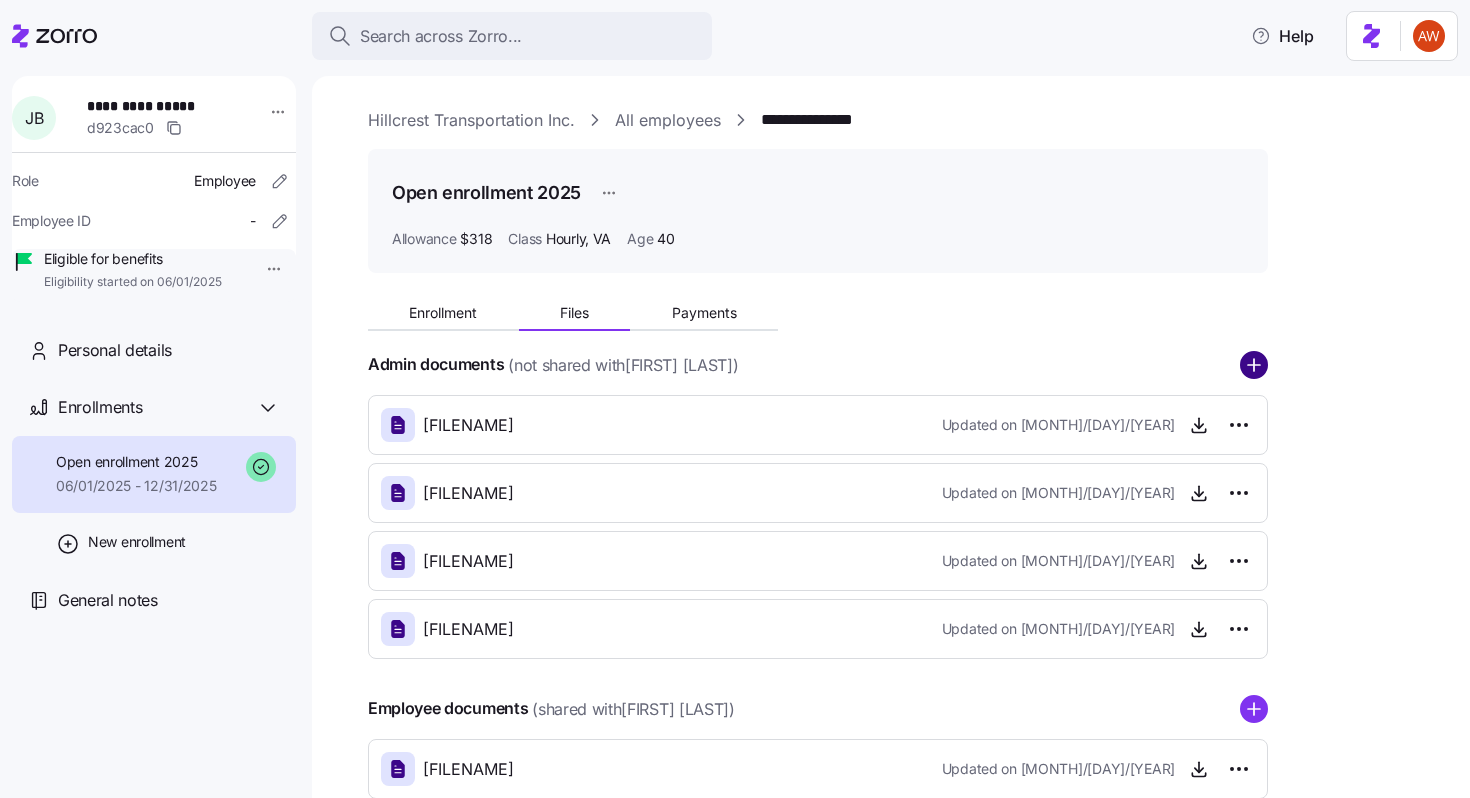 click 